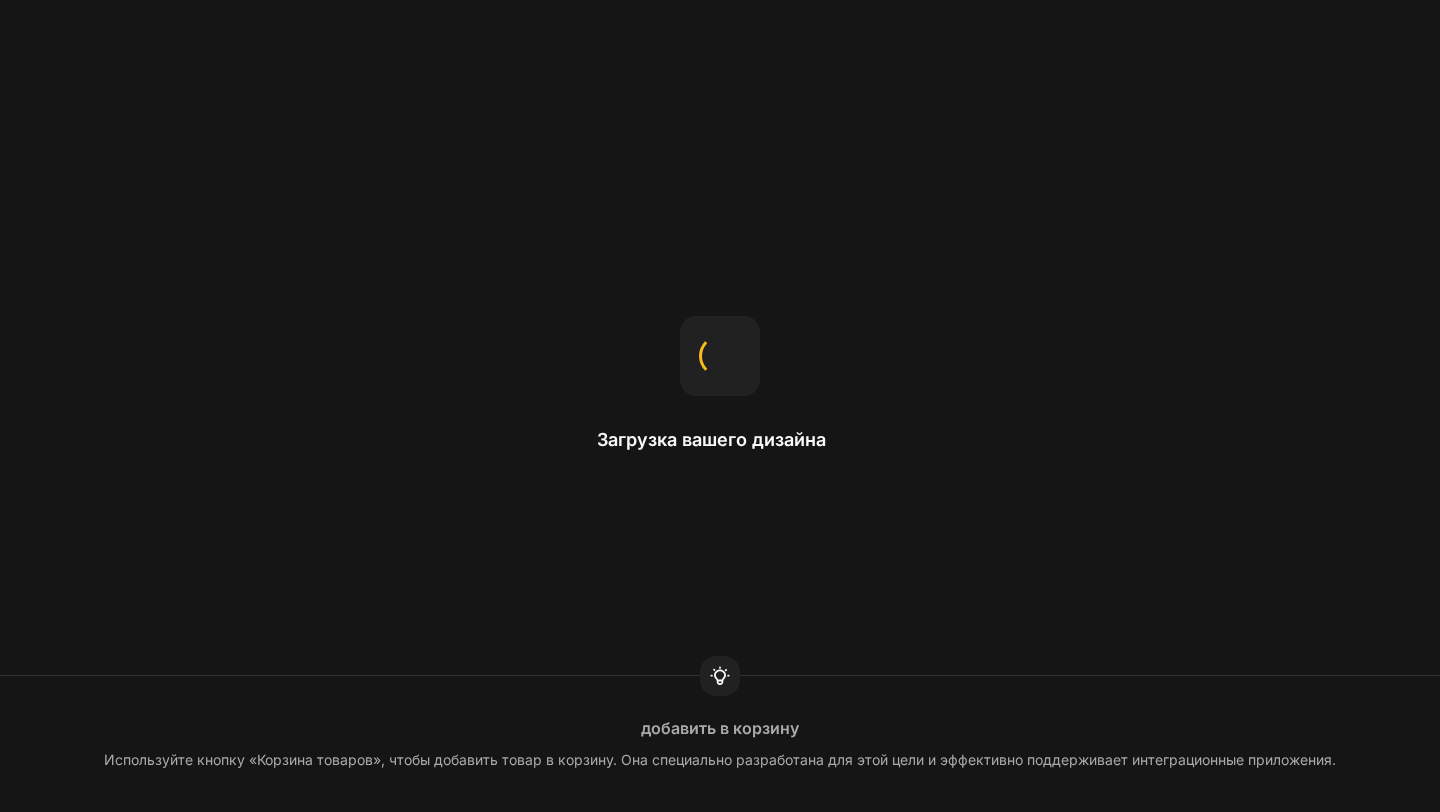 scroll, scrollTop: 0, scrollLeft: 0, axis: both 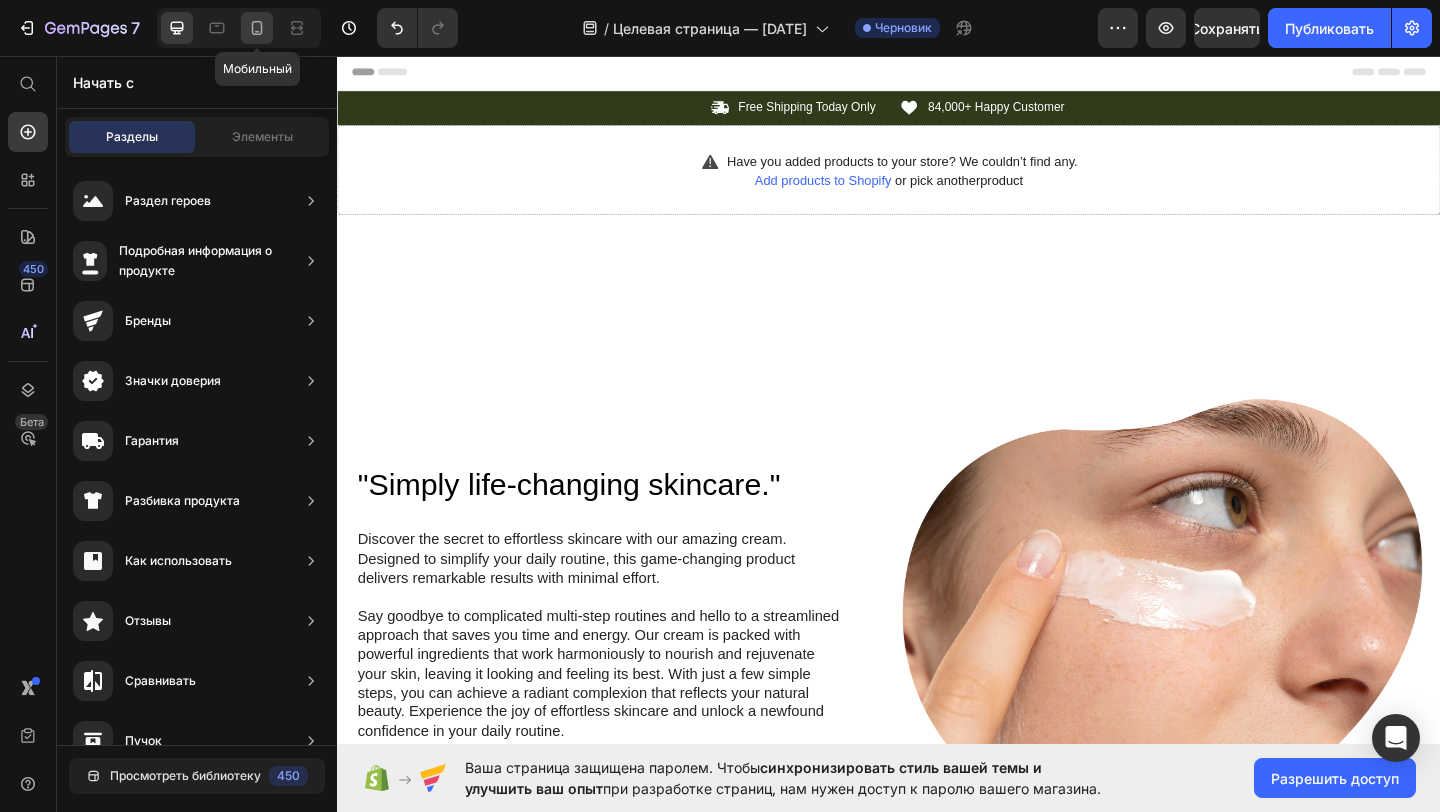 click 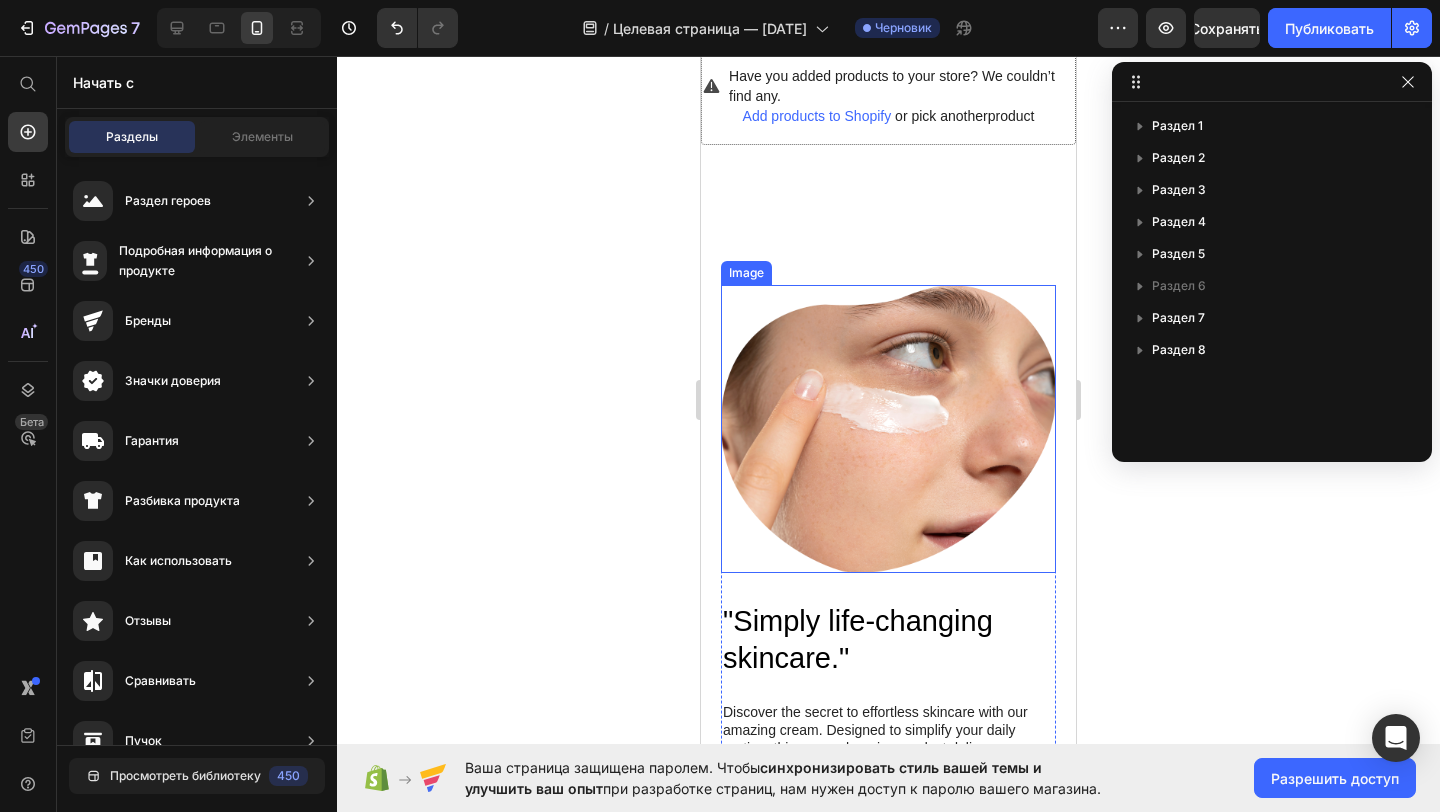 scroll, scrollTop: 0, scrollLeft: 0, axis: both 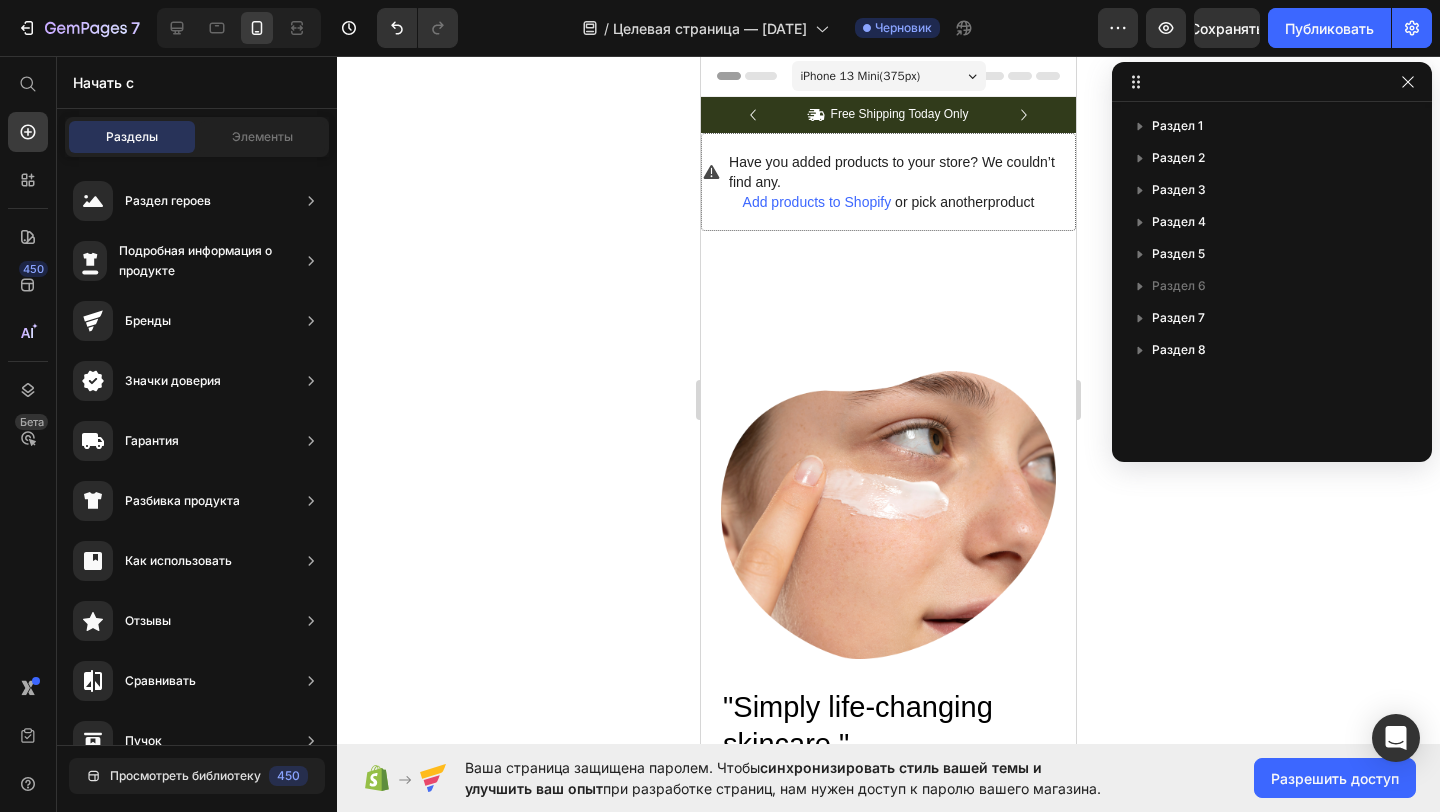 click 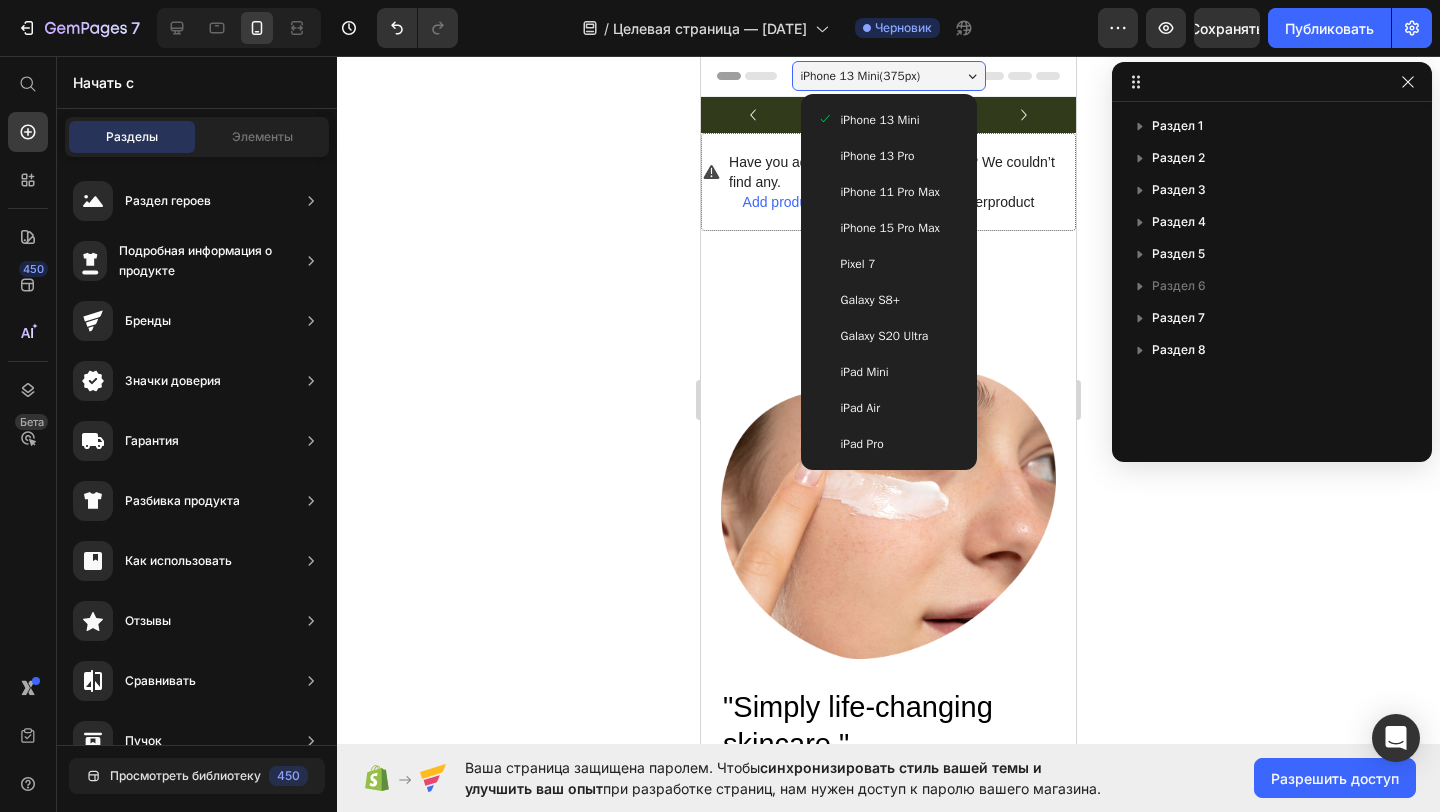 click on "iPhone 15 Pro Max" at bounding box center [889, 228] 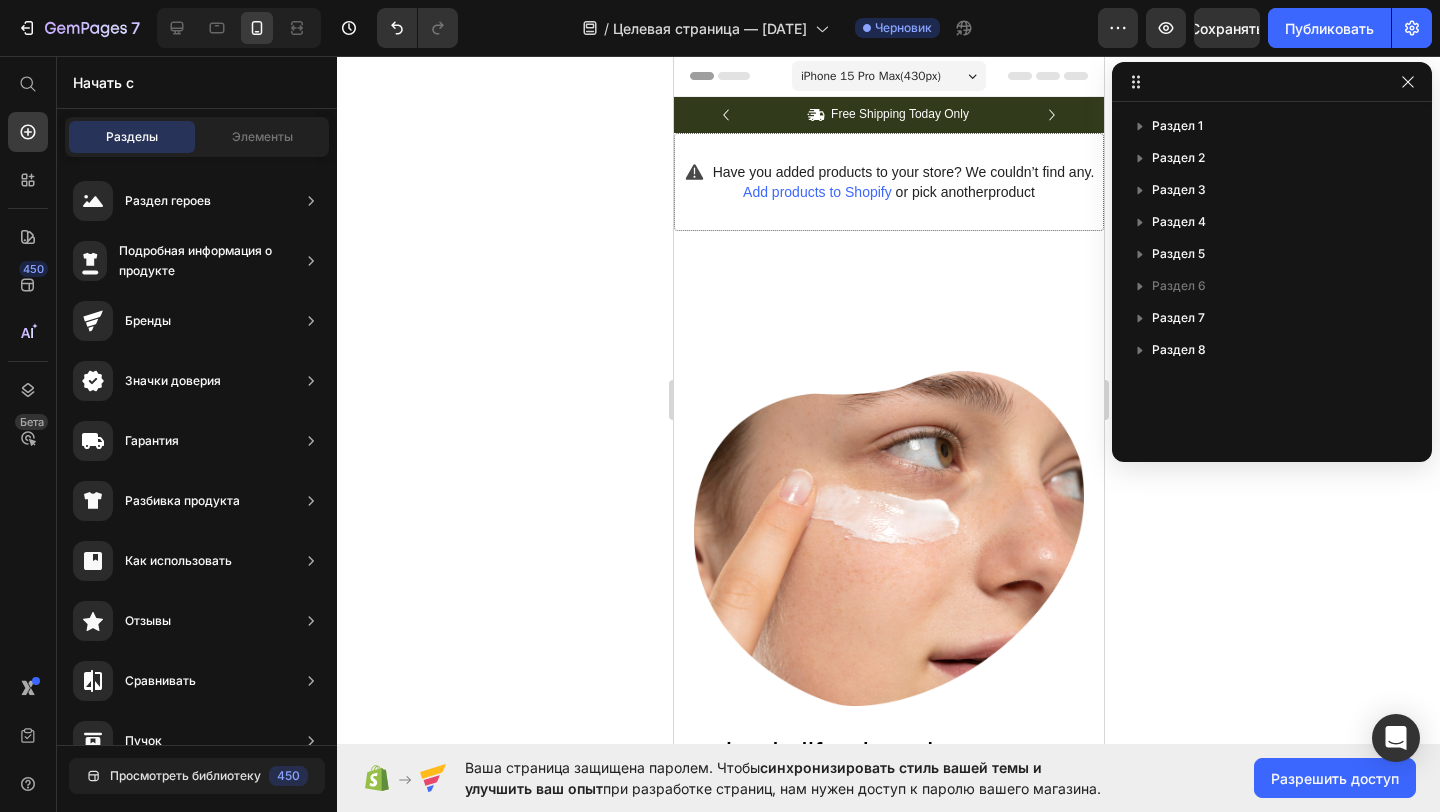 click 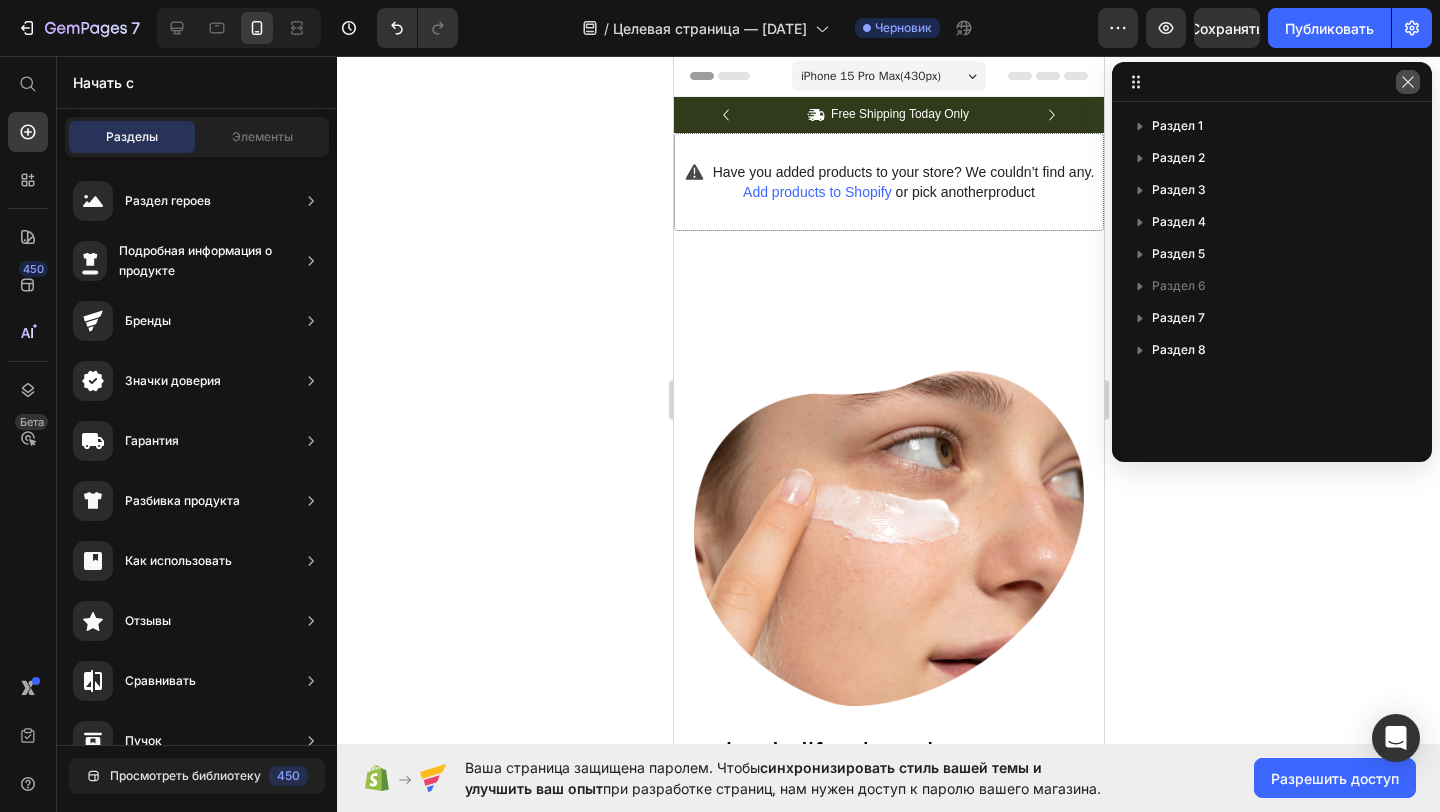 click at bounding box center (1408, 82) 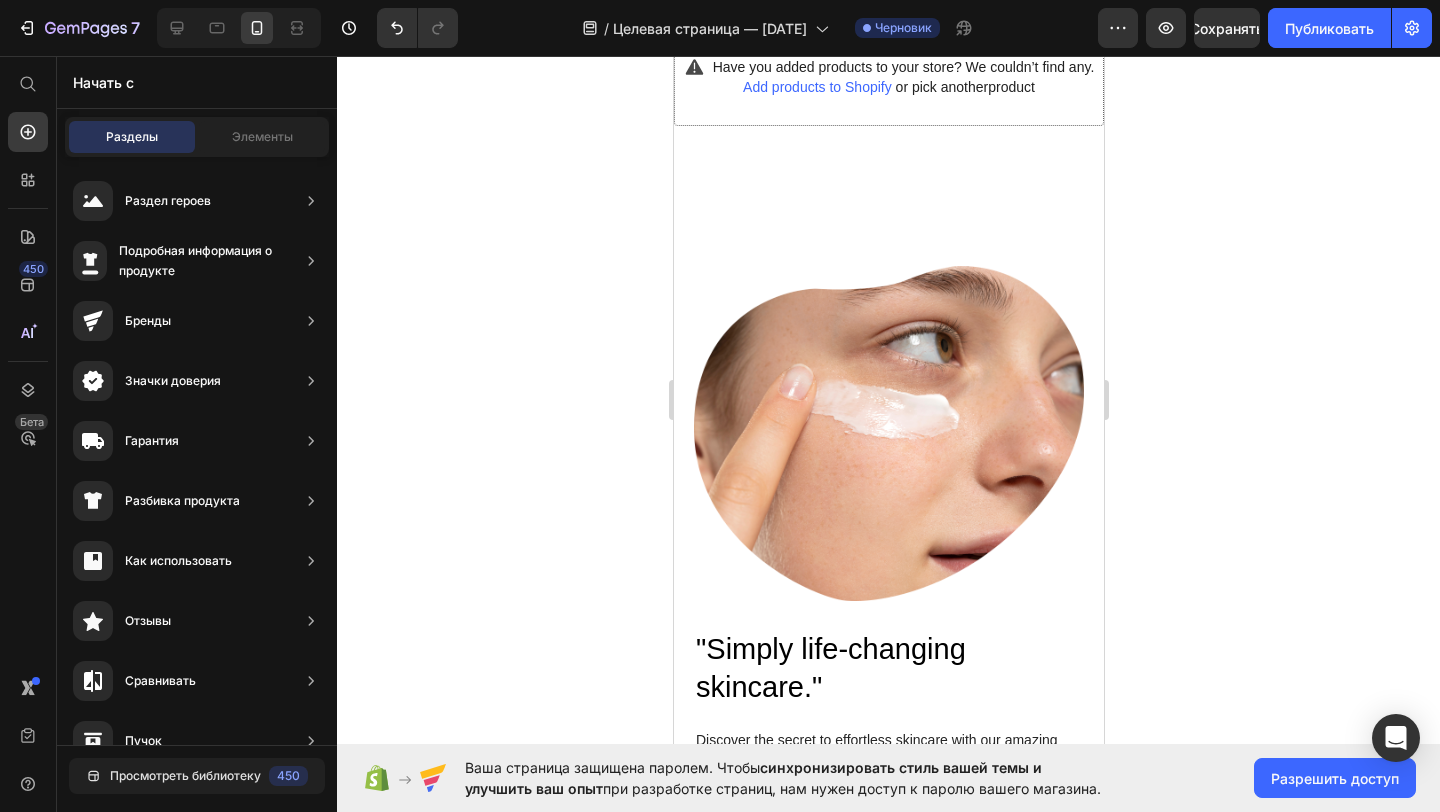 scroll, scrollTop: 0, scrollLeft: 0, axis: both 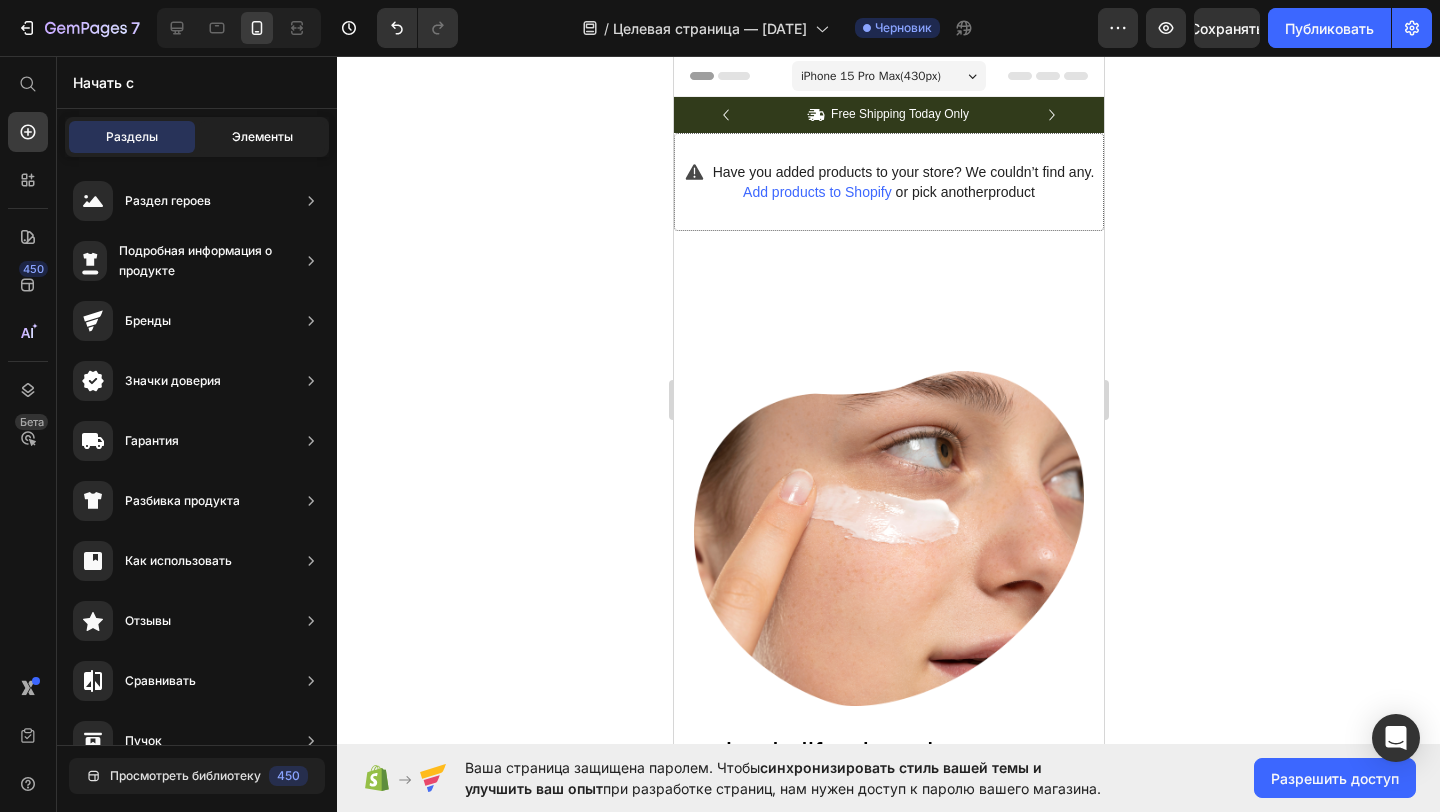 click on "Элементы" at bounding box center [262, 137] 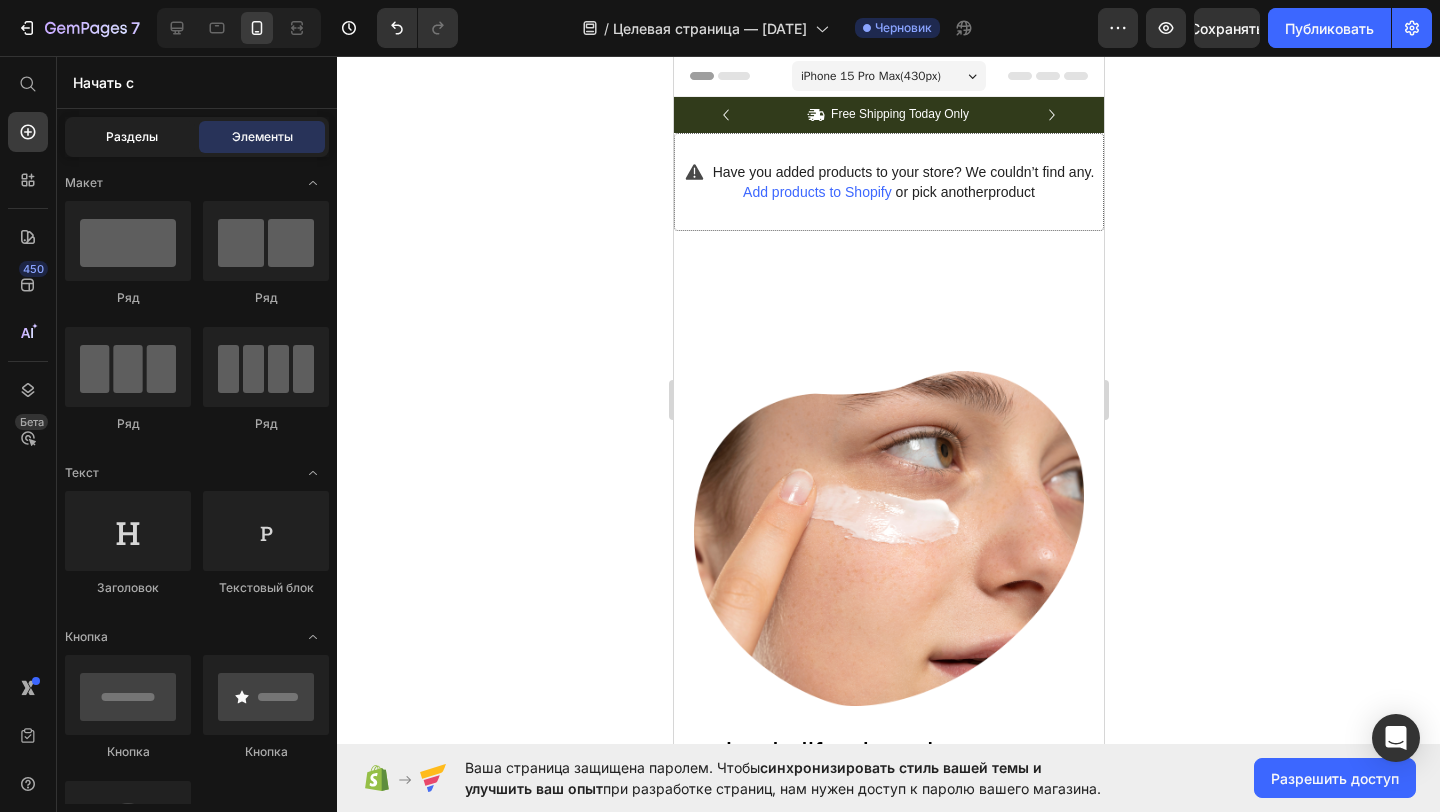 click on "Разделы" 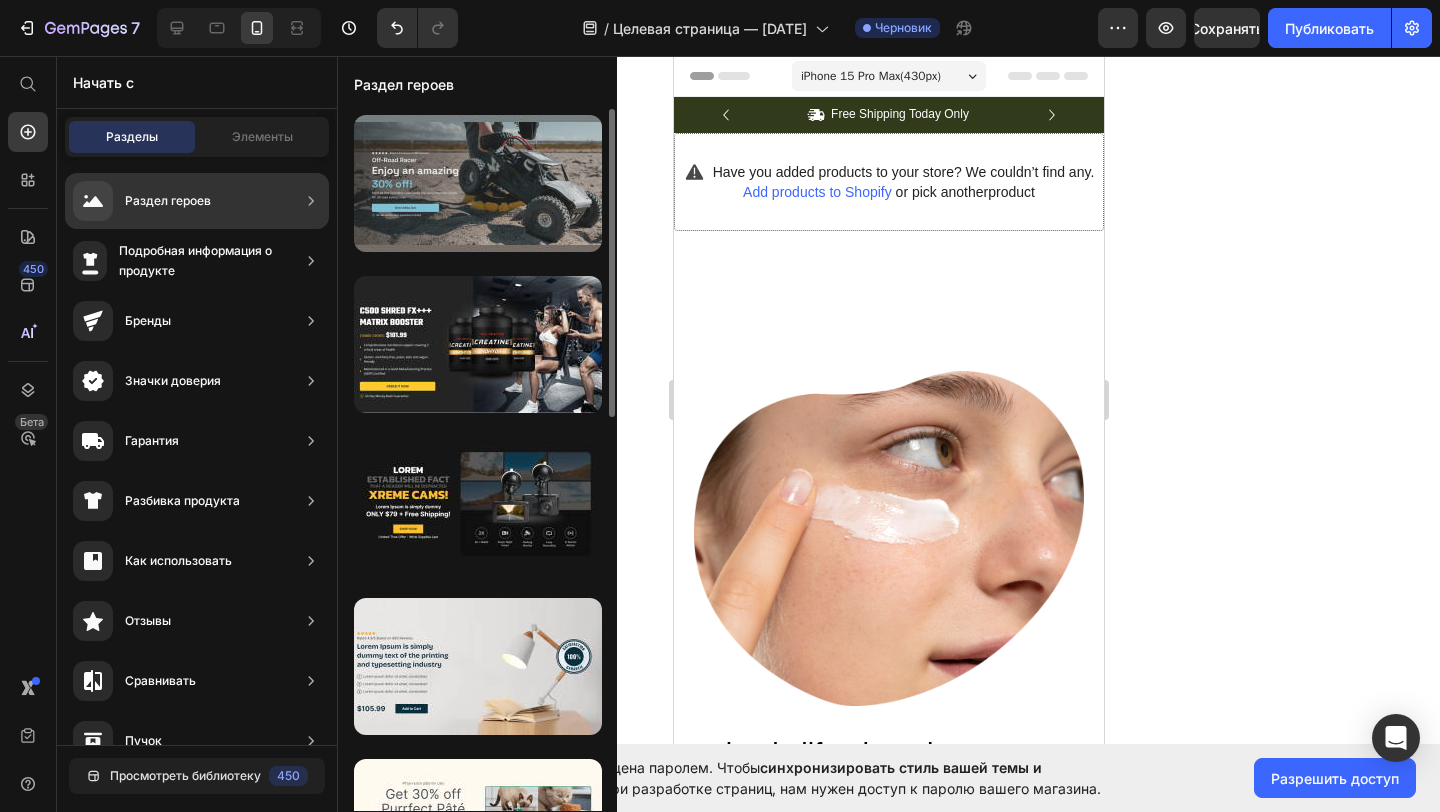 click at bounding box center (478, 183) 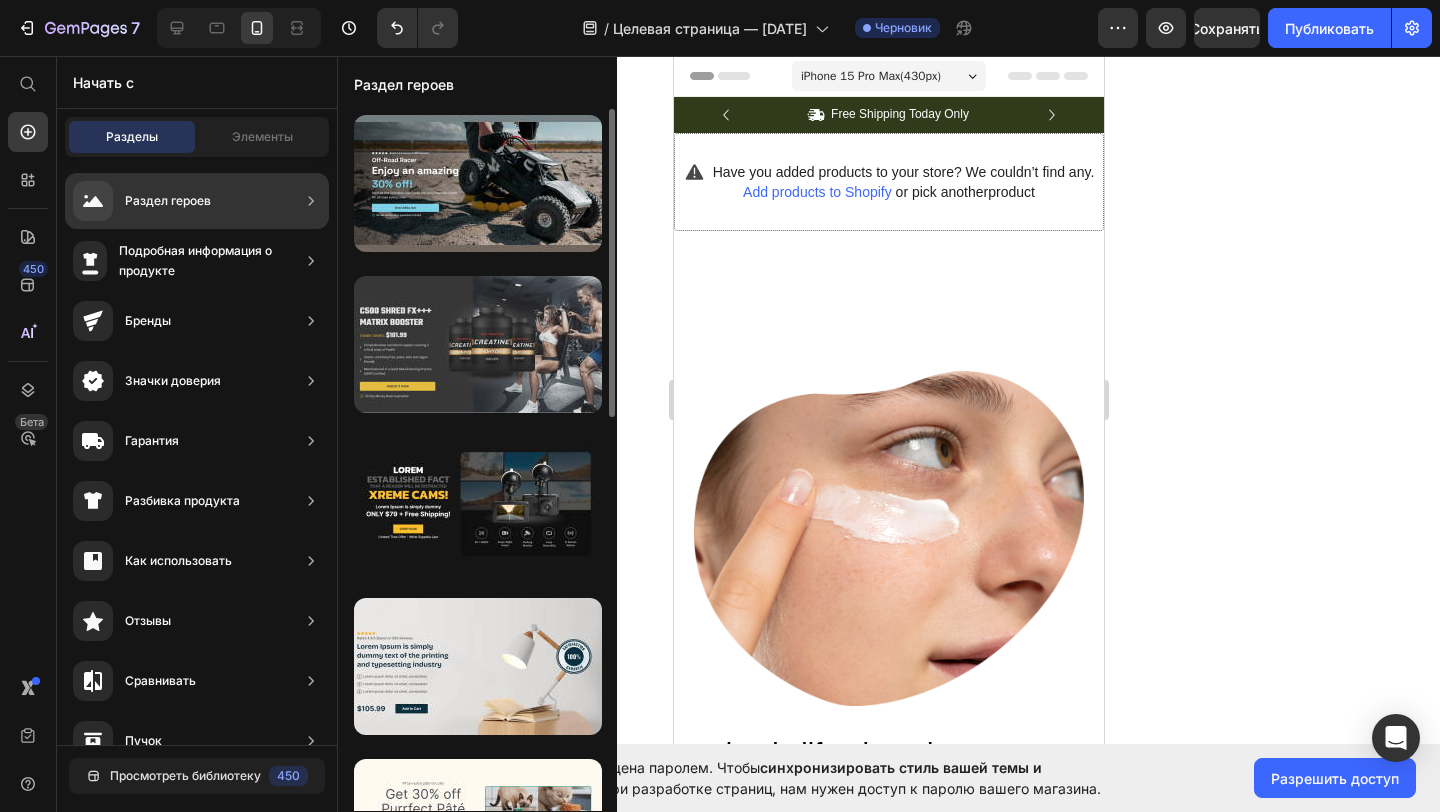 click at bounding box center (478, 344) 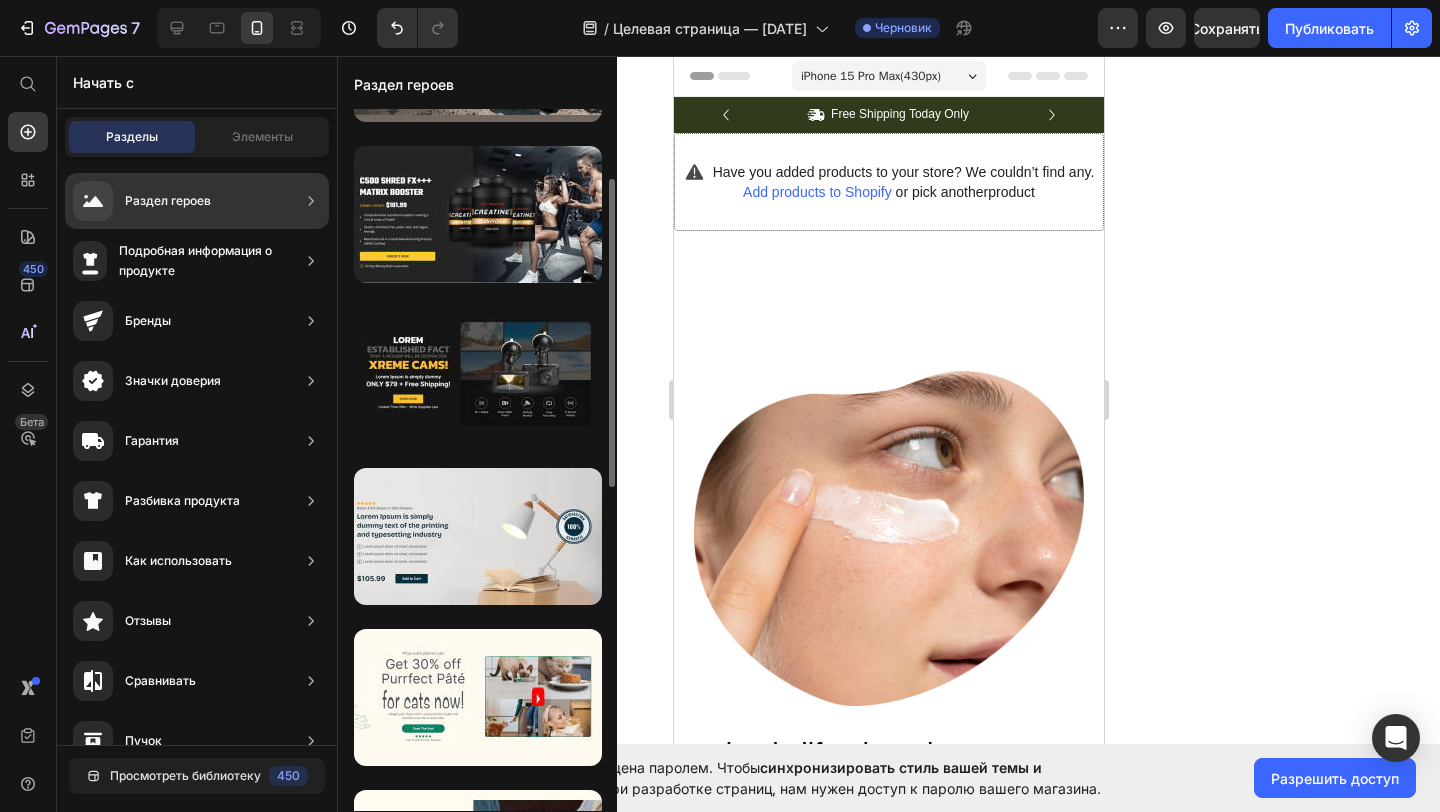 scroll, scrollTop: 140, scrollLeft: 0, axis: vertical 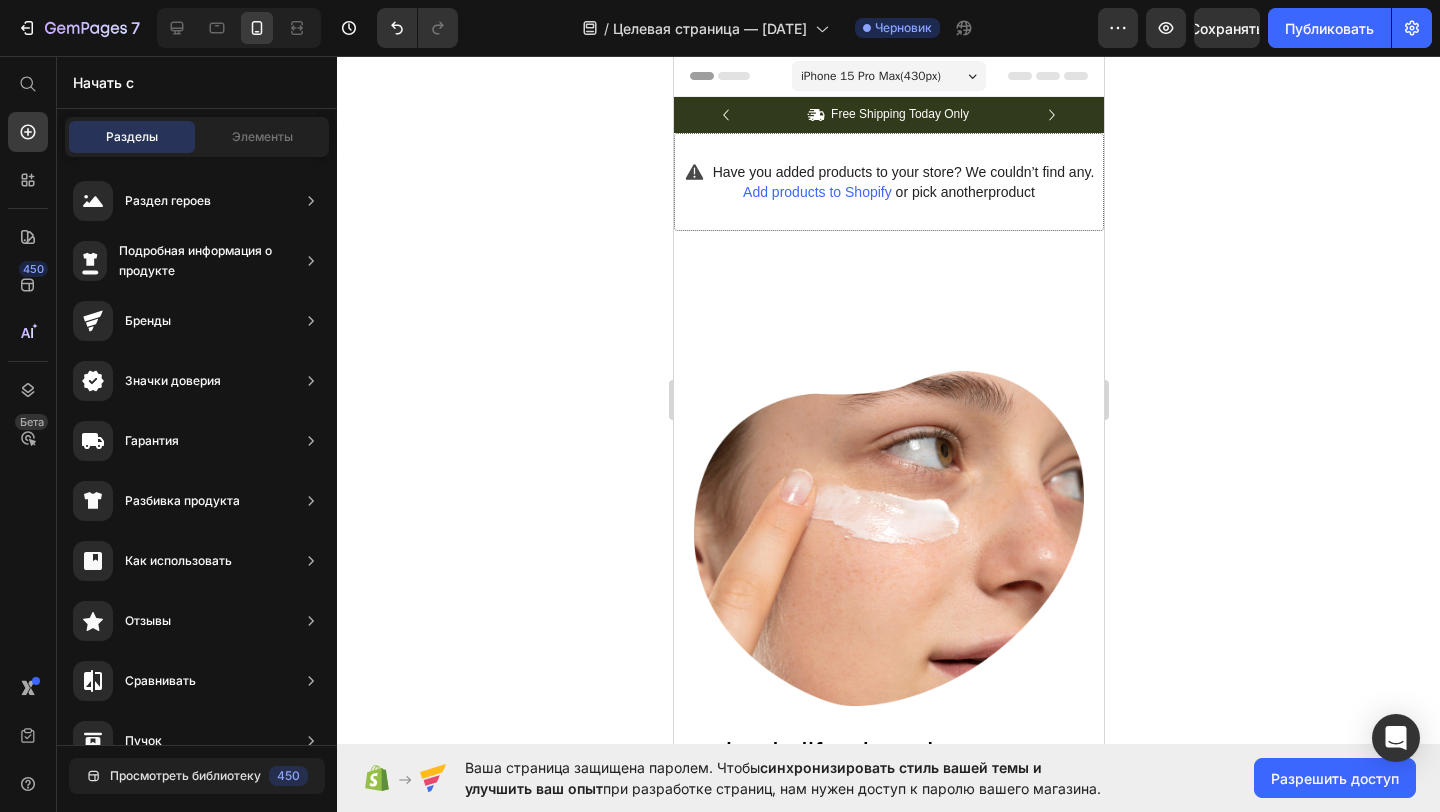 click 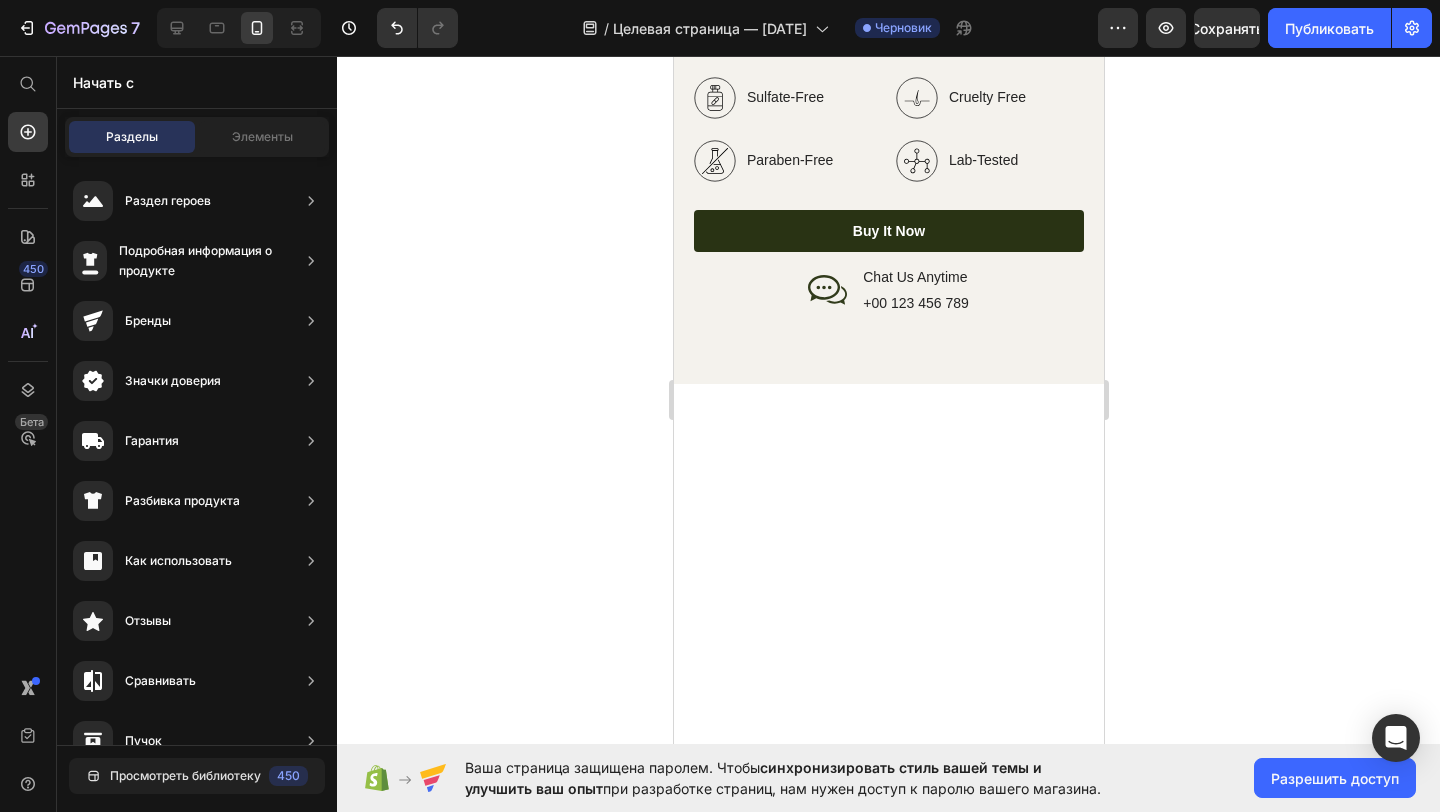 scroll, scrollTop: 0, scrollLeft: 0, axis: both 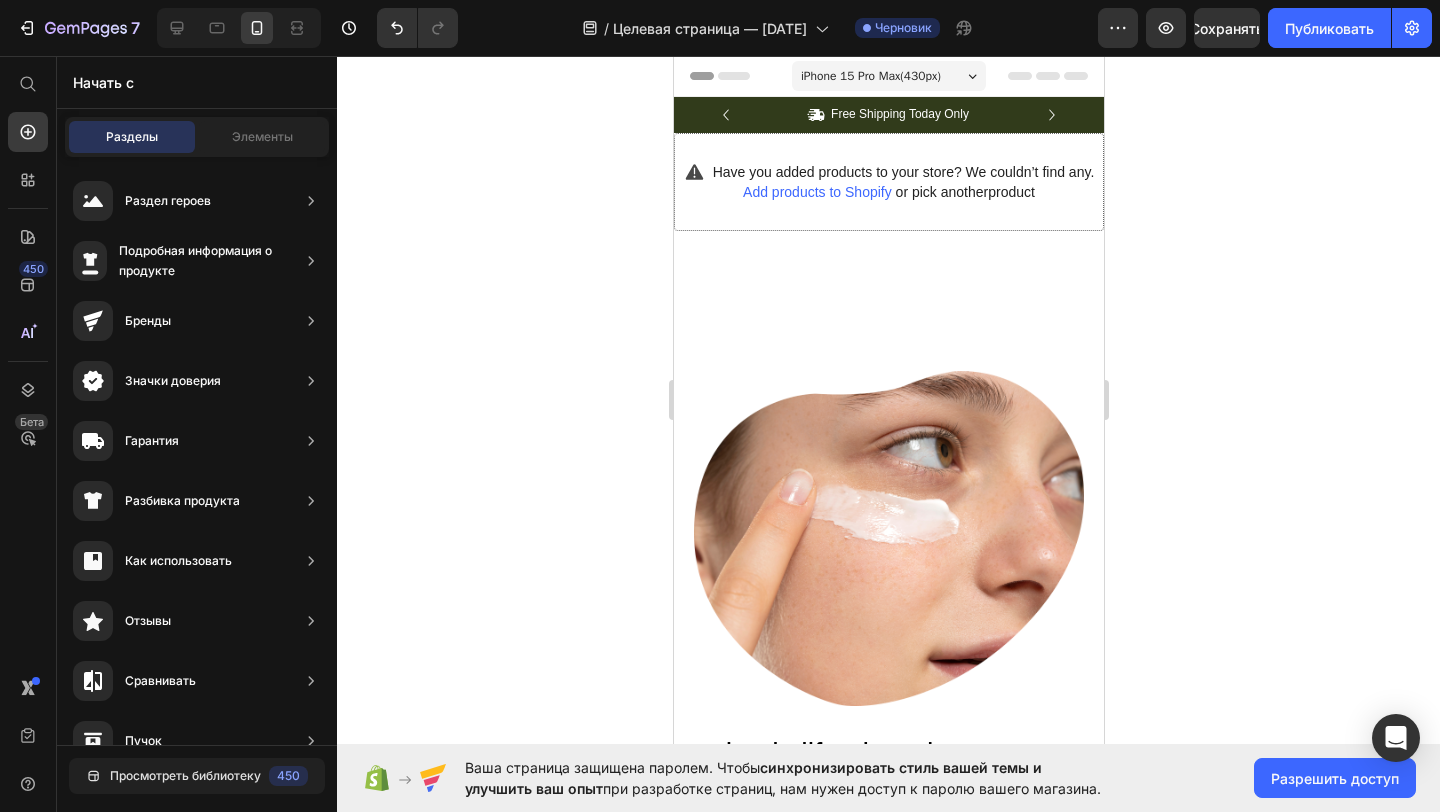 click on "Header" at bounding box center [730, 76] 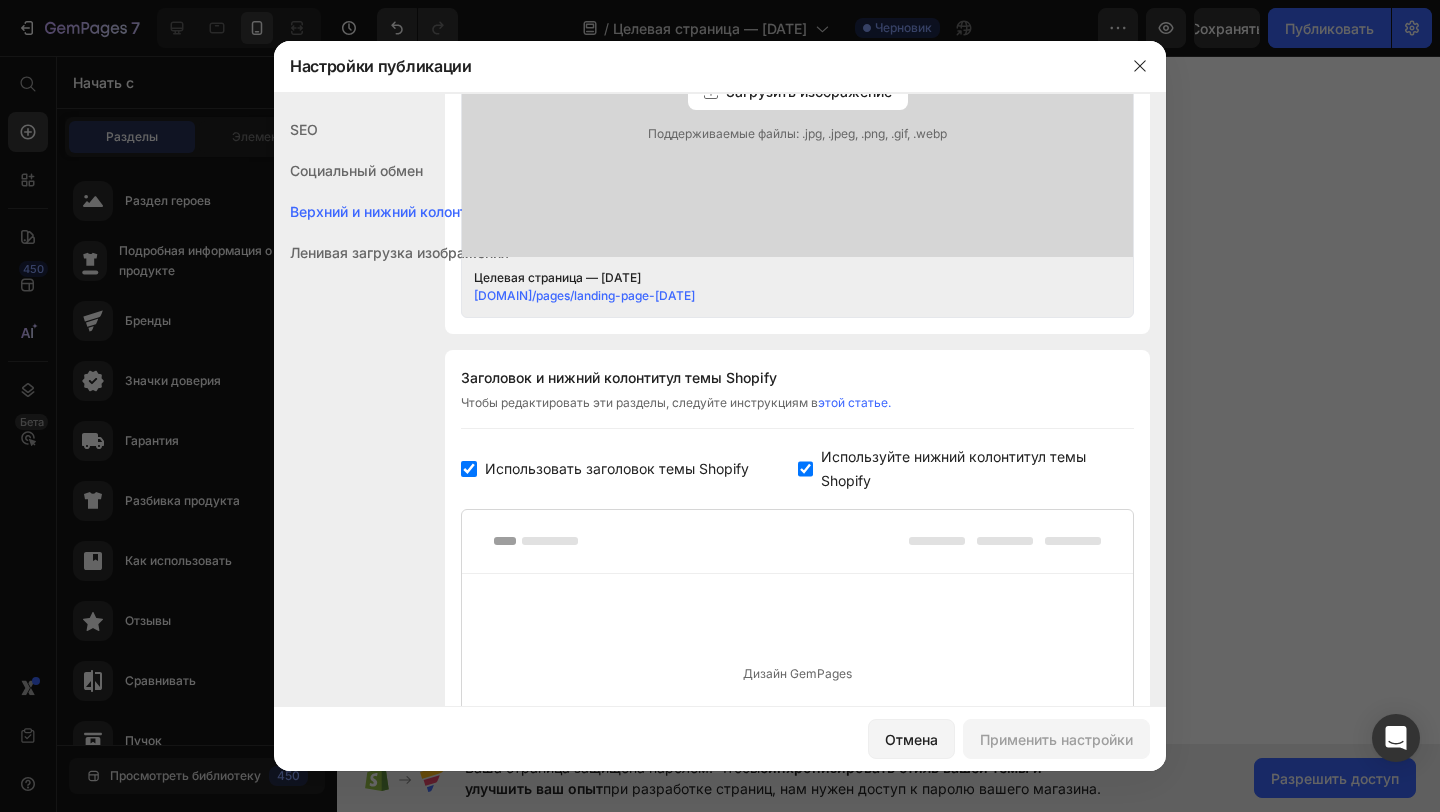 scroll, scrollTop: 1020, scrollLeft: 0, axis: vertical 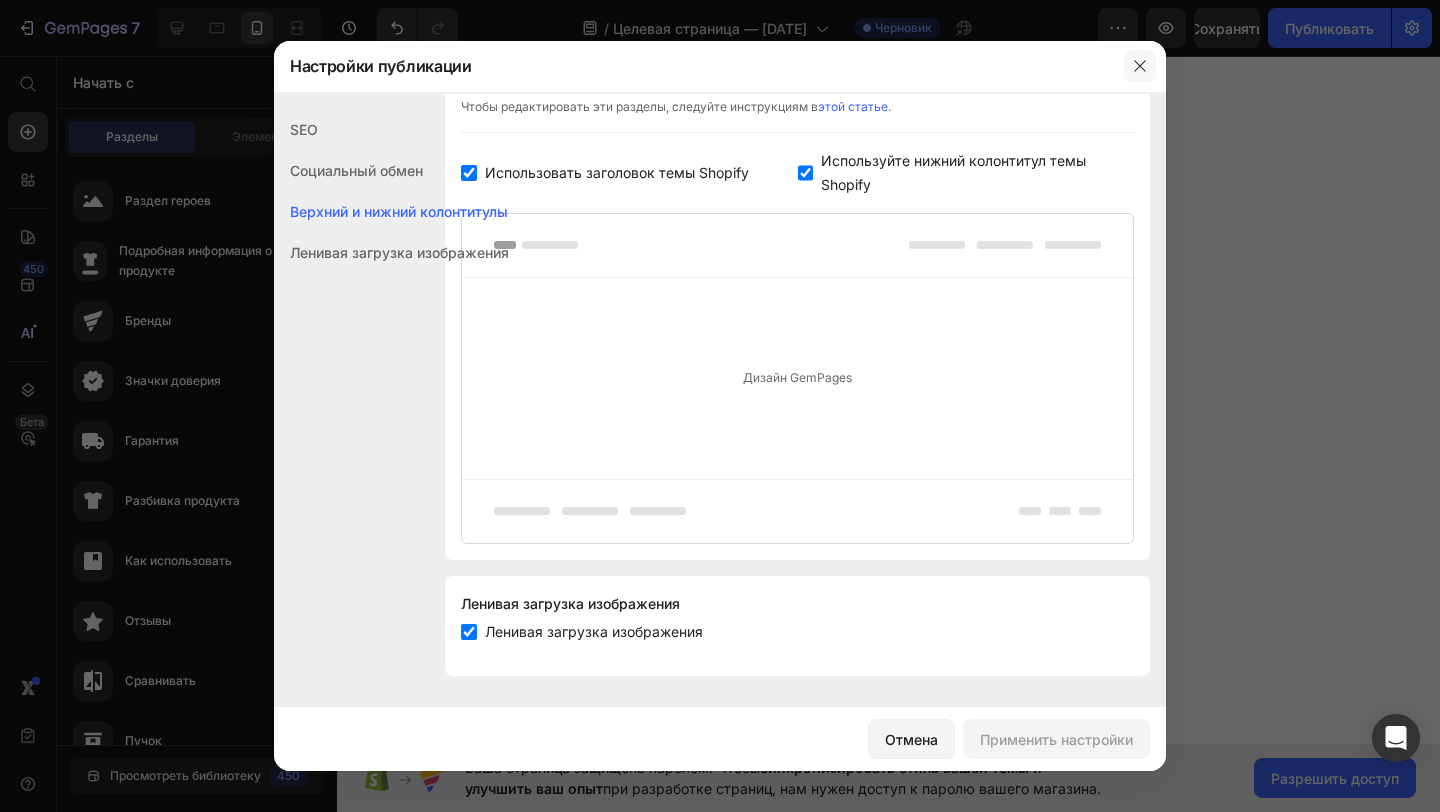 click 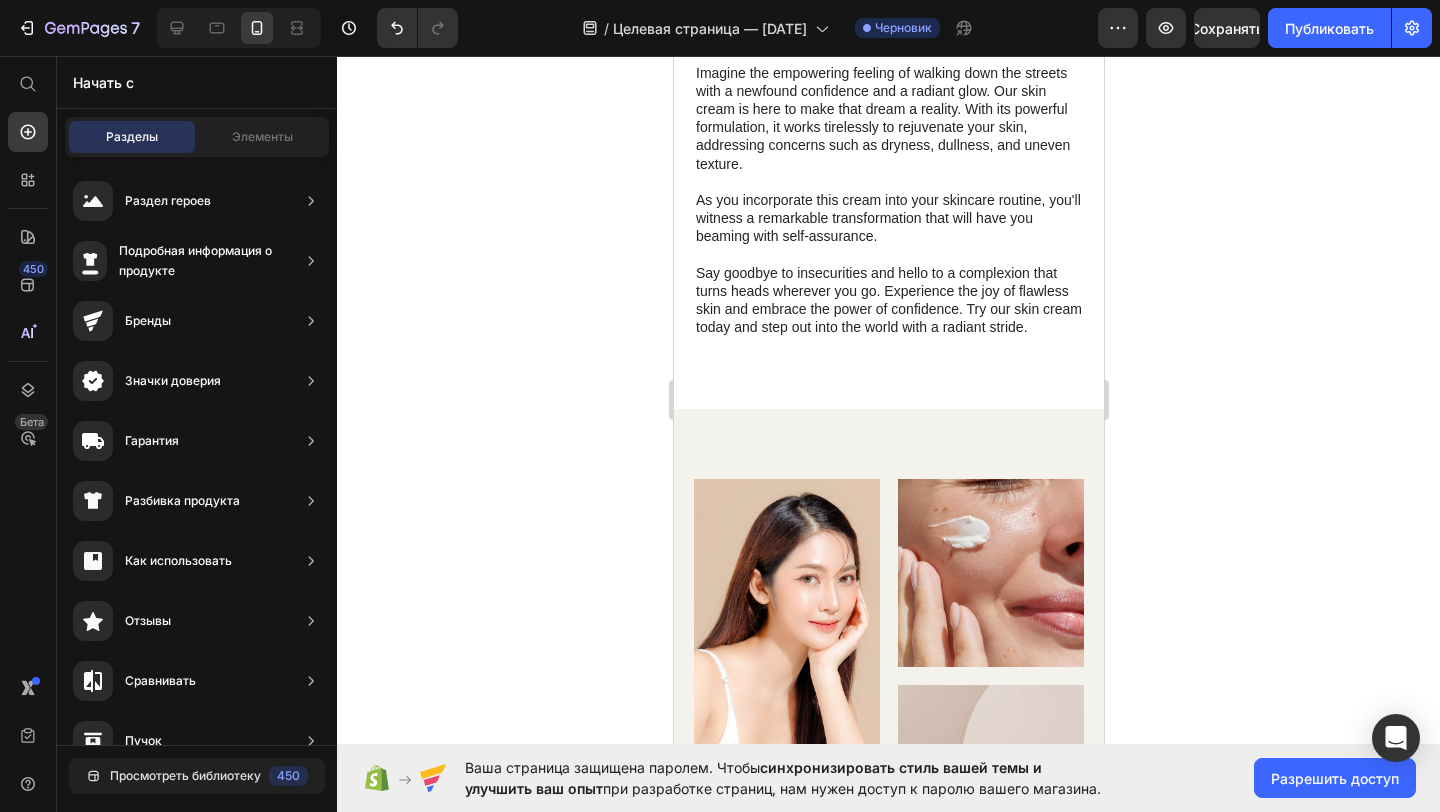 scroll, scrollTop: 1251, scrollLeft: 0, axis: vertical 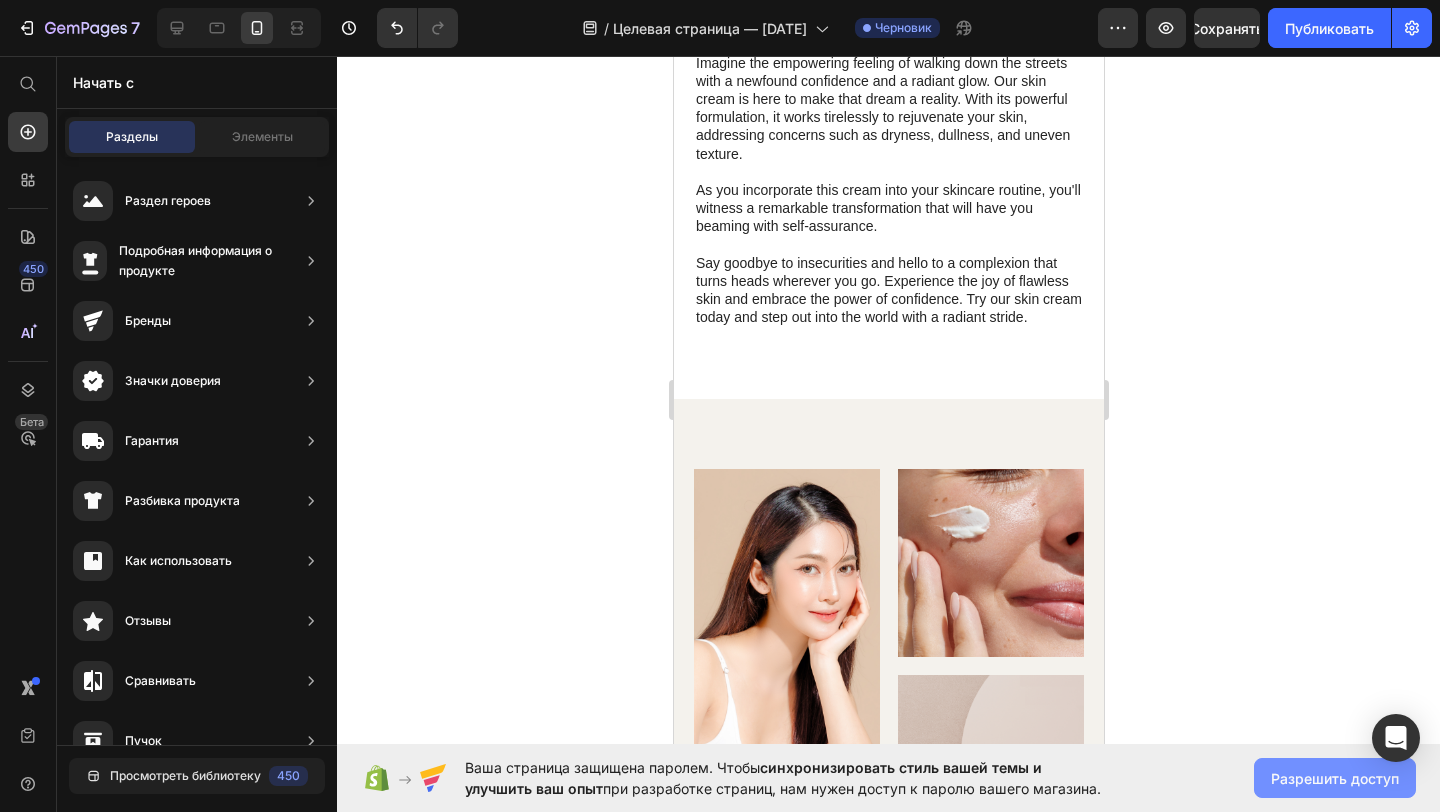 click on "Разрешить доступ" at bounding box center [1335, 778] 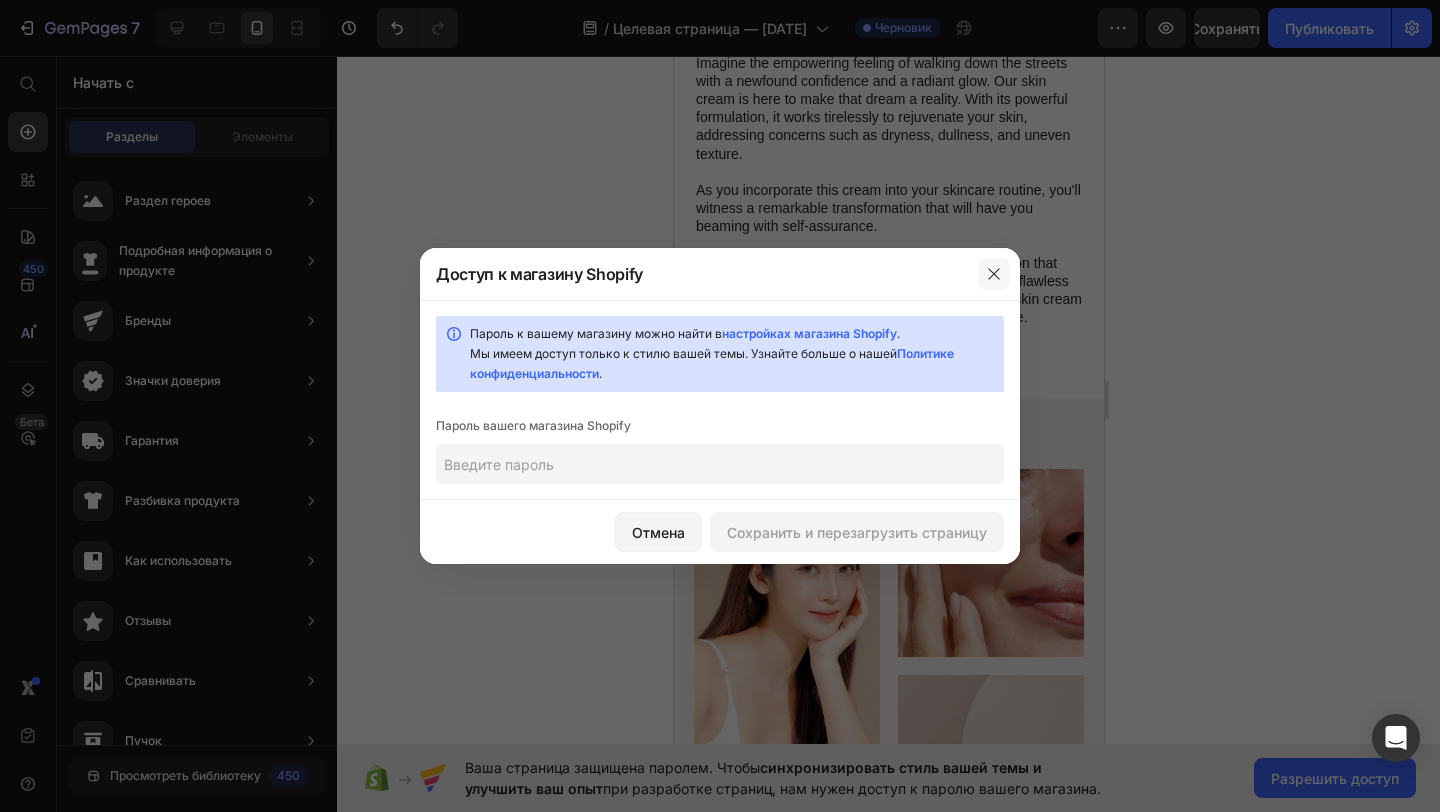 click 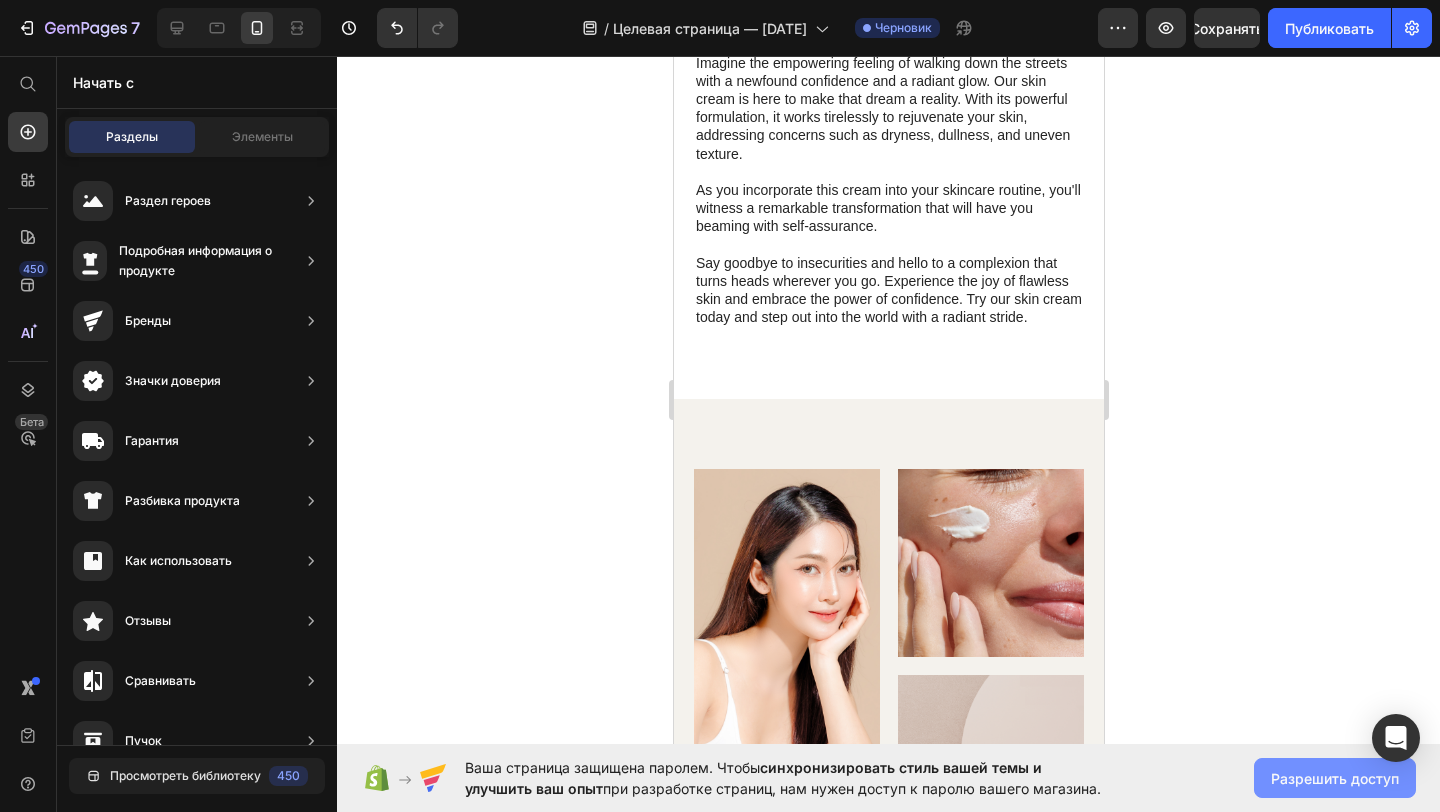 click on "Разрешить доступ" at bounding box center (1335, 778) 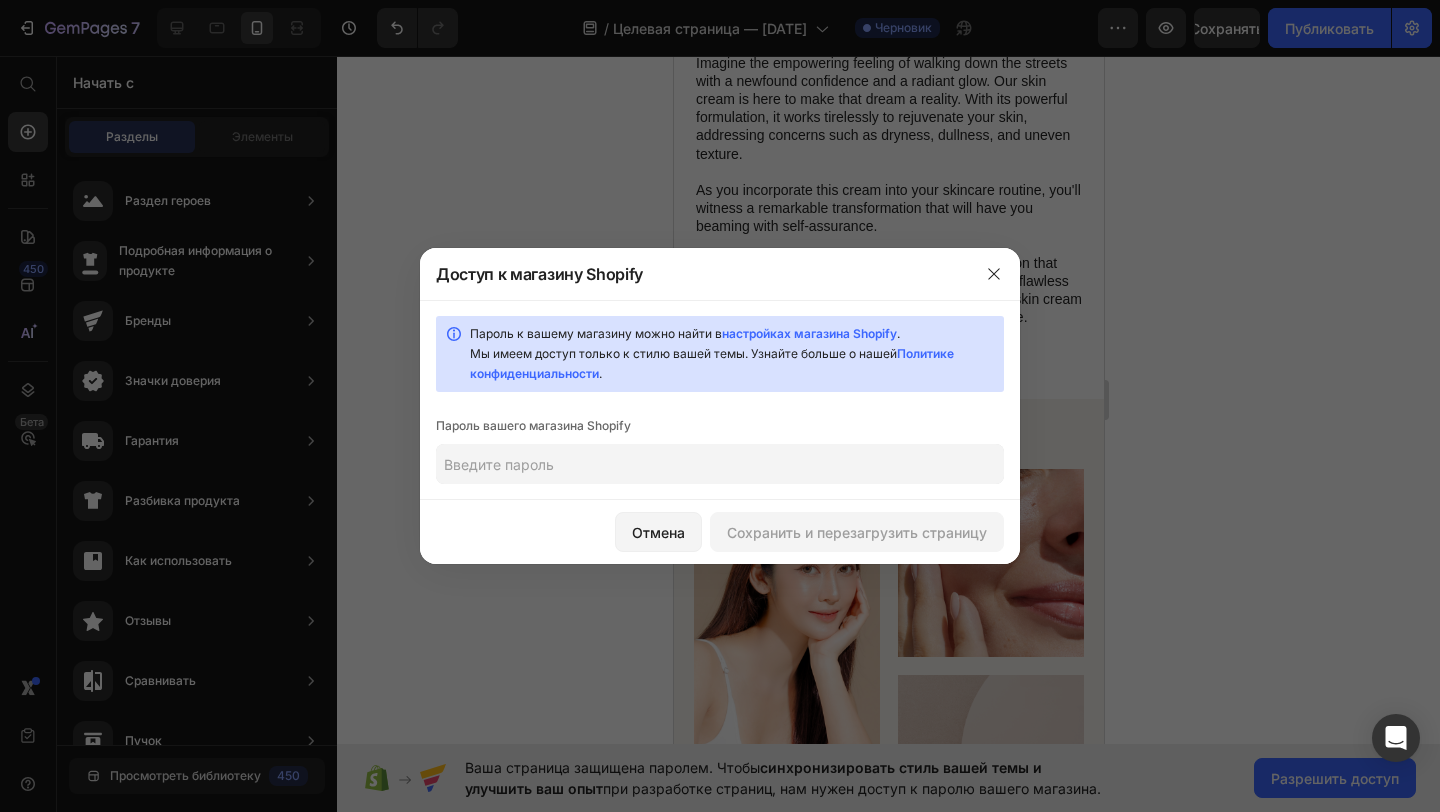 click 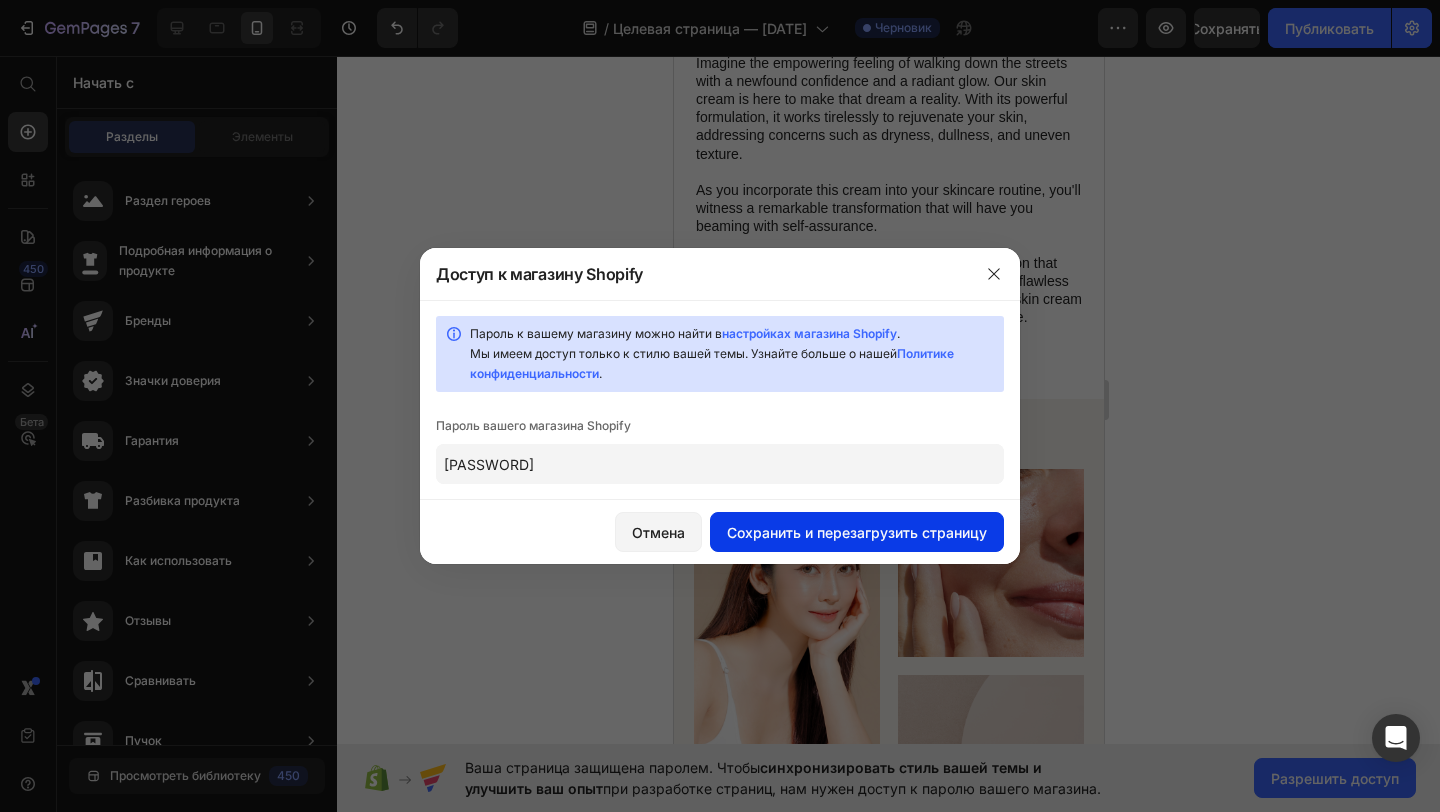 click on "Сохранить и перезагрузить страницу" at bounding box center [857, 532] 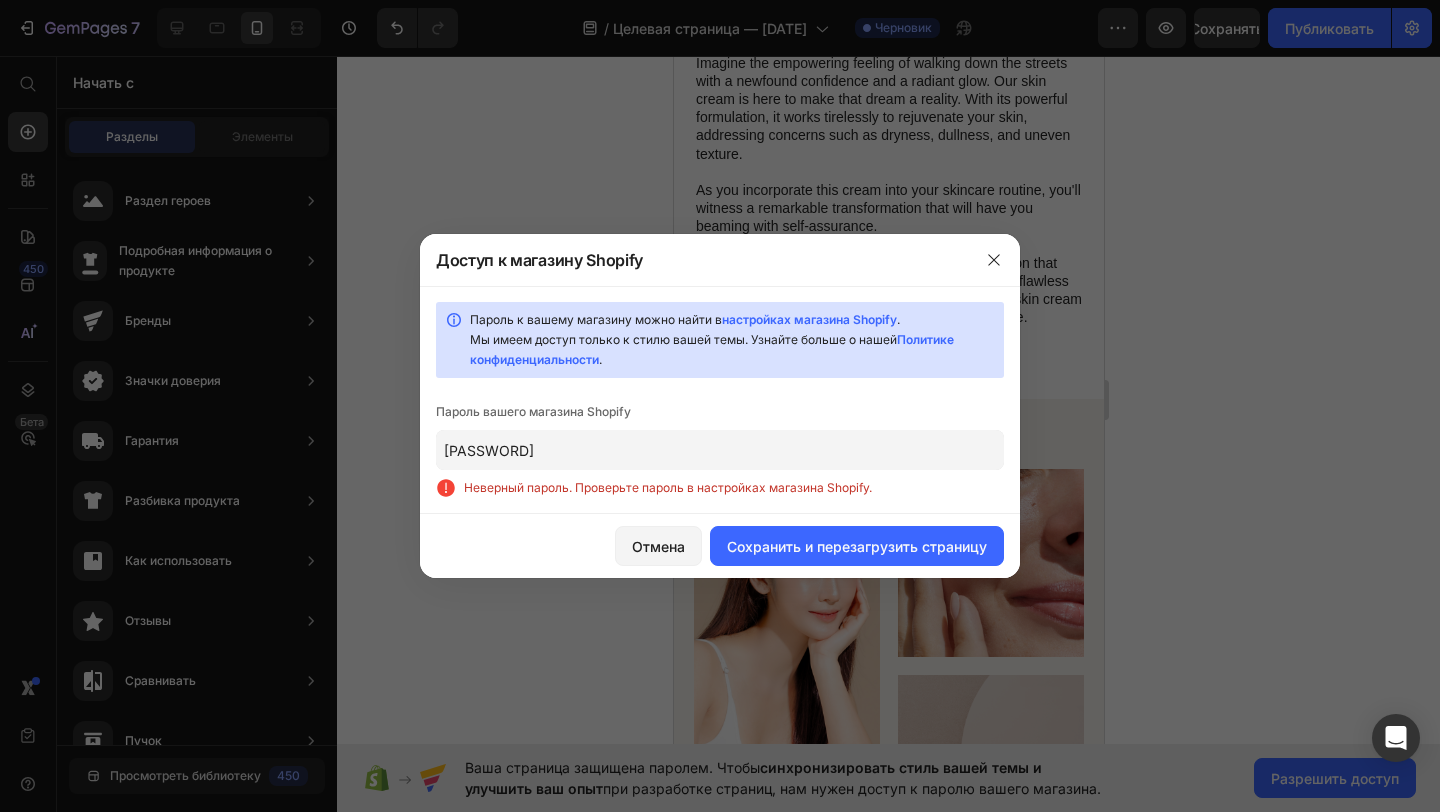 click on "[PASSWORD]" 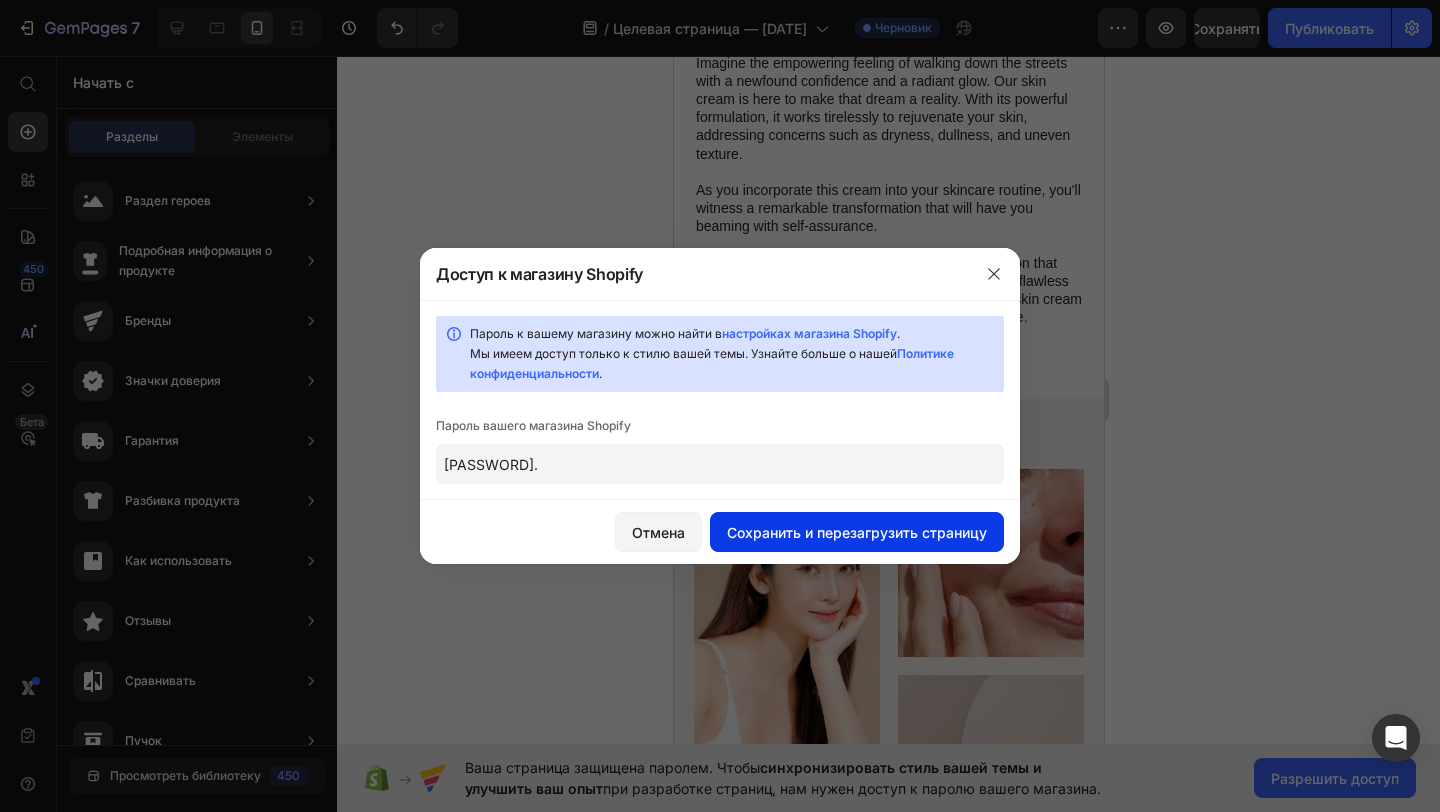 type on "[PASSWORD]." 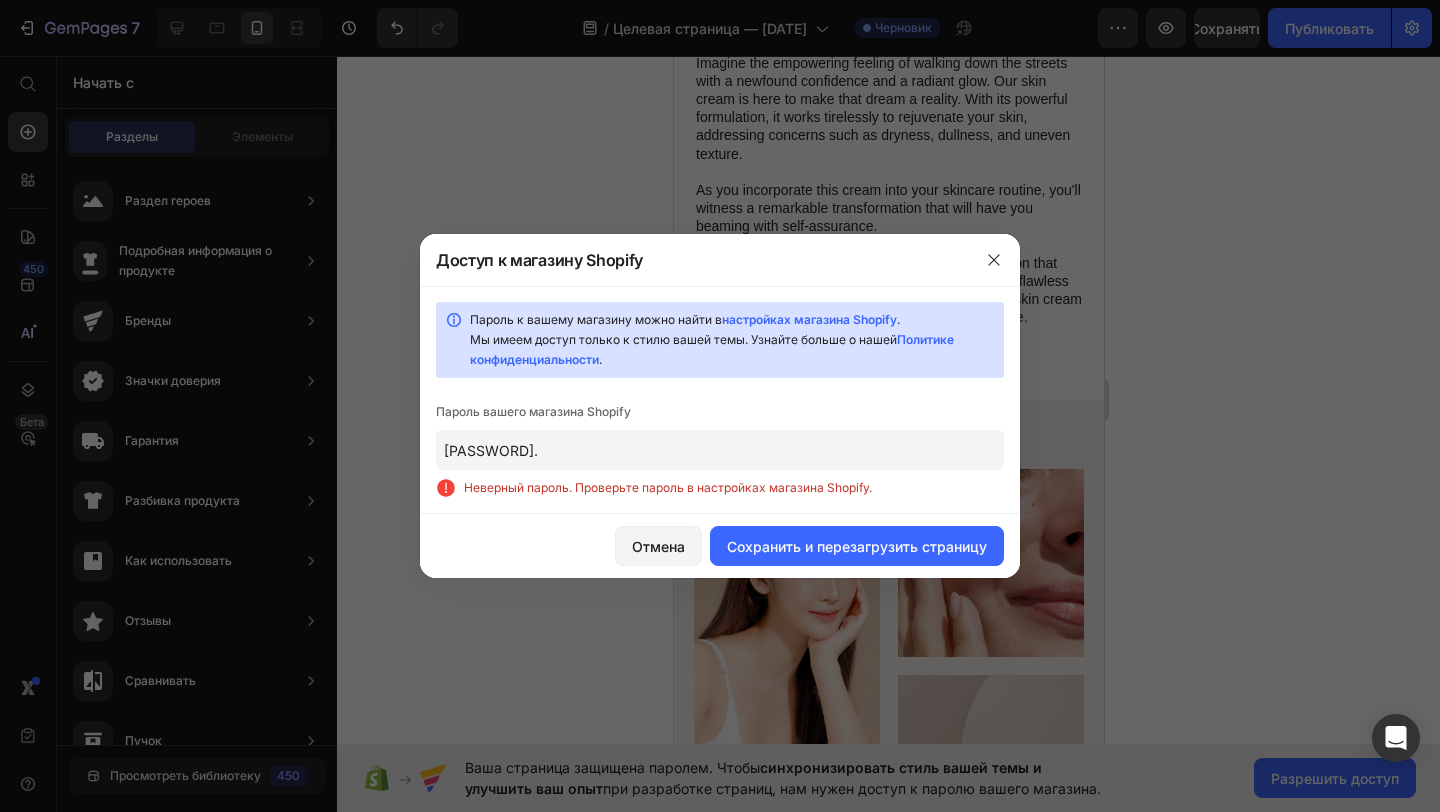 click on "[PASSWORD]." 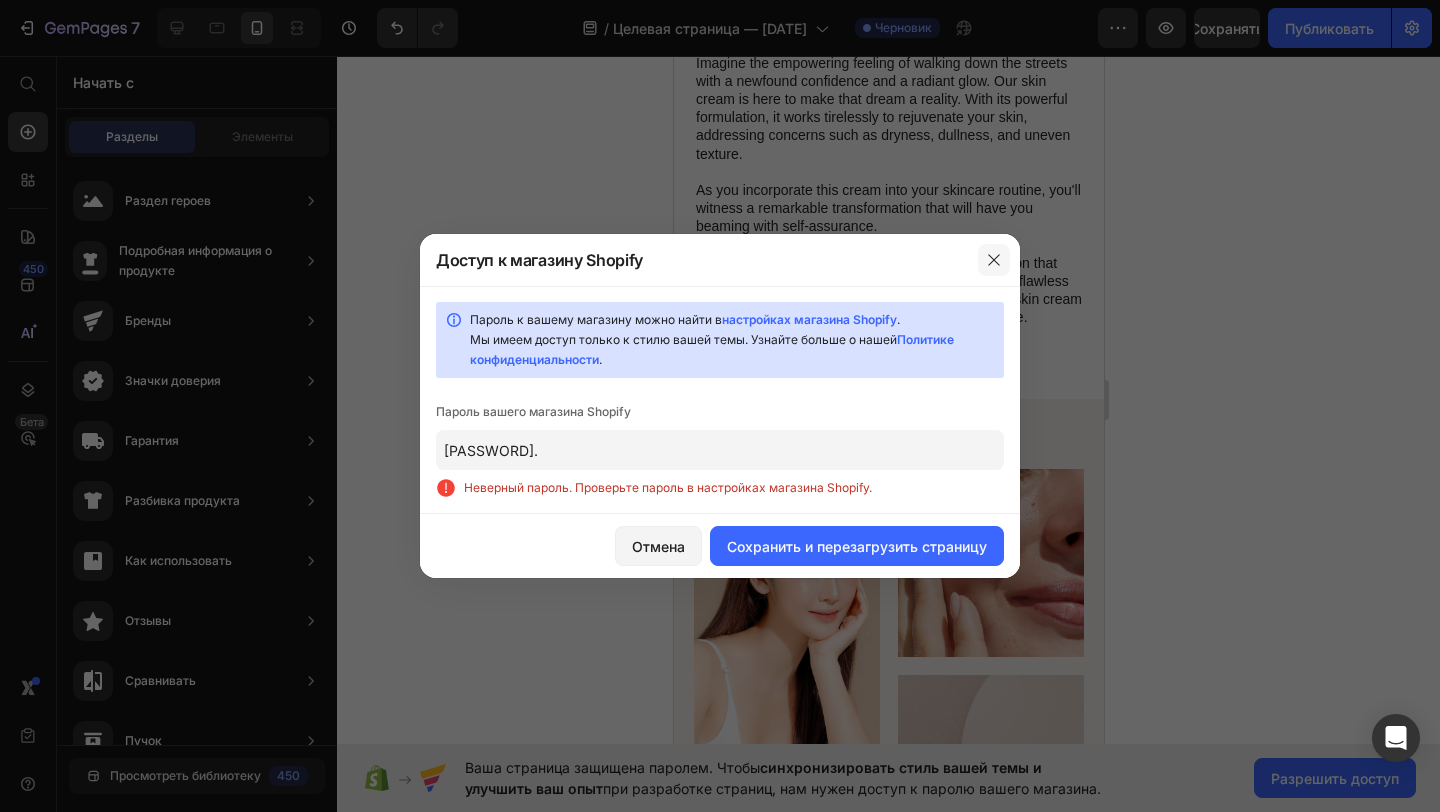 click 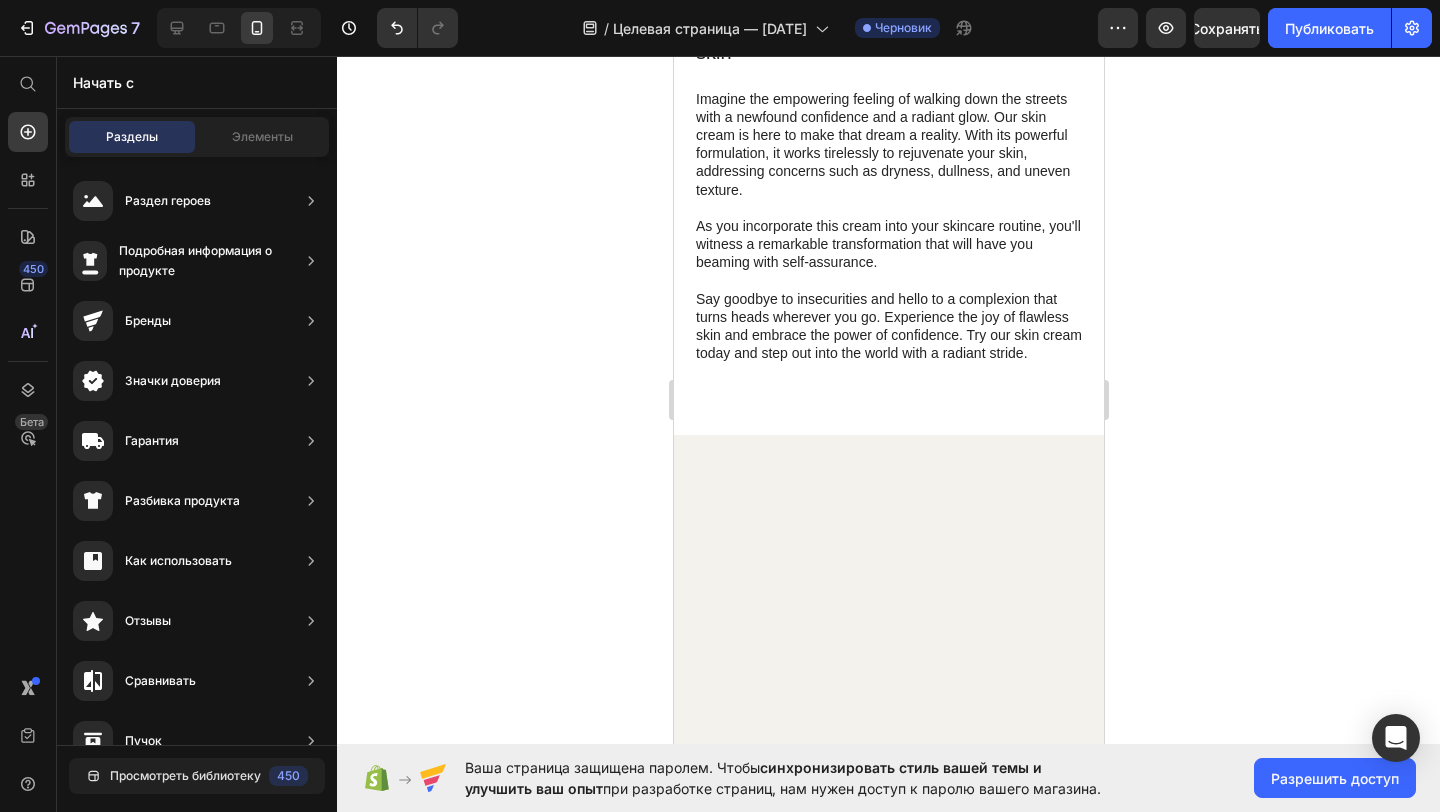 scroll, scrollTop: 367, scrollLeft: 0, axis: vertical 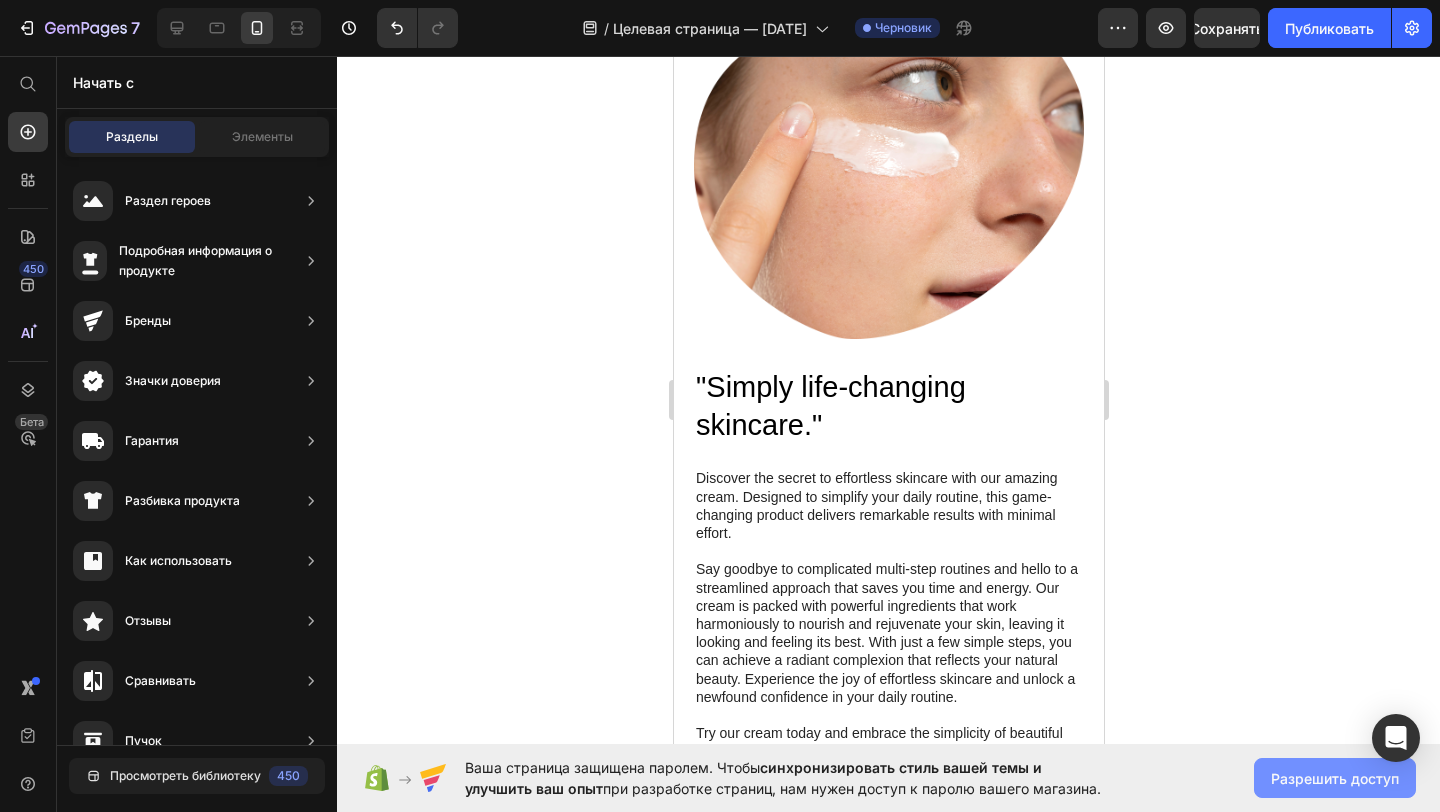 click on "Разрешить доступ" at bounding box center [1335, 778] 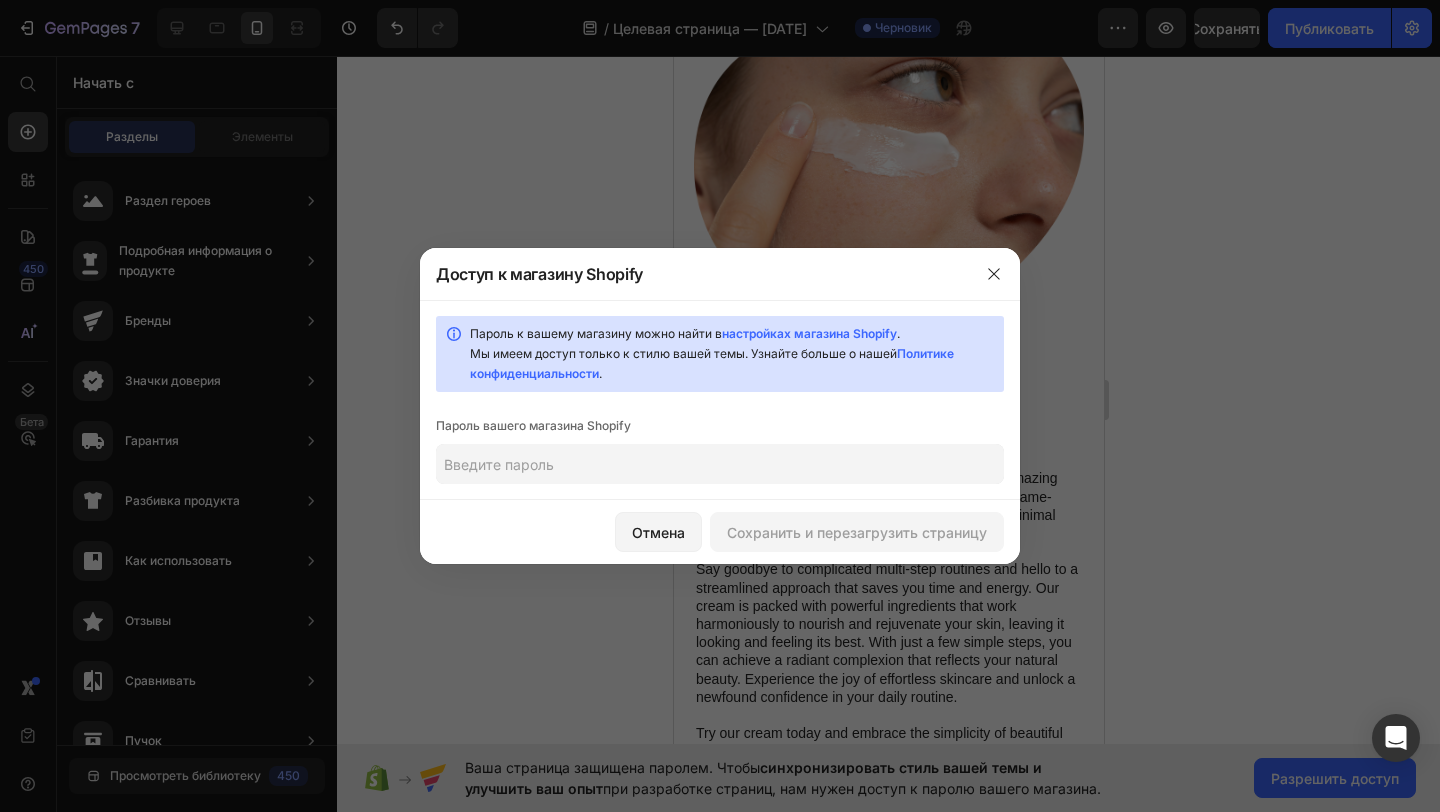 click 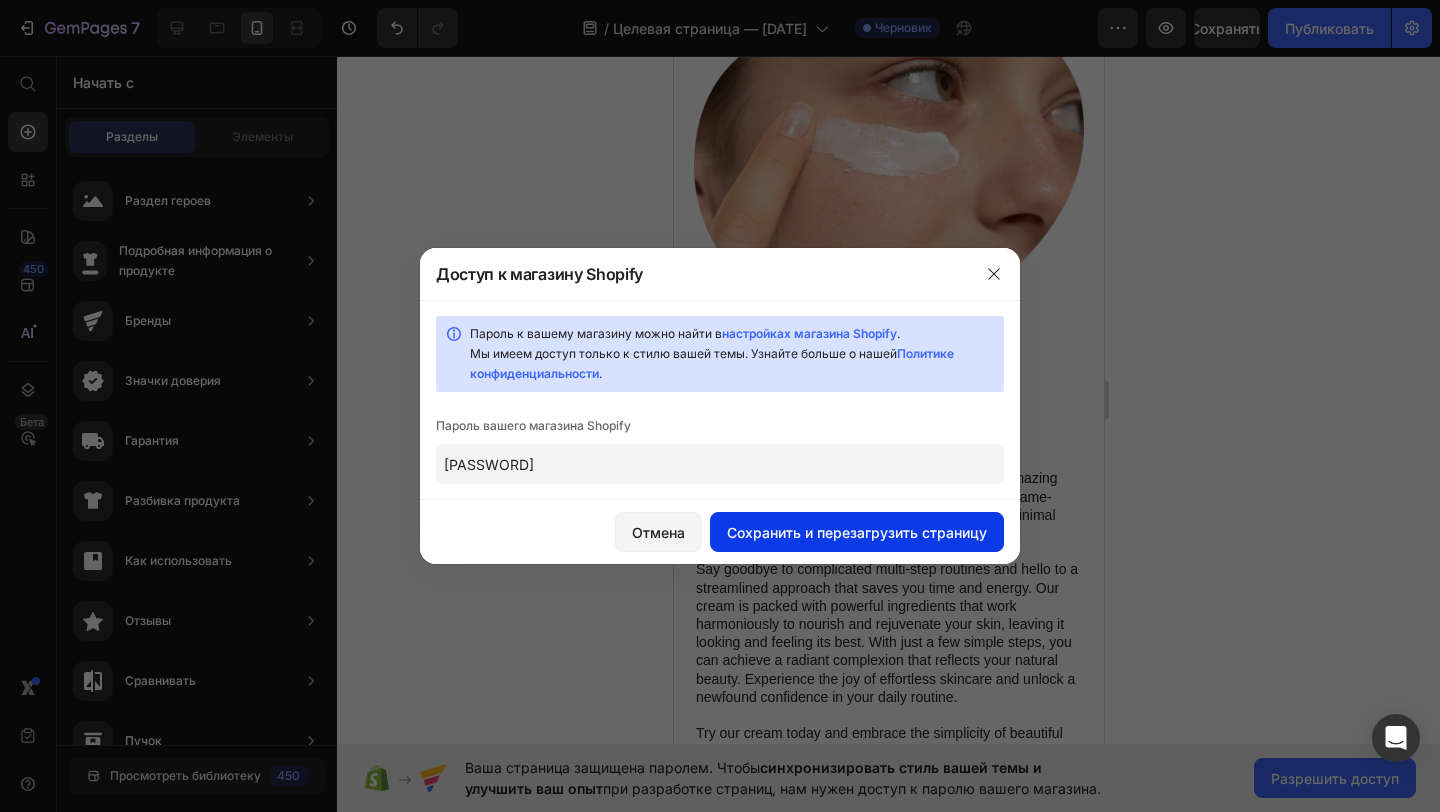 type on "[PASSWORD]" 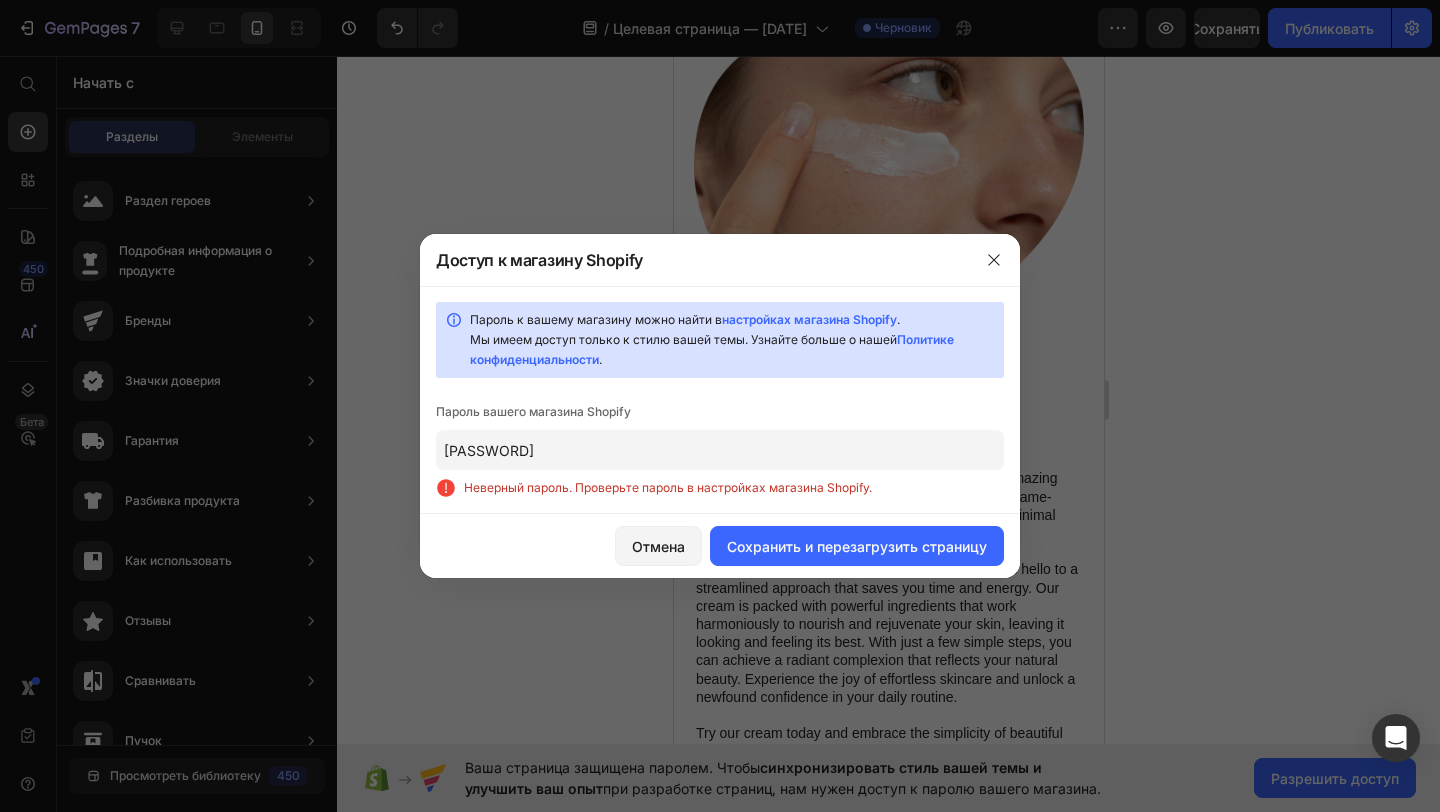 click at bounding box center (720, 406) 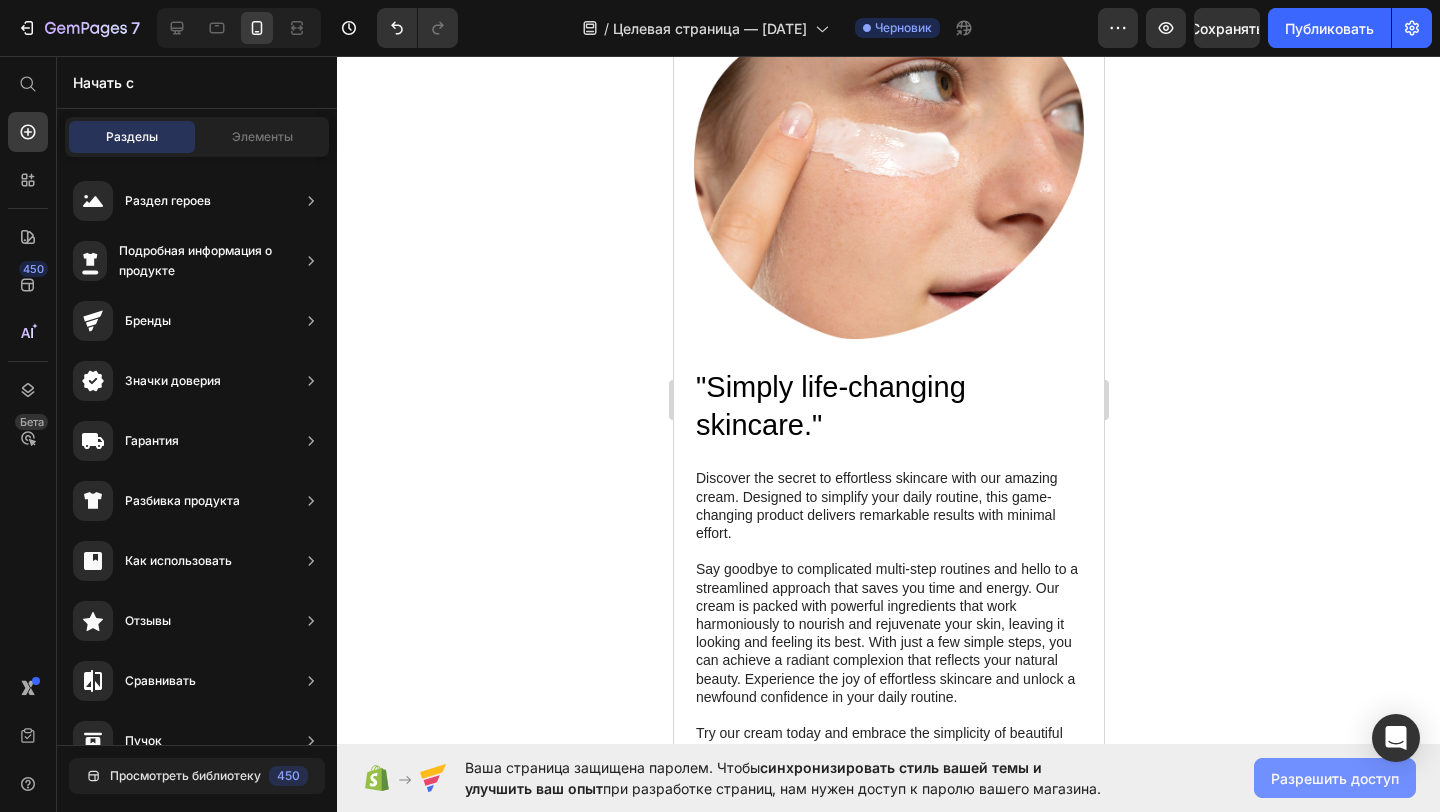 click on "Разрешить доступ" at bounding box center [1335, 778] 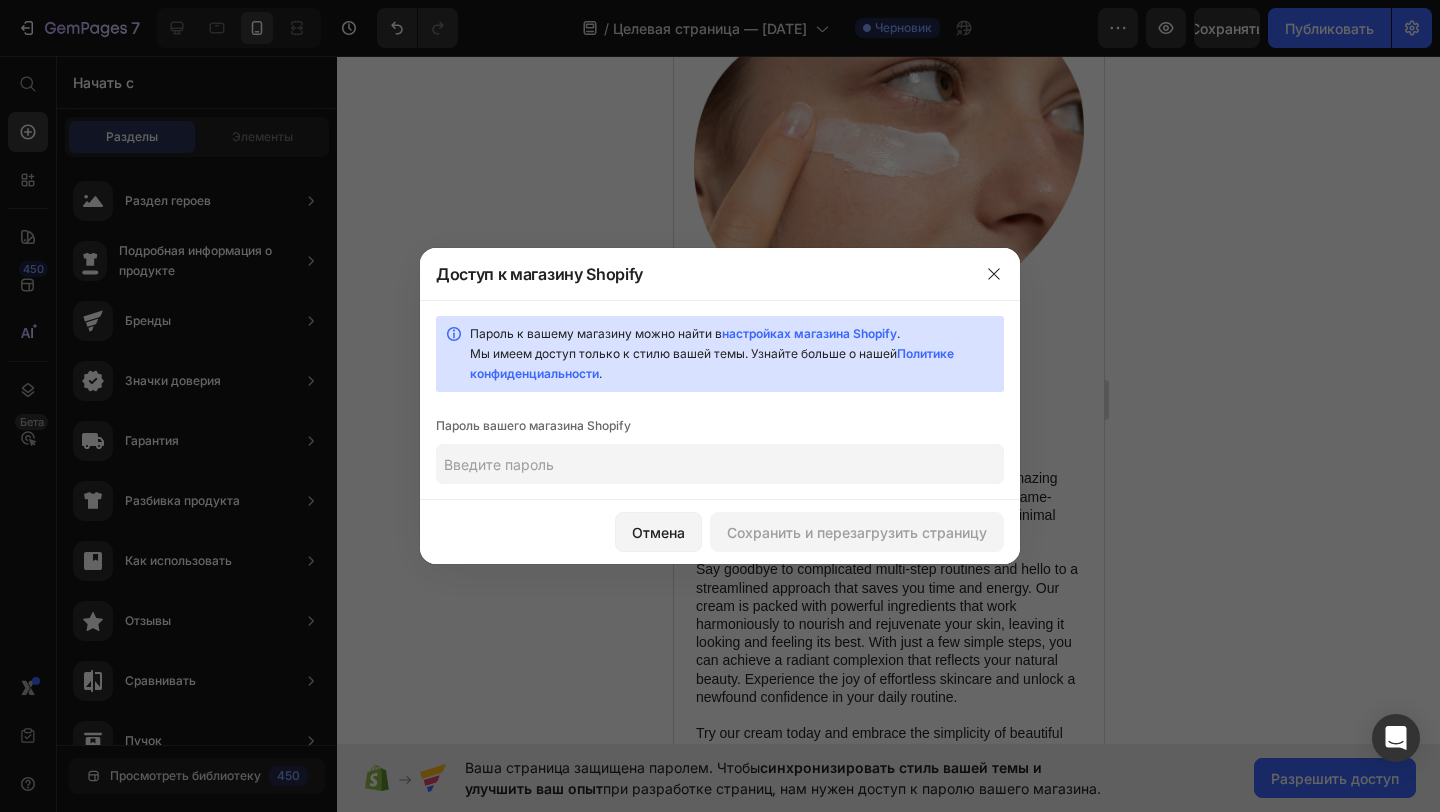click 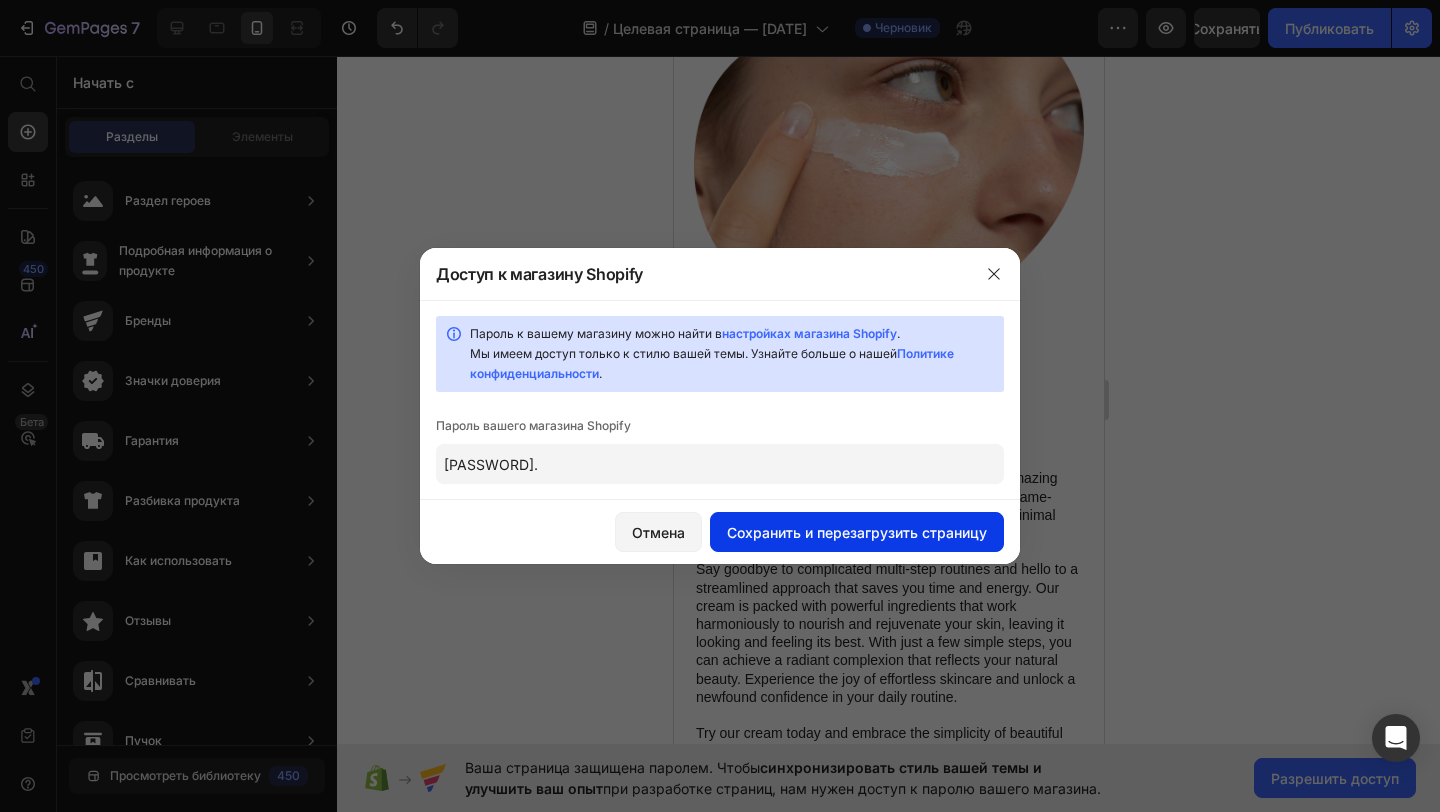 type on "[PASSWORD]." 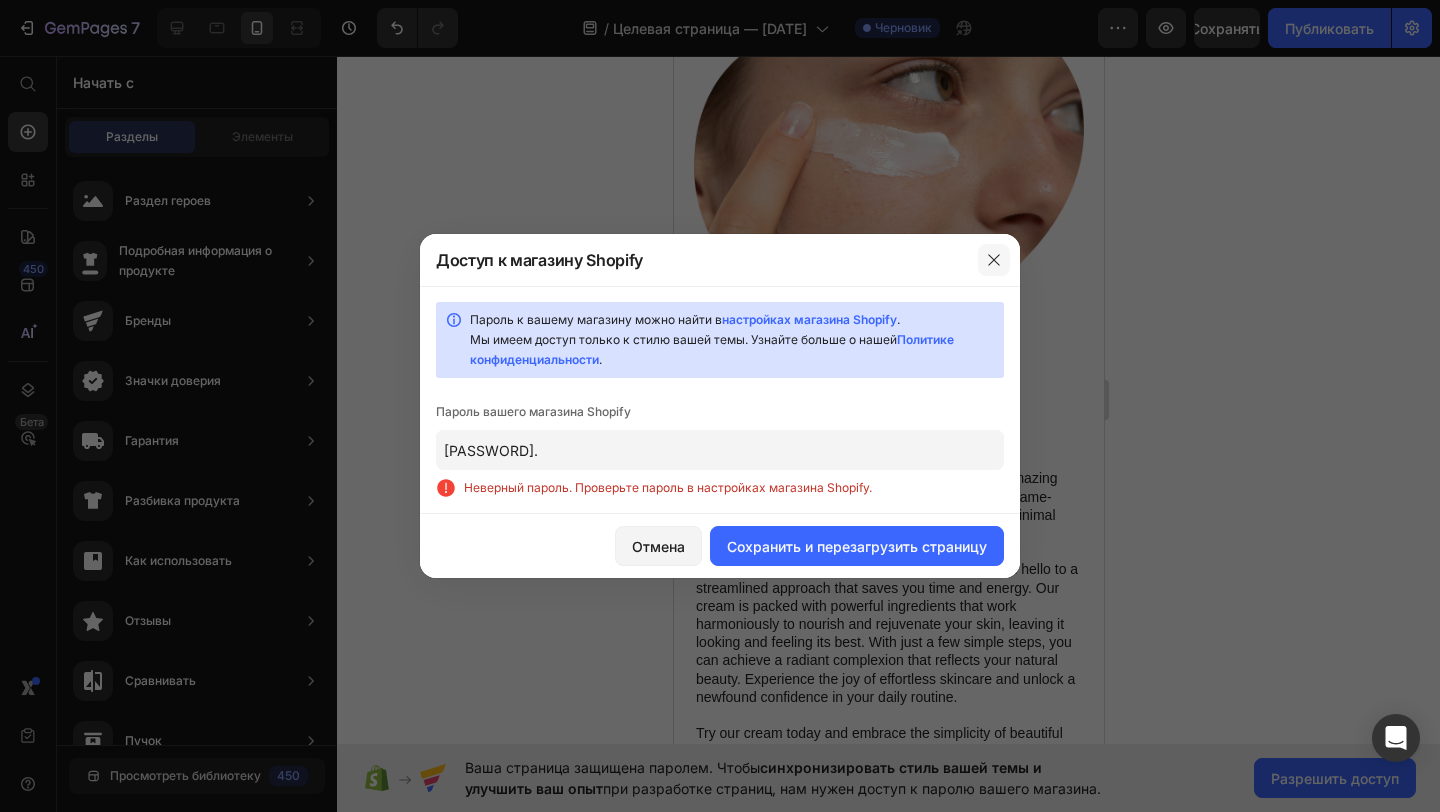 click 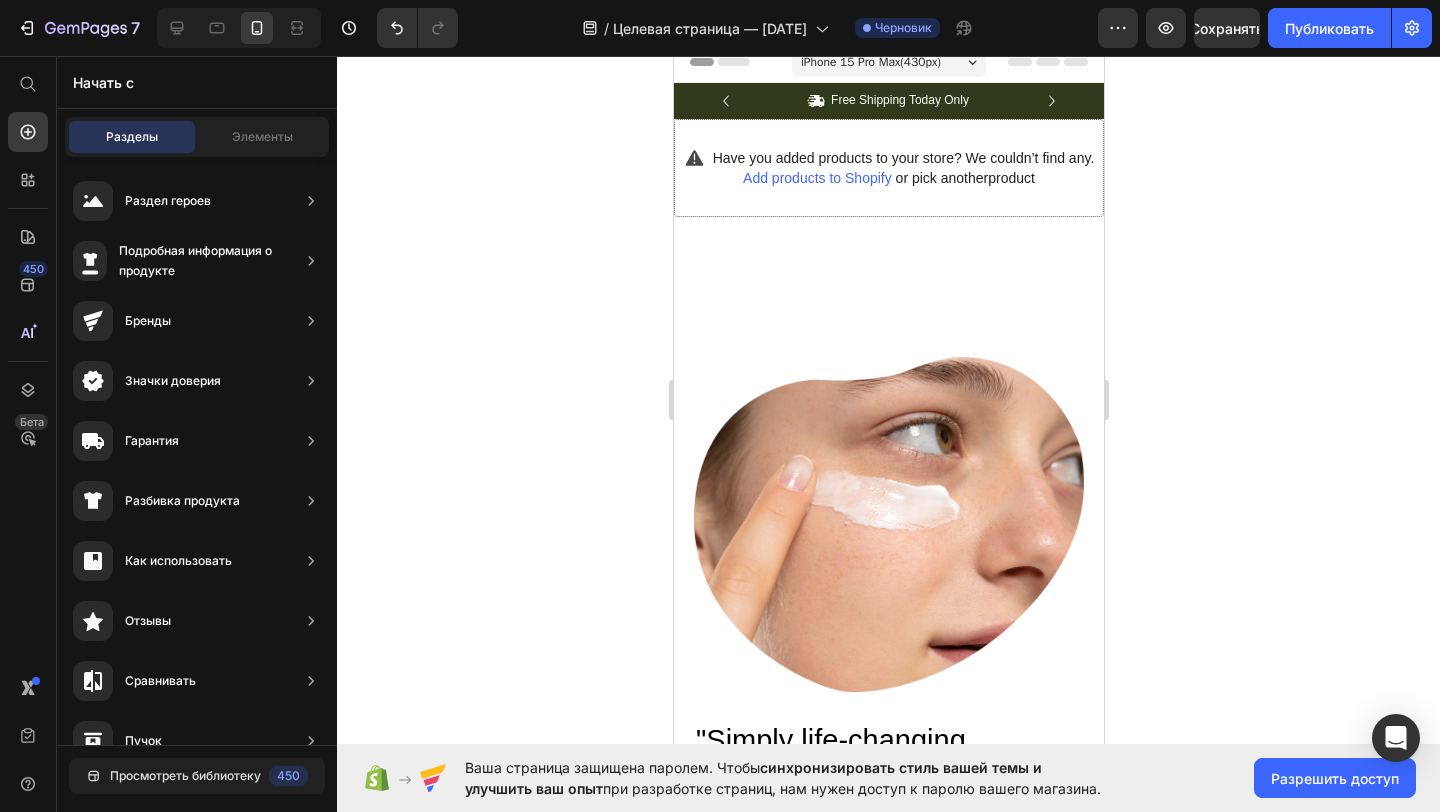 scroll, scrollTop: 0, scrollLeft: 0, axis: both 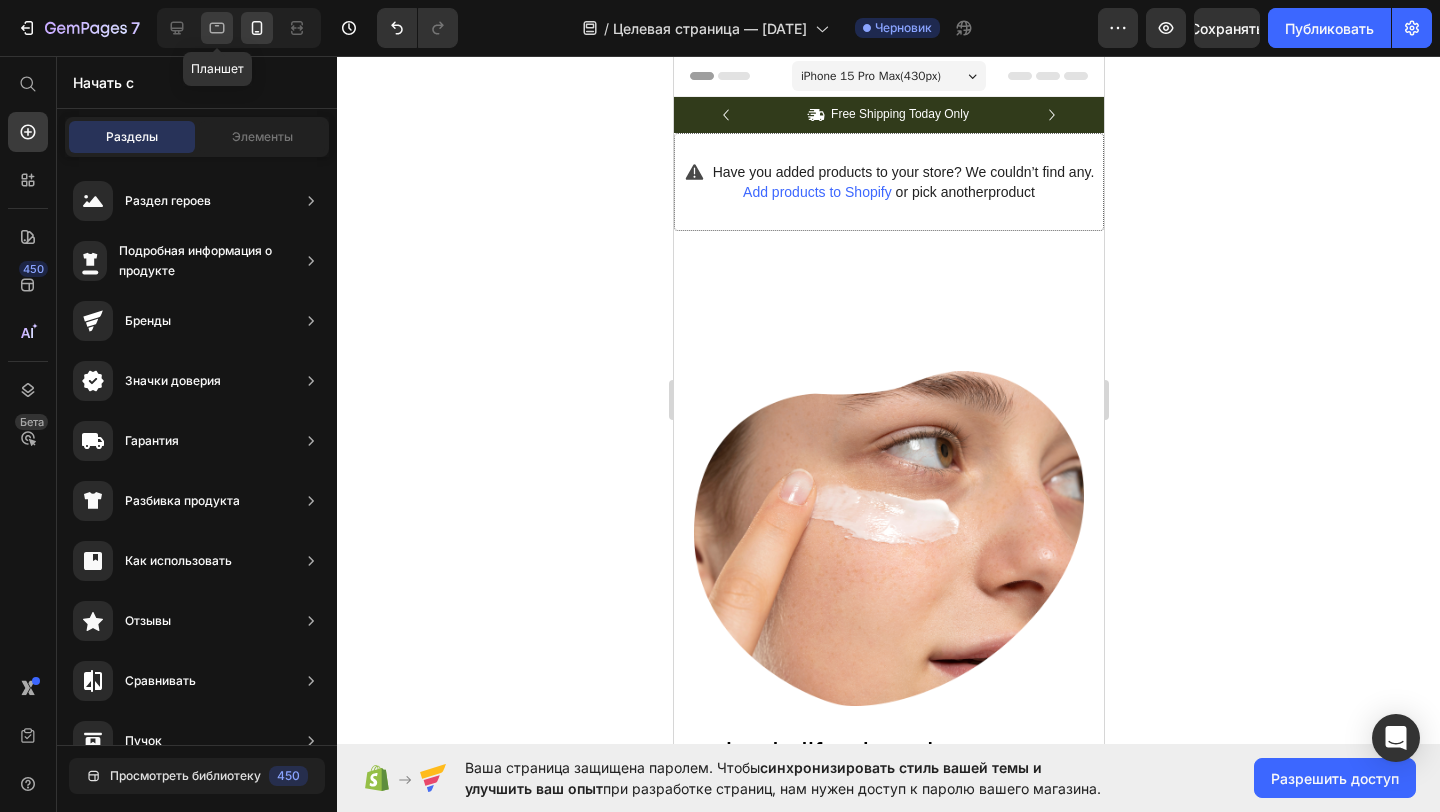 click 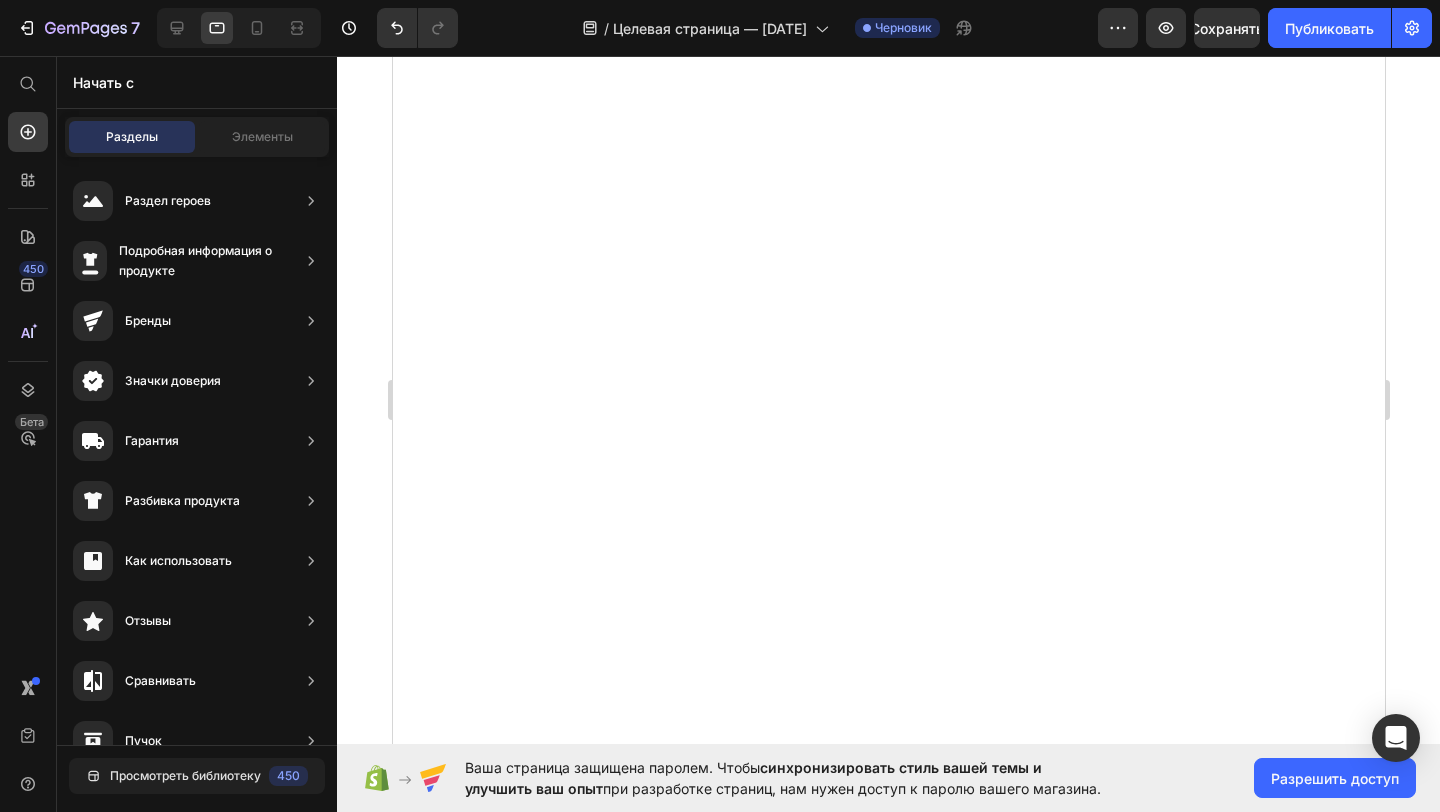 scroll, scrollTop: 0, scrollLeft: 0, axis: both 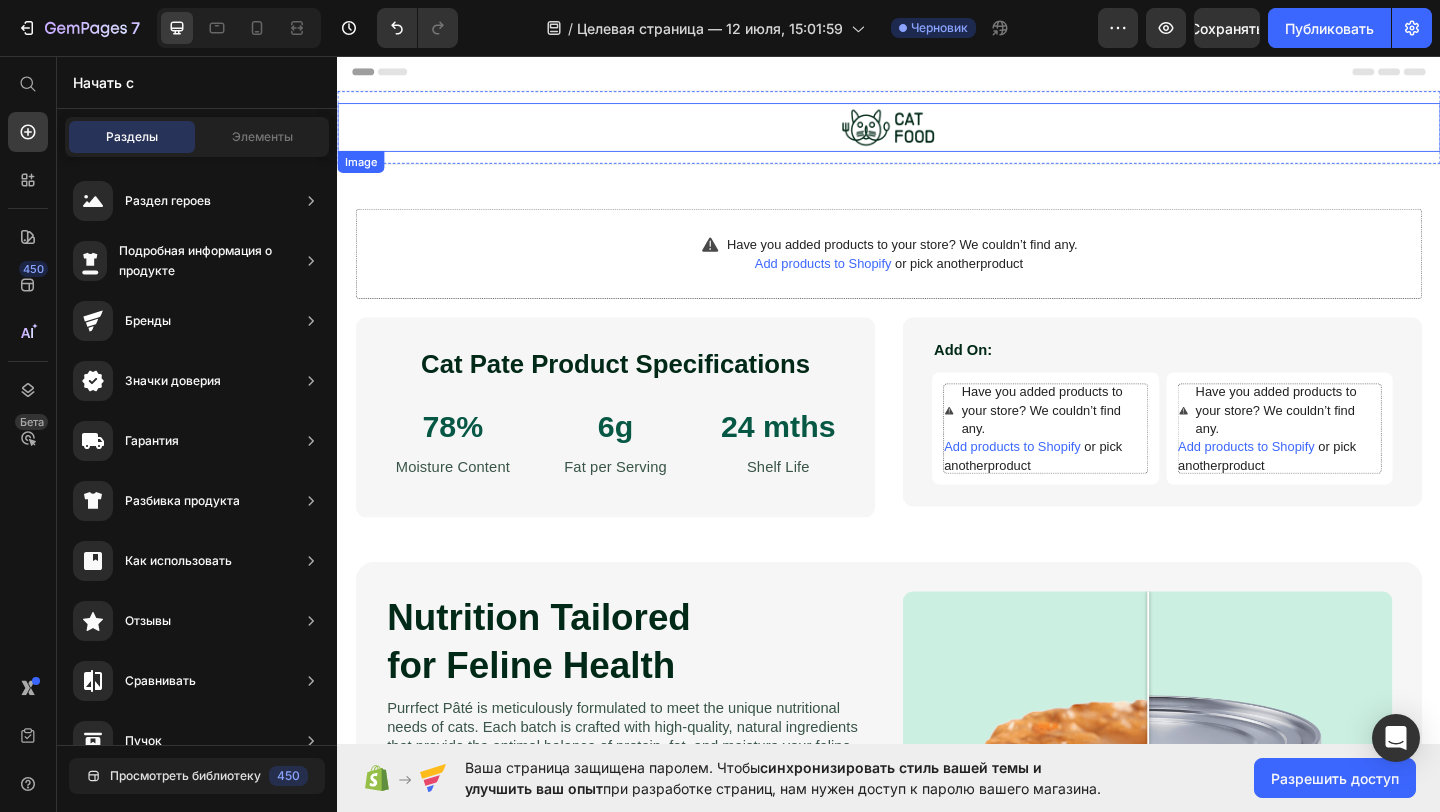 click at bounding box center (937, 133) 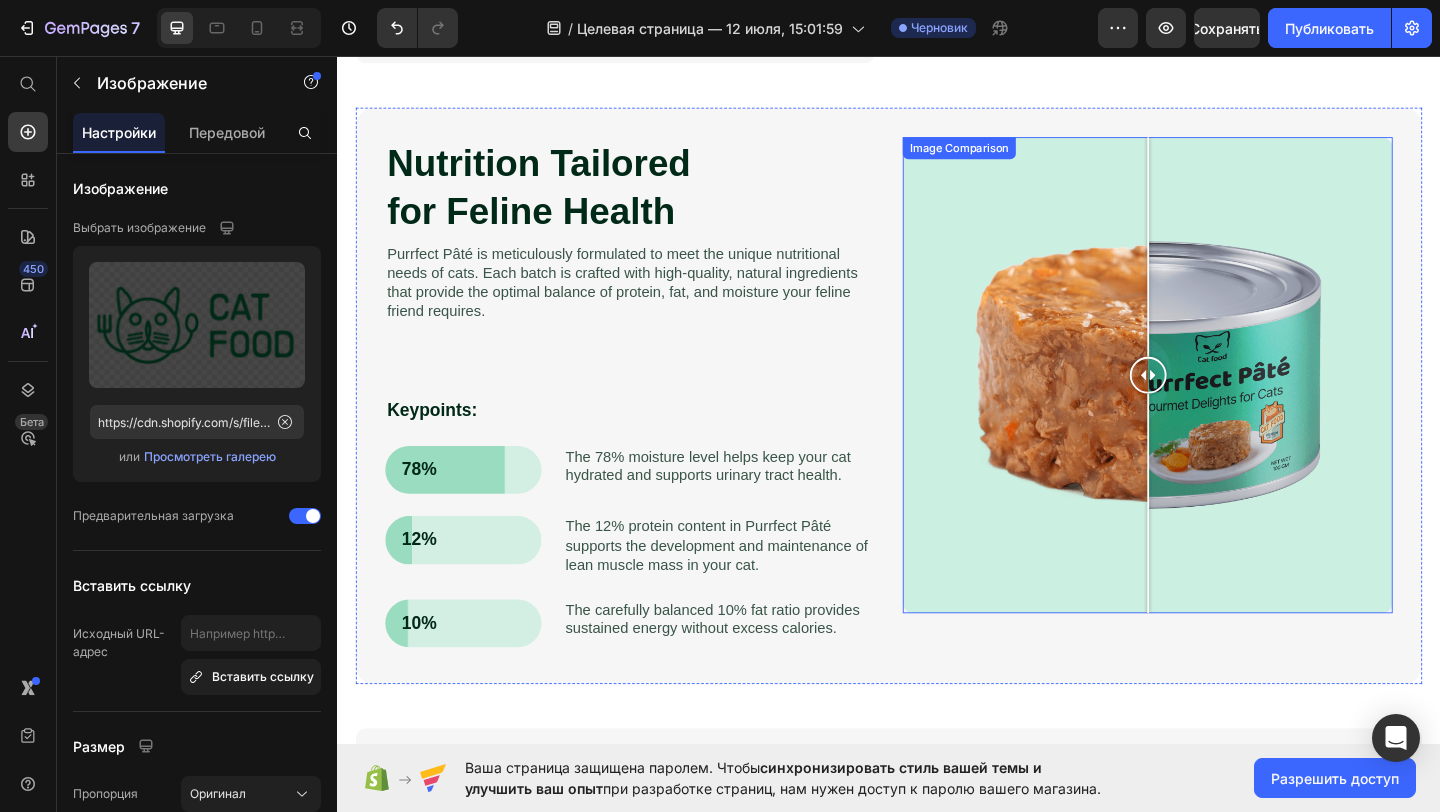 scroll, scrollTop: 488, scrollLeft: 0, axis: vertical 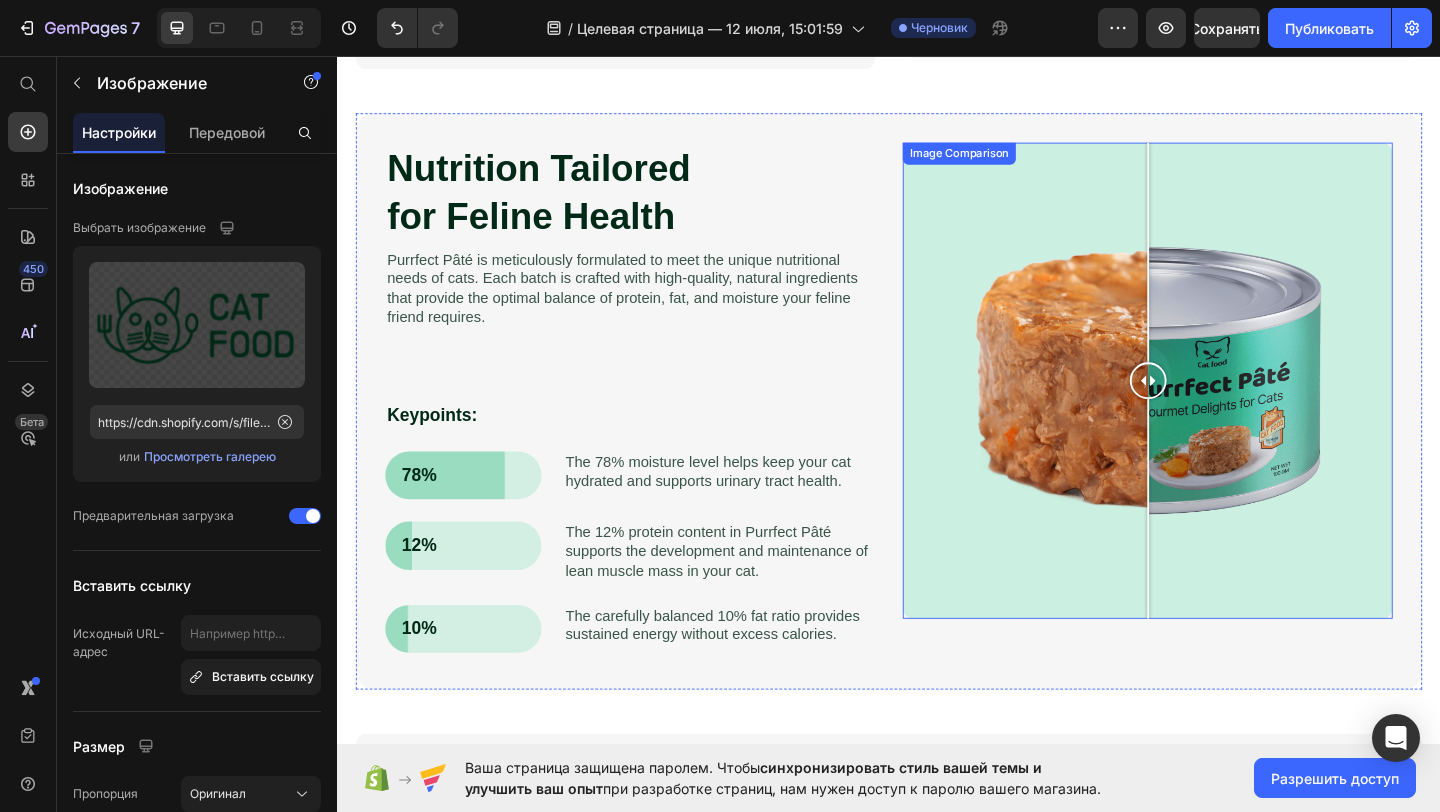 click at bounding box center [1218, 409] 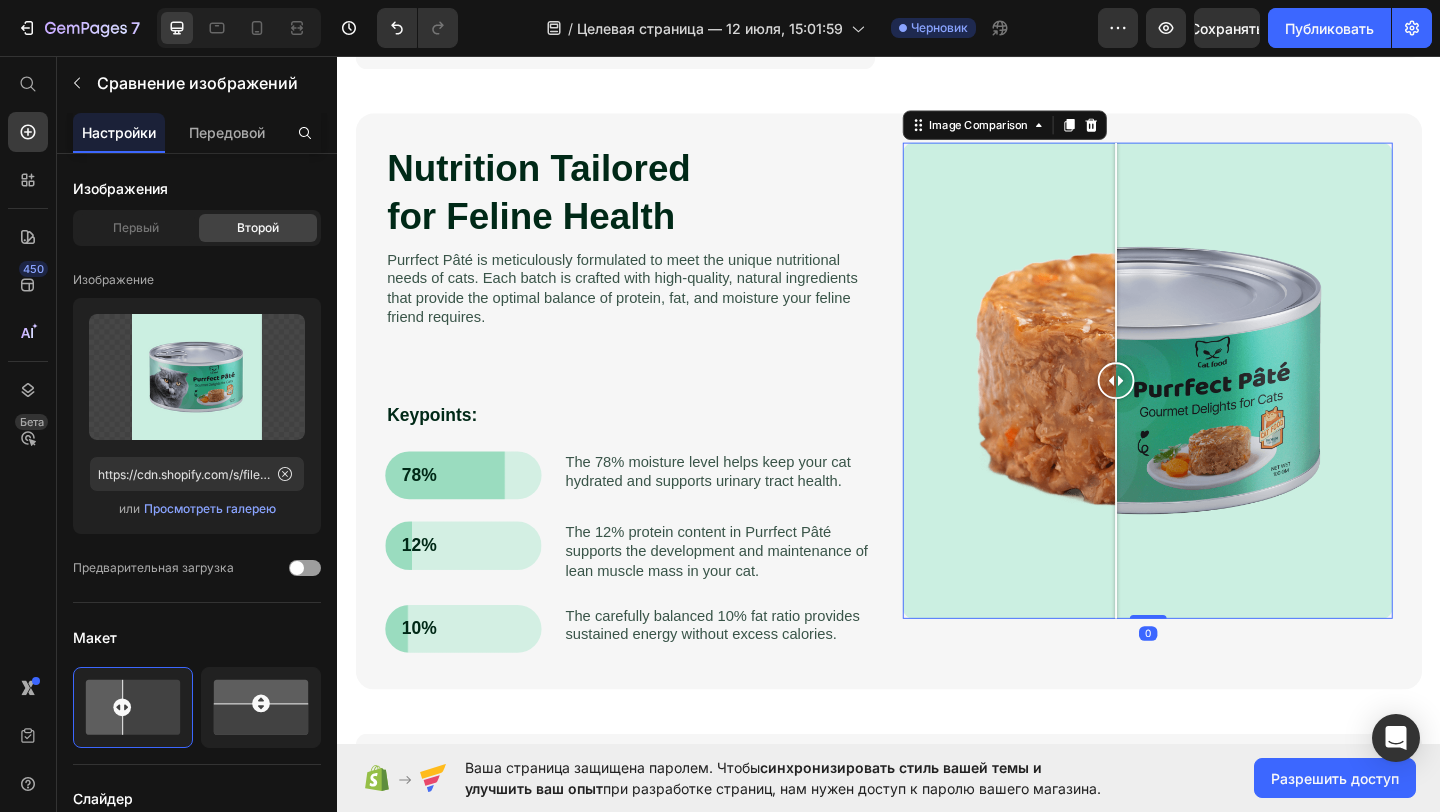 click at bounding box center [1218, 409] 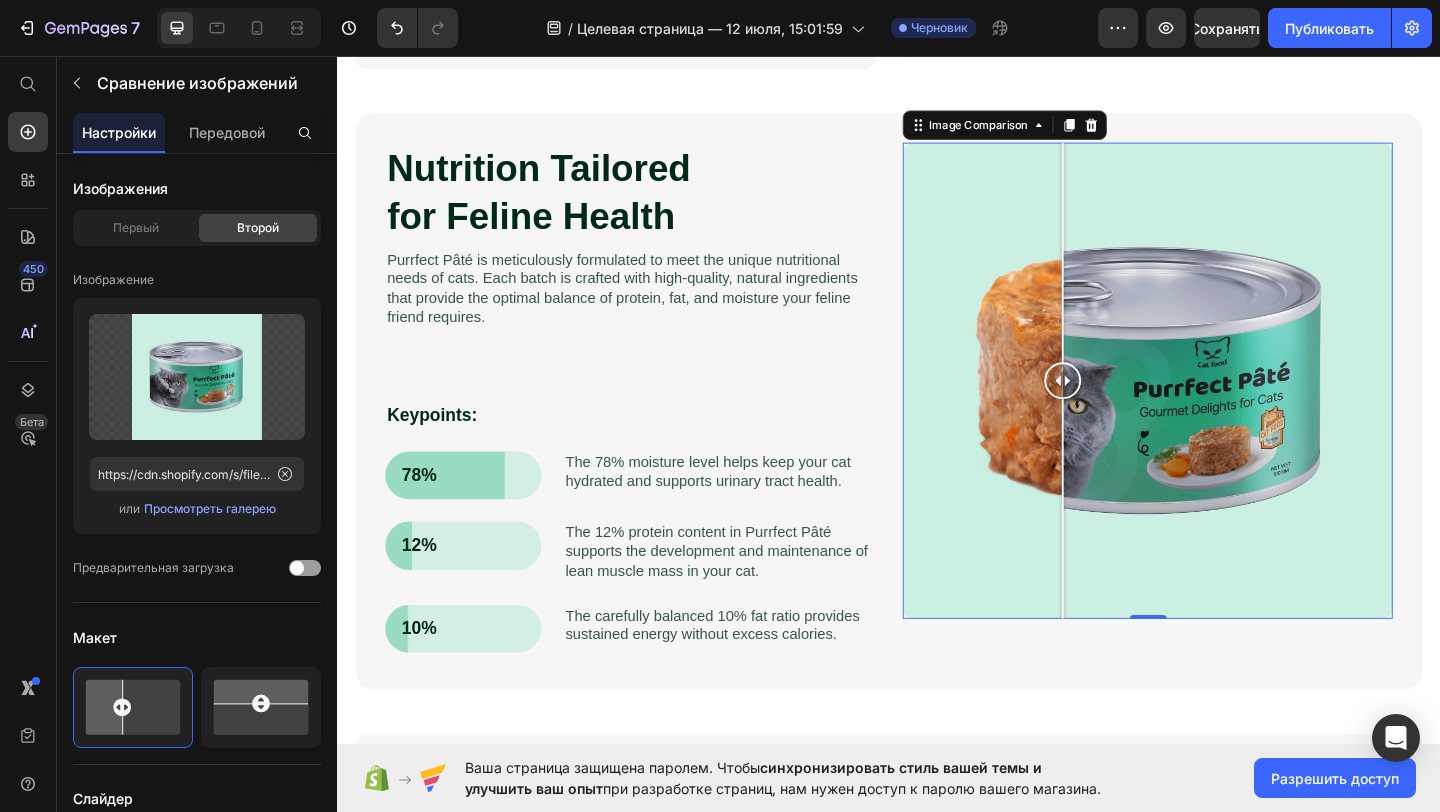 click at bounding box center [1218, 409] 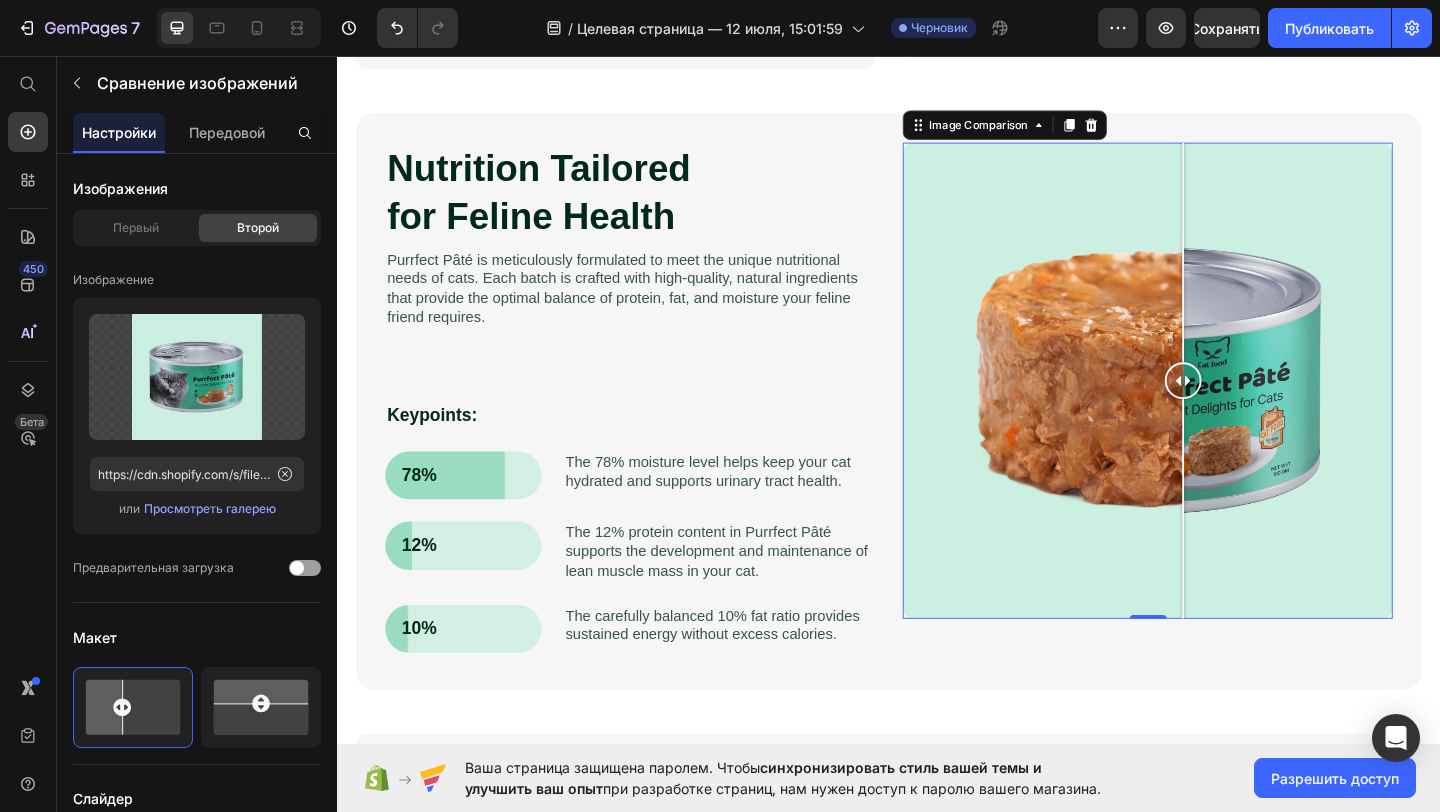 drag, startPoint x: 1013, startPoint y: 405, endPoint x: 1257, endPoint y: 412, distance: 244.10039 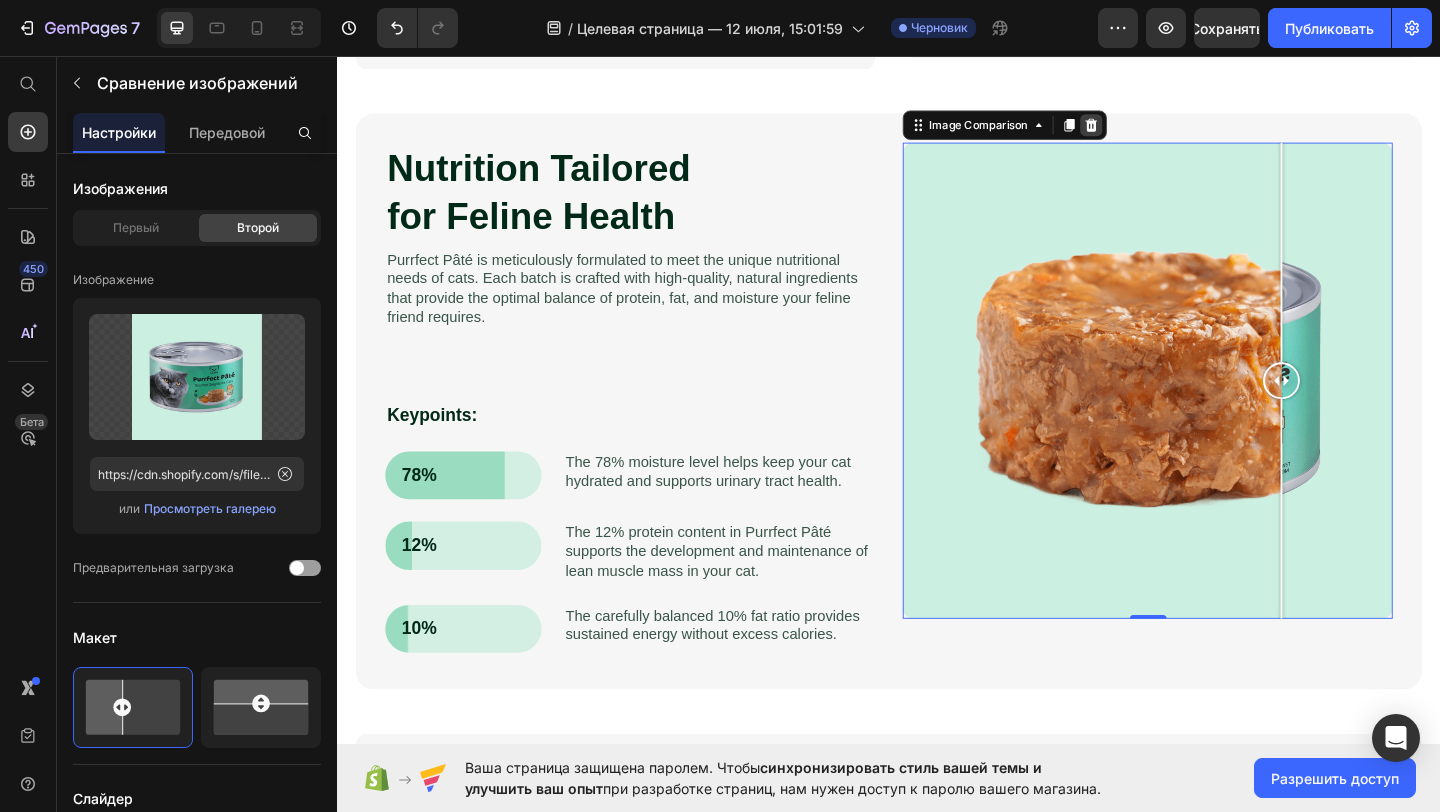 click at bounding box center (1157, 131) 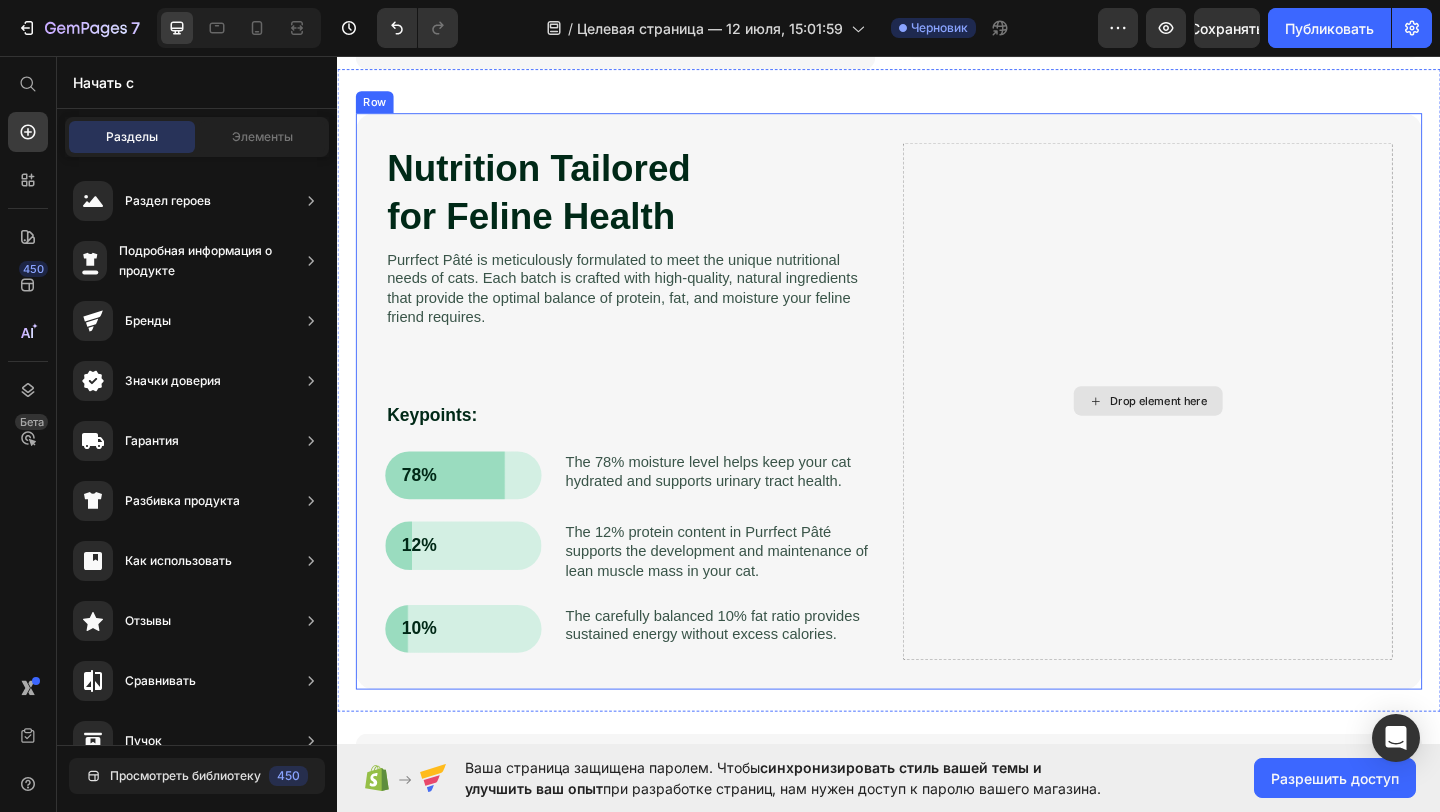 click on "Drop element here" at bounding box center (1219, 431) 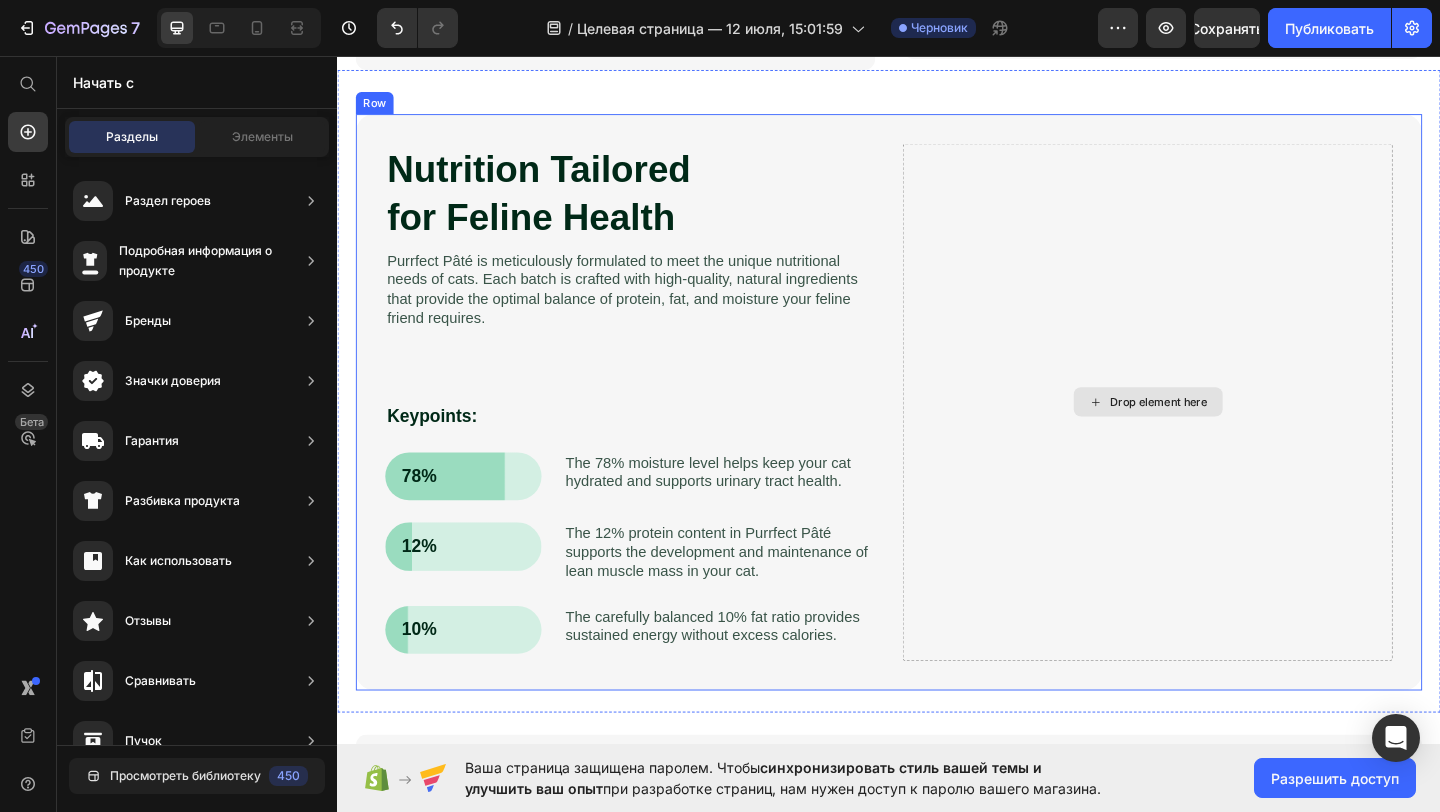scroll, scrollTop: 490, scrollLeft: 0, axis: vertical 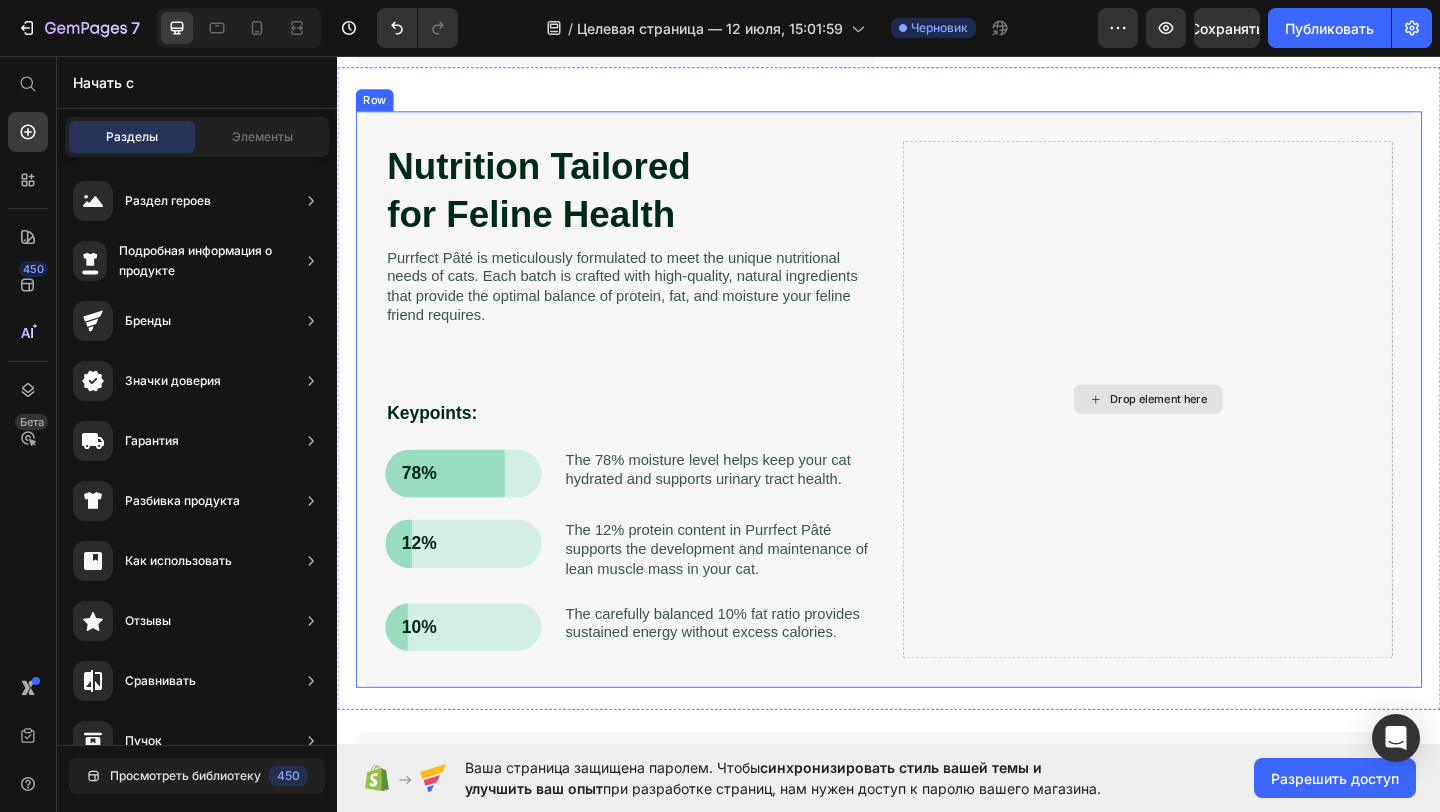 click 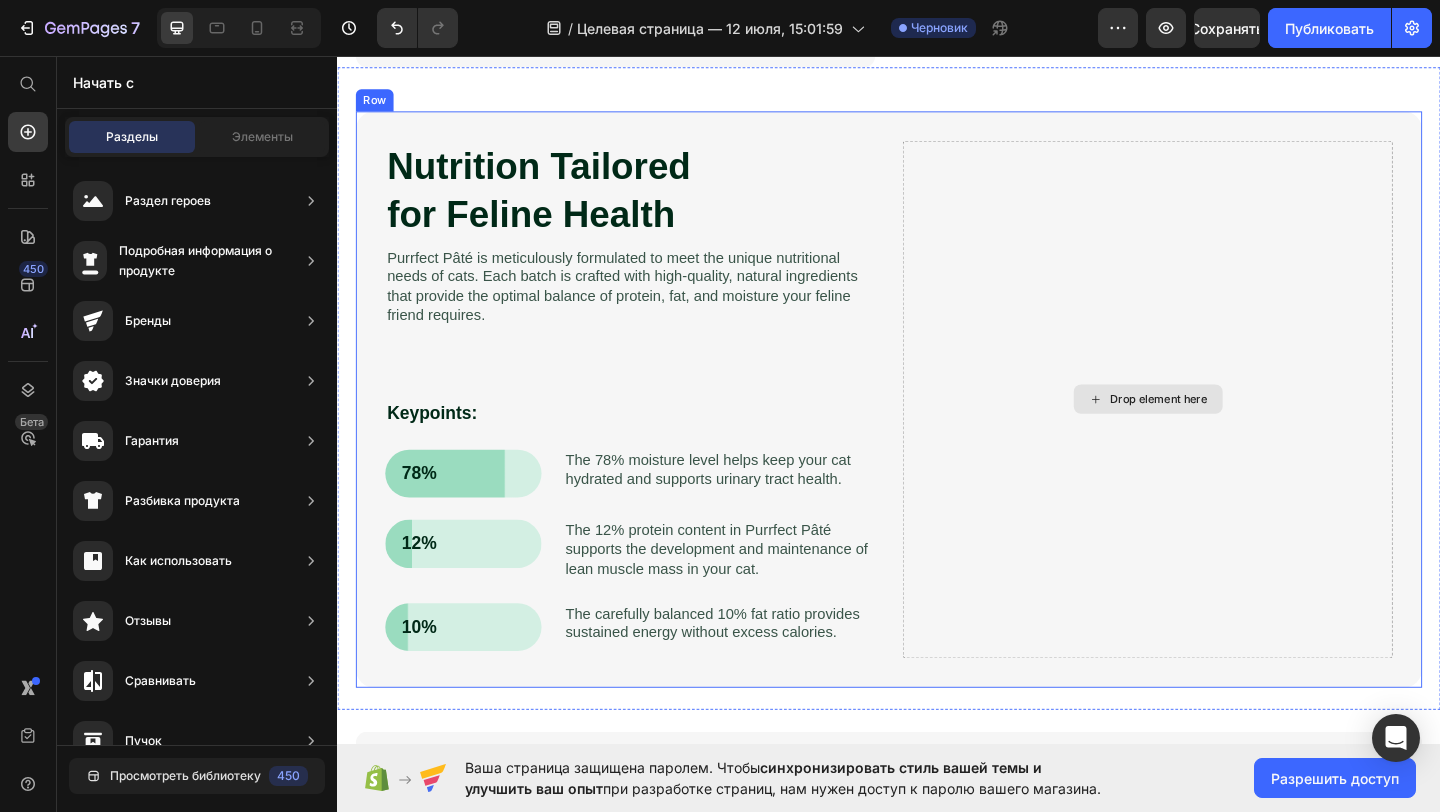 click 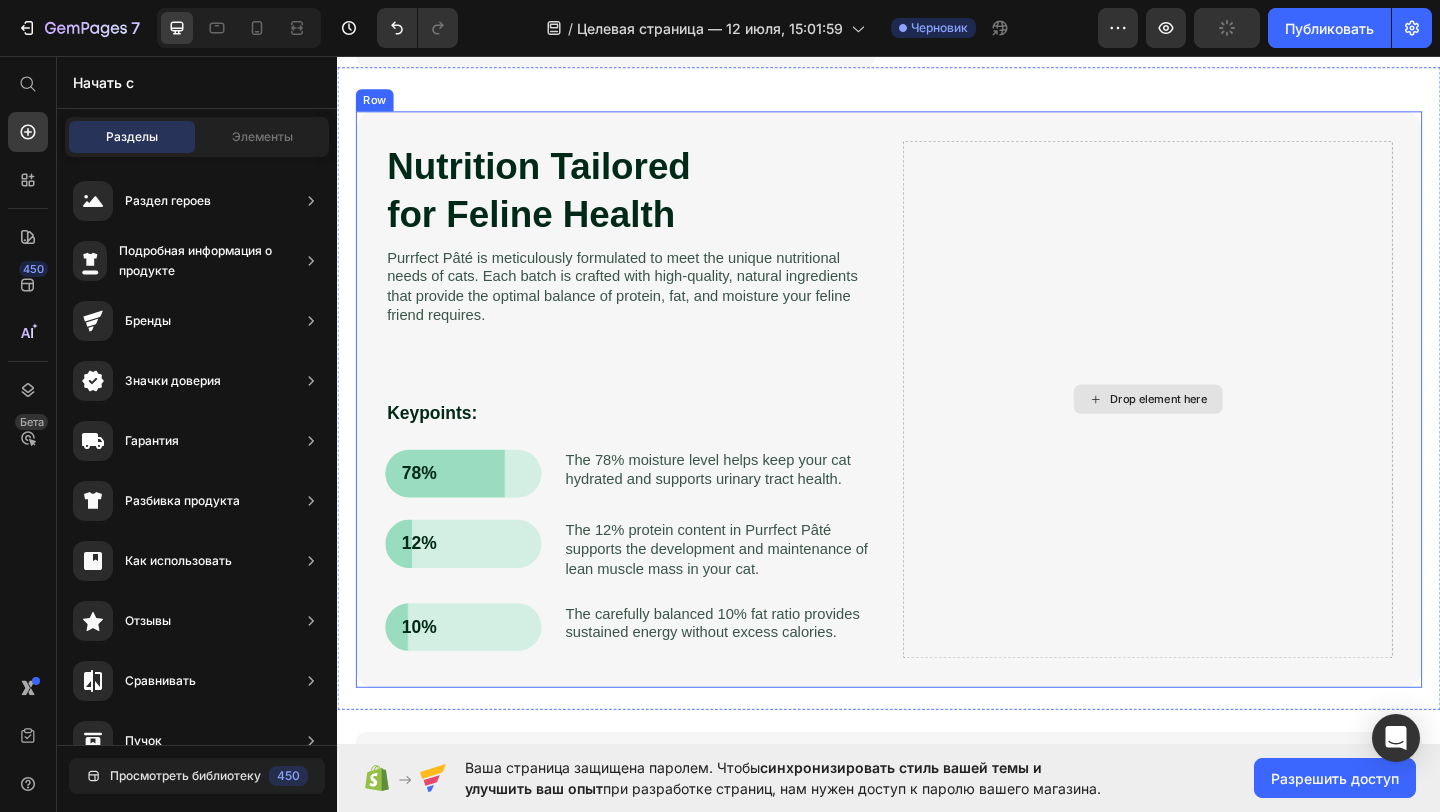 click 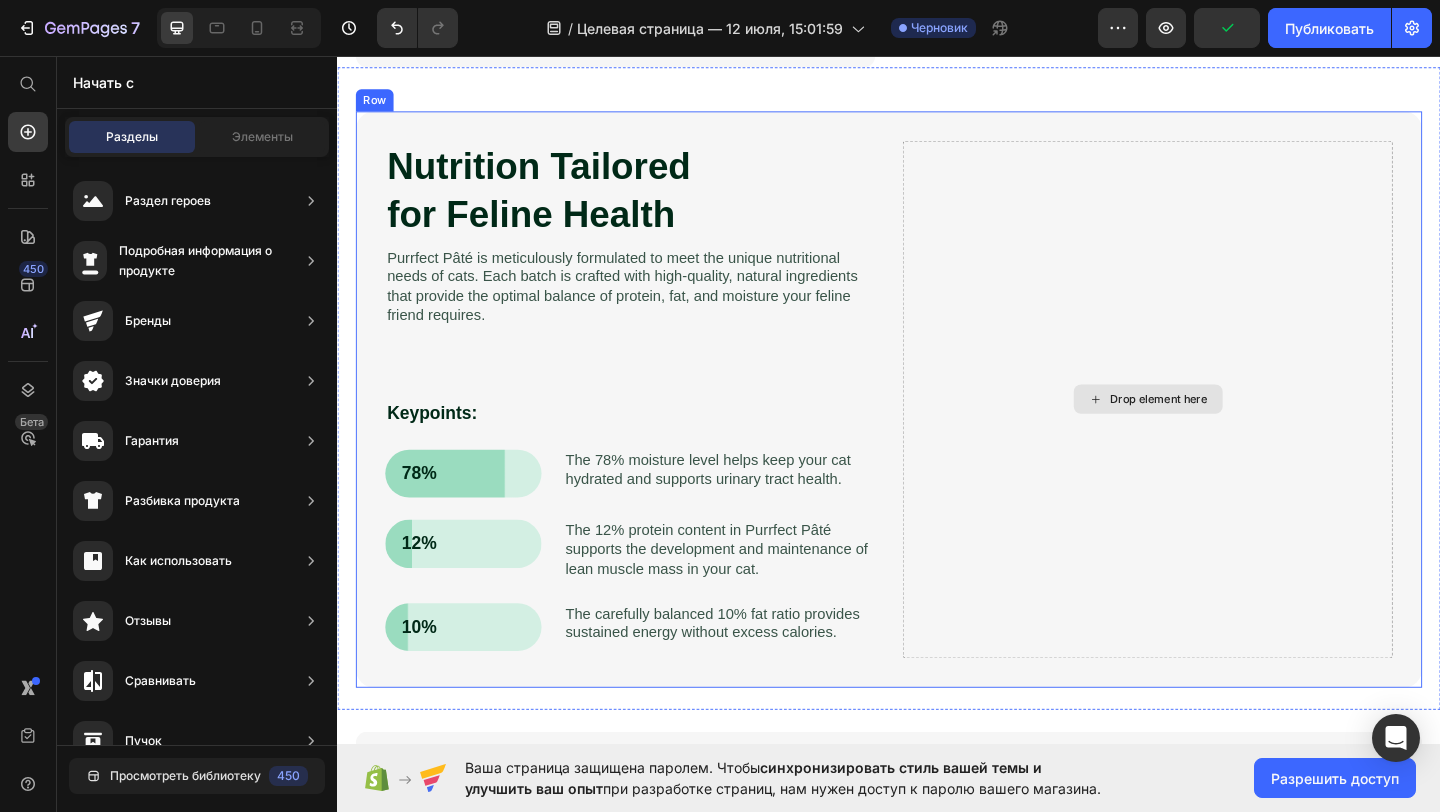 click on "Drop element here" at bounding box center [1231, 429] 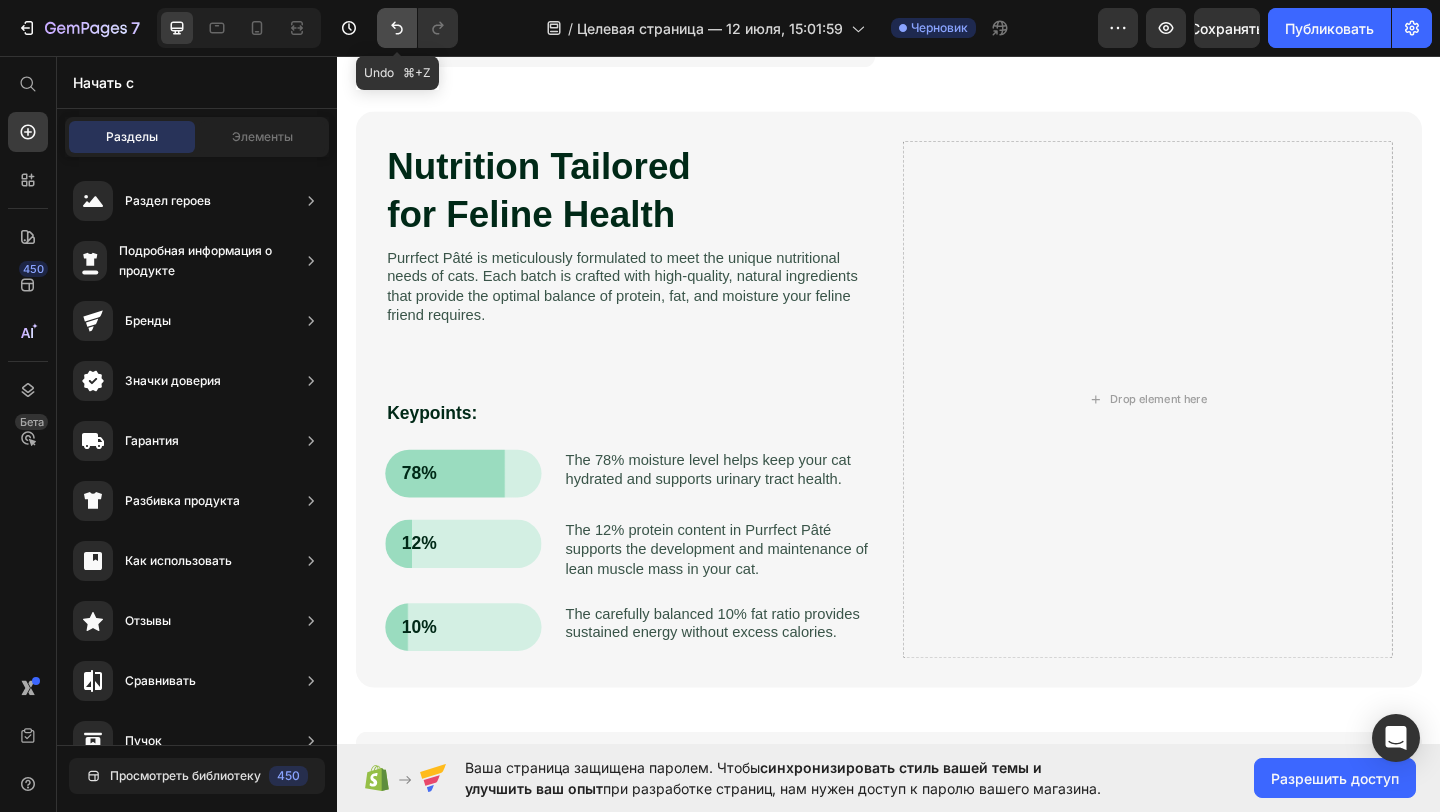 click 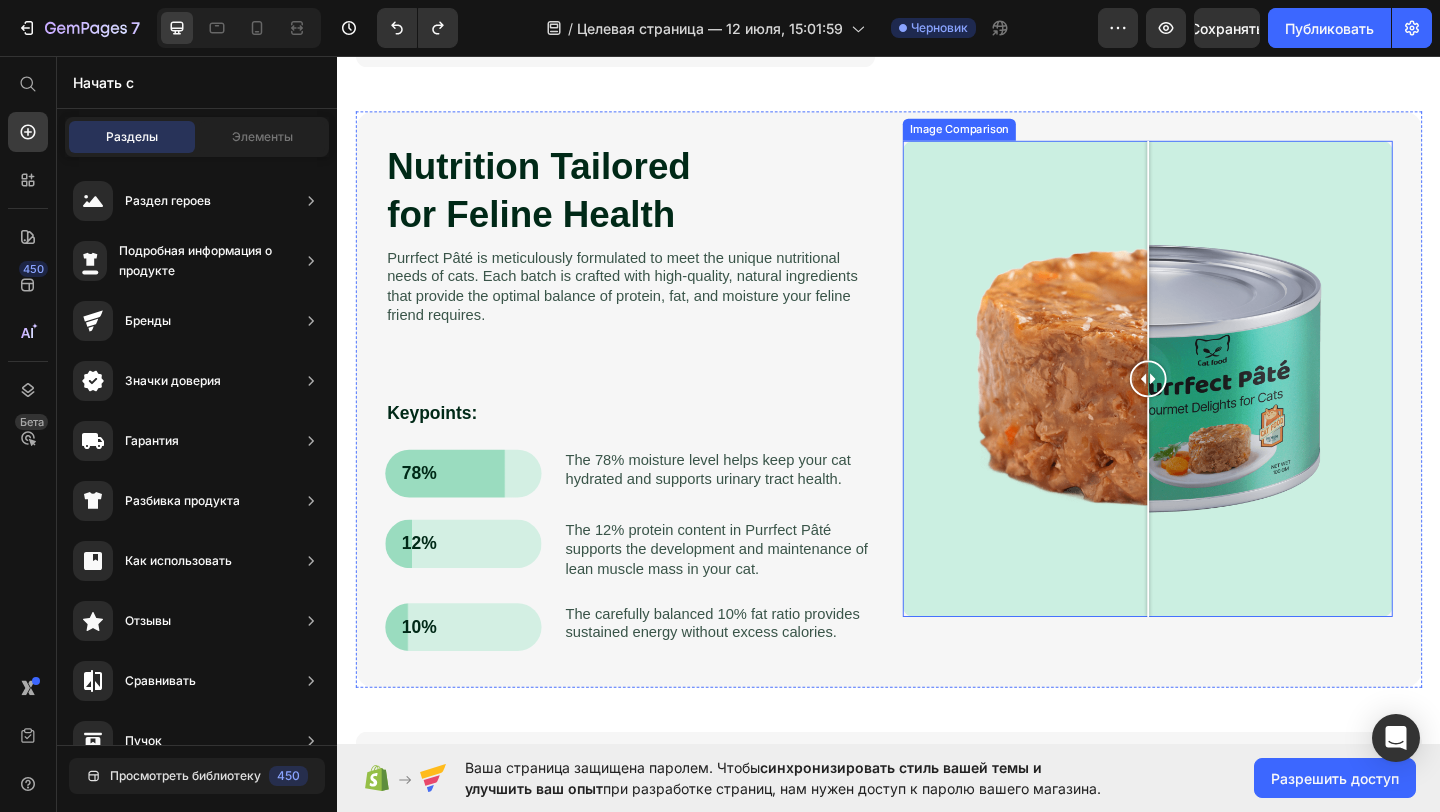 click at bounding box center [1218, 407] 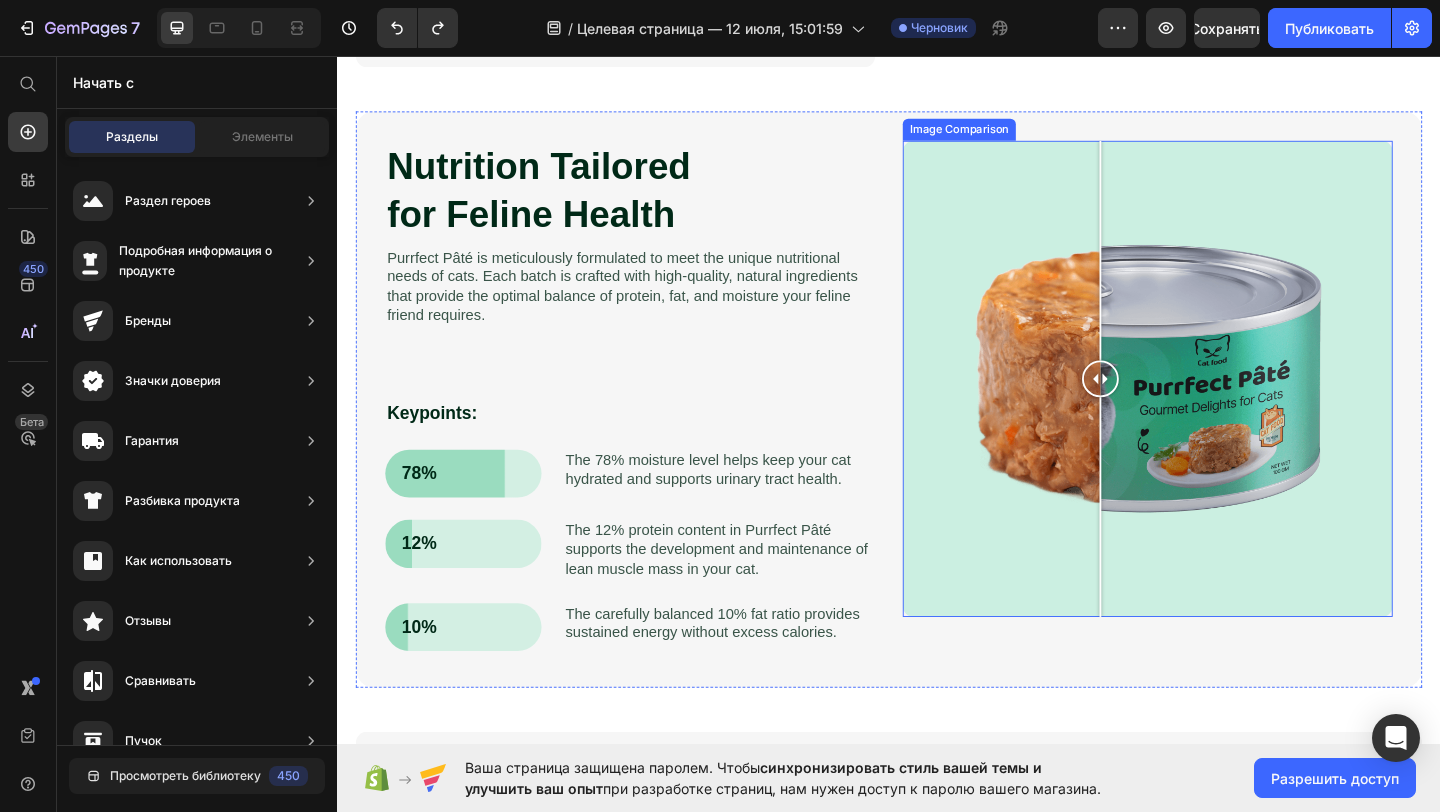 click at bounding box center (1218, 407) 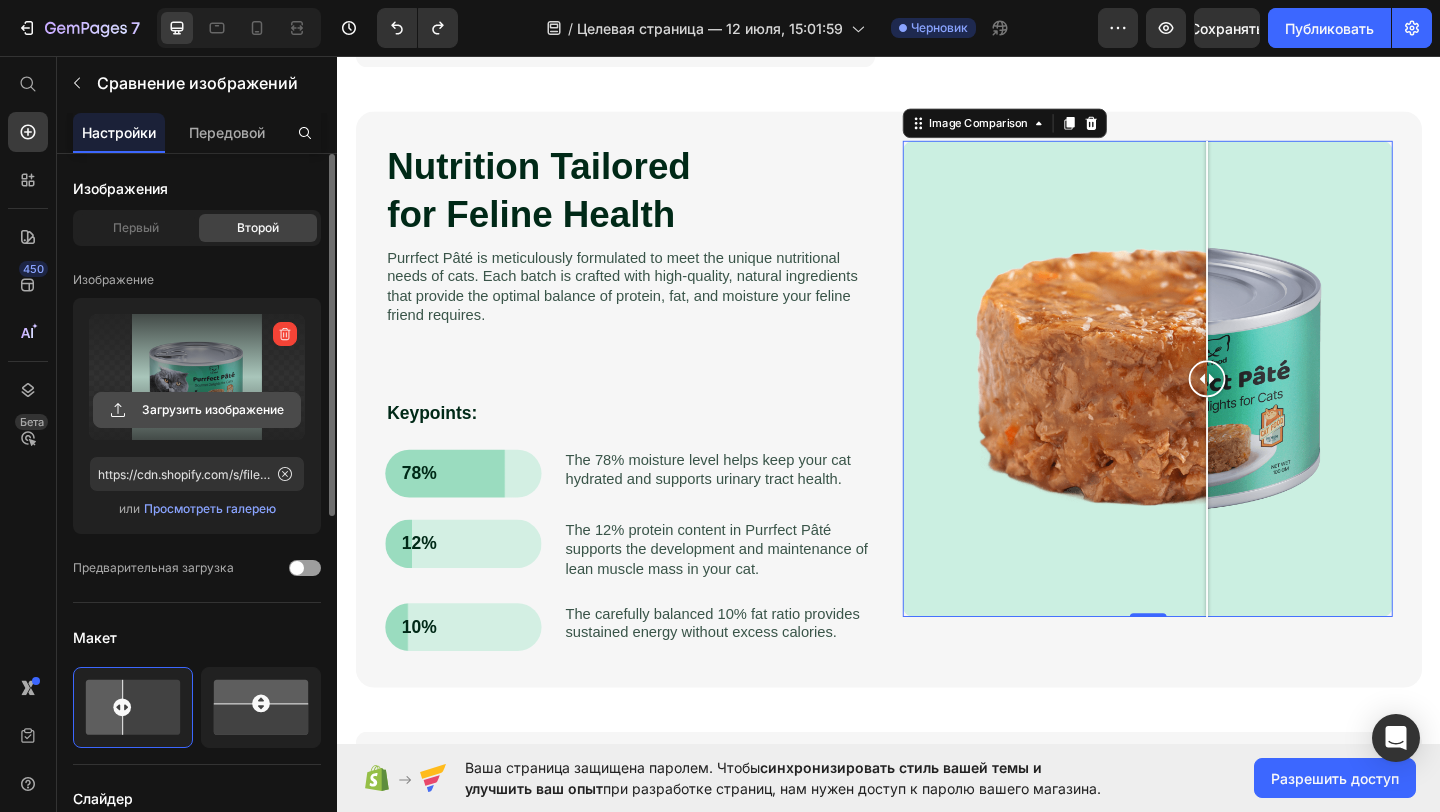 click 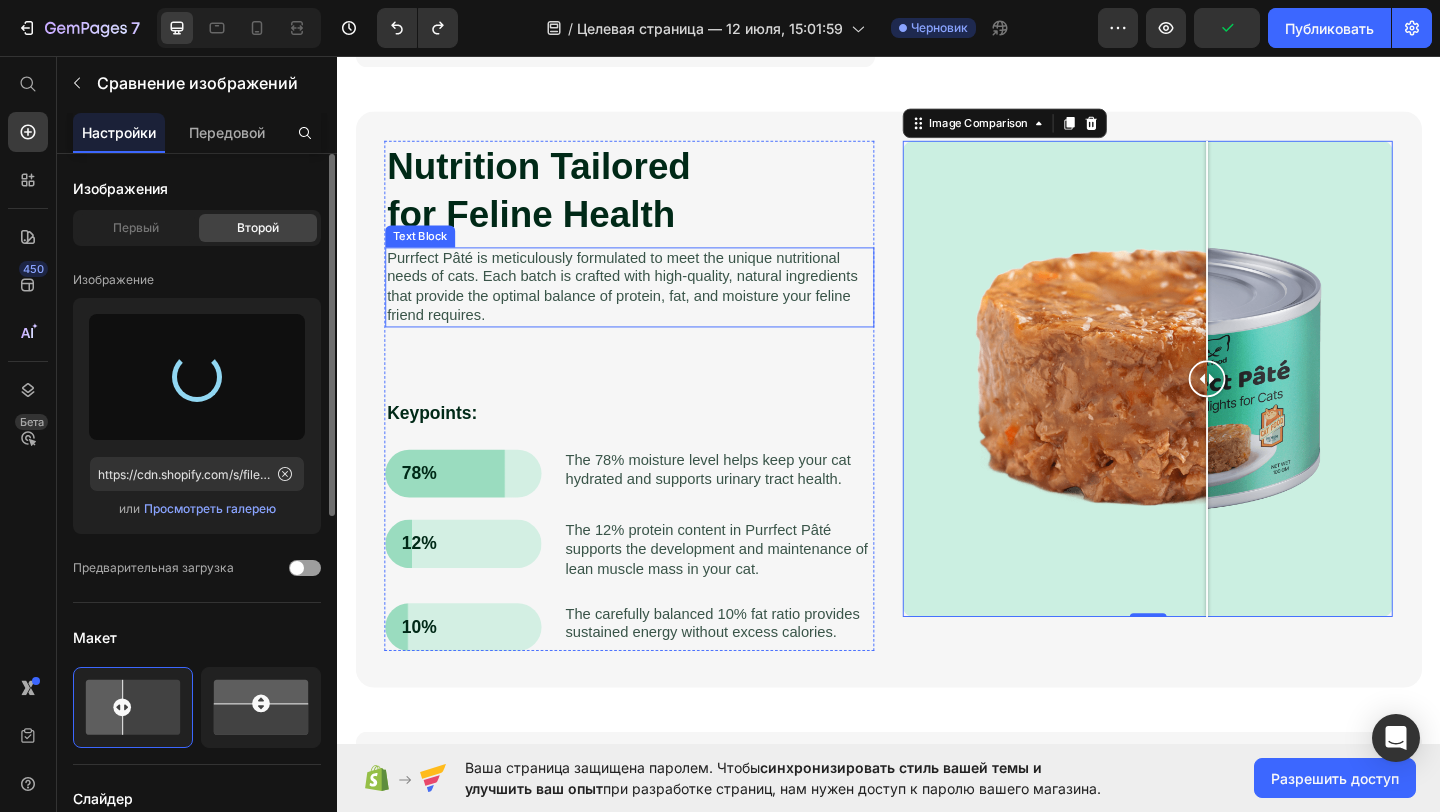 type on "https://cdn.shopify.com/s/files/1/0689/8155/5293/files/gempages_575106394244514928-b7fe99c3-13ac-485d-8350-fbc4ce29b041.jpg" 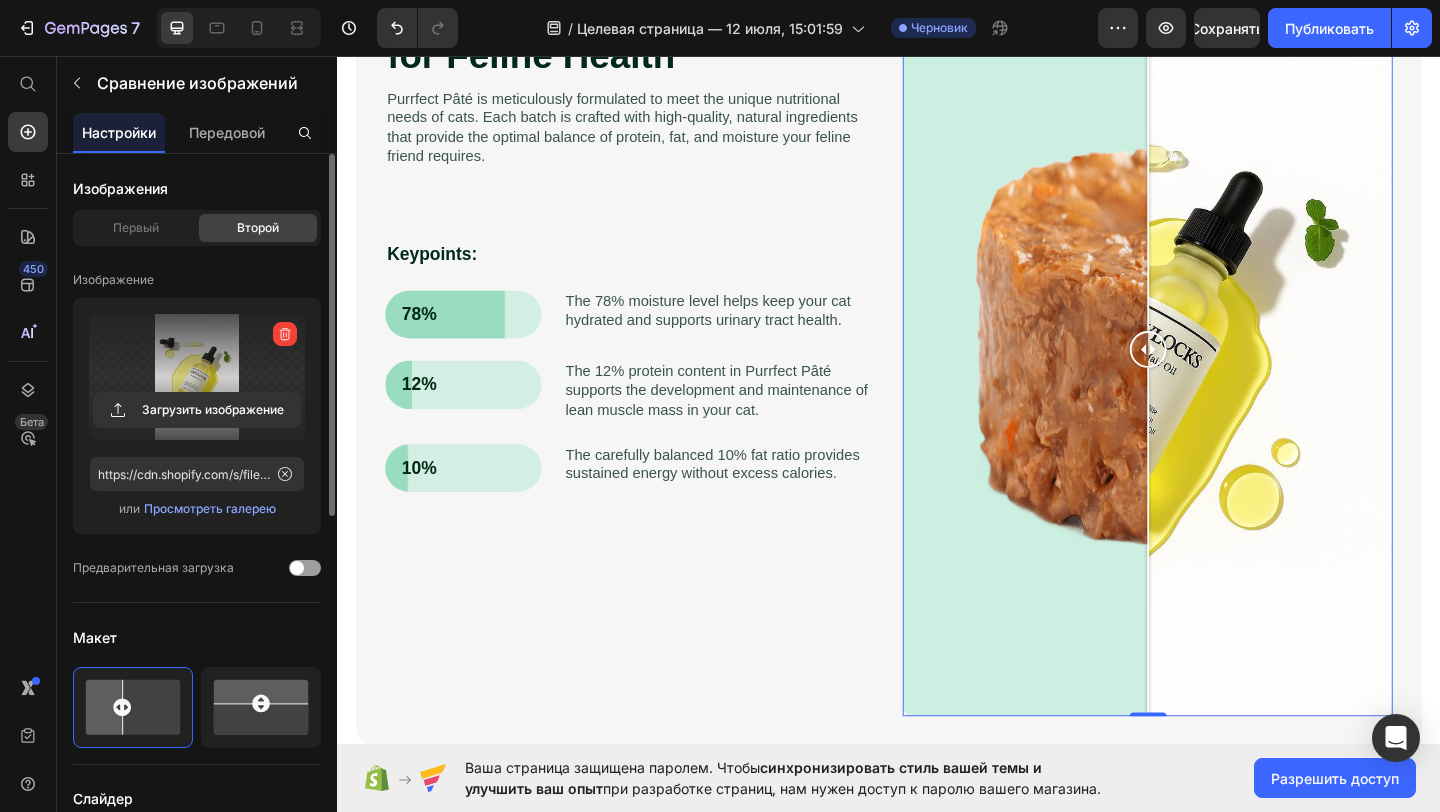 scroll, scrollTop: 666, scrollLeft: 0, axis: vertical 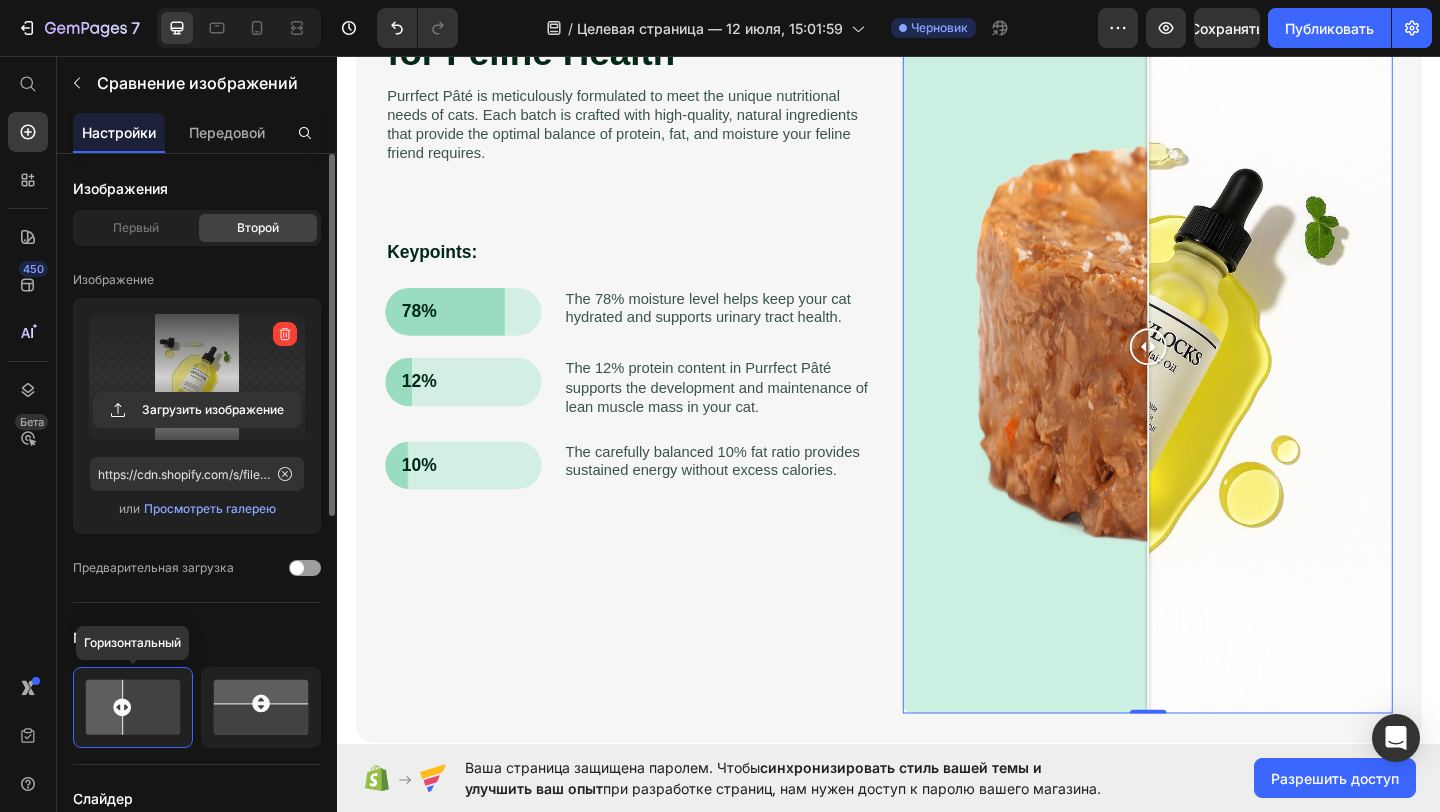 click 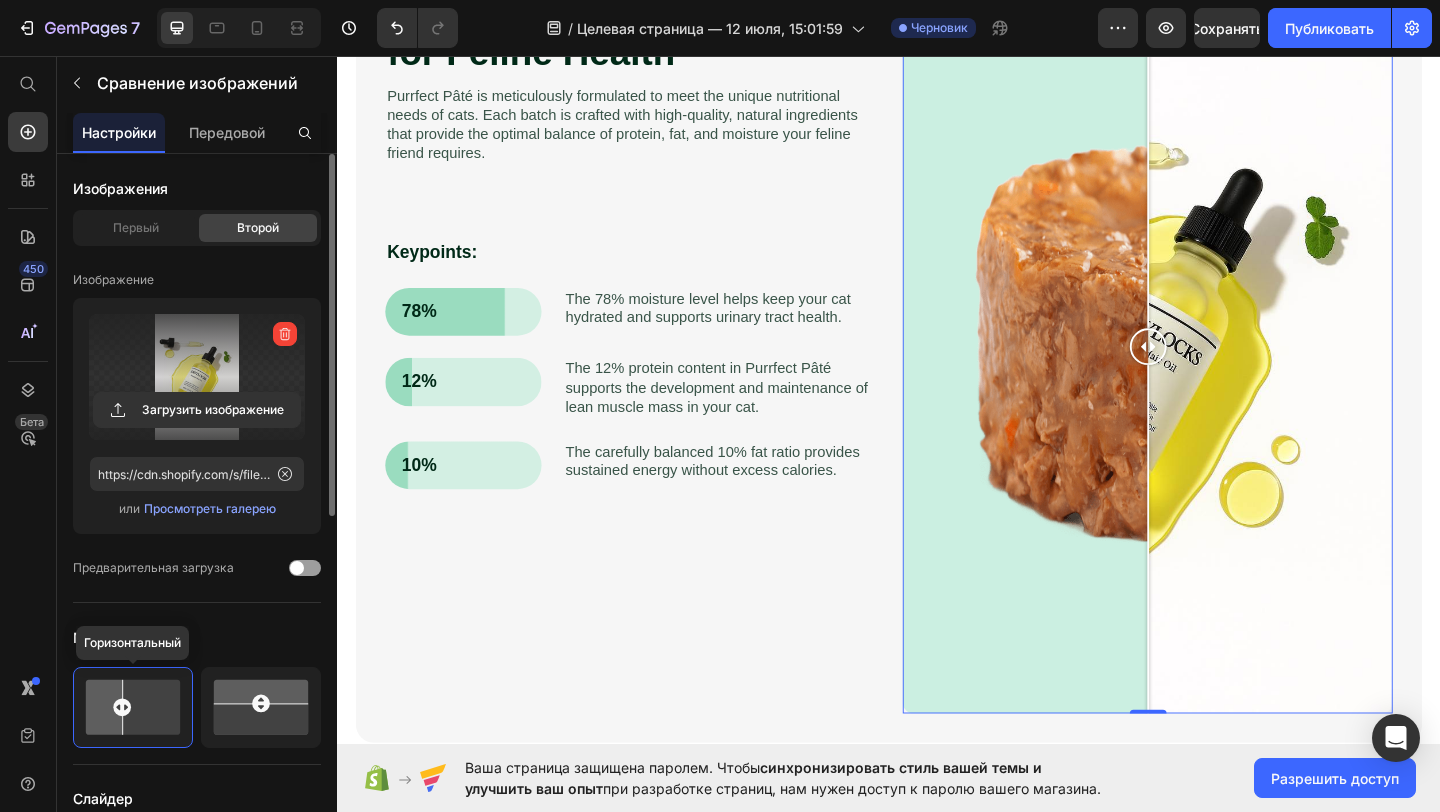 click 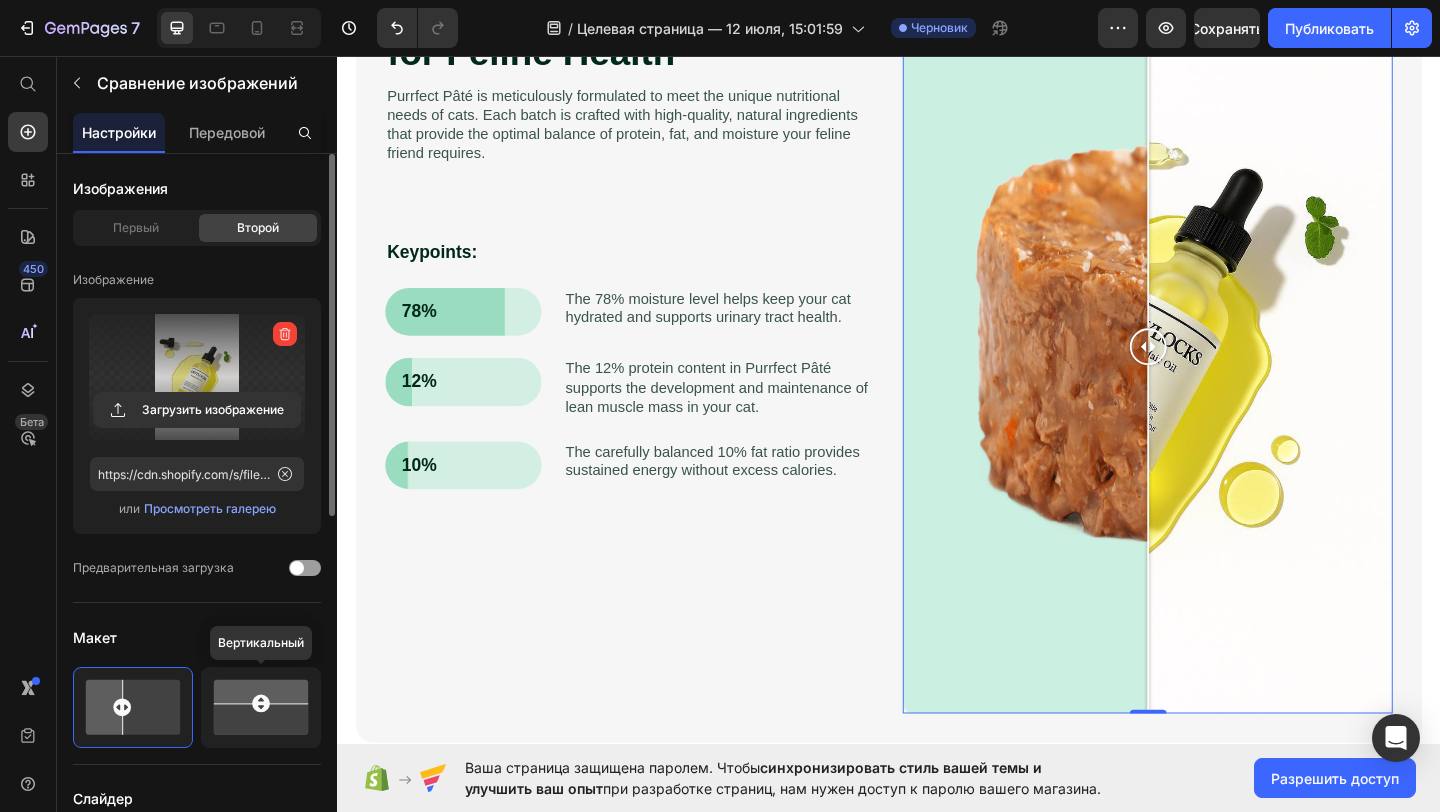 click 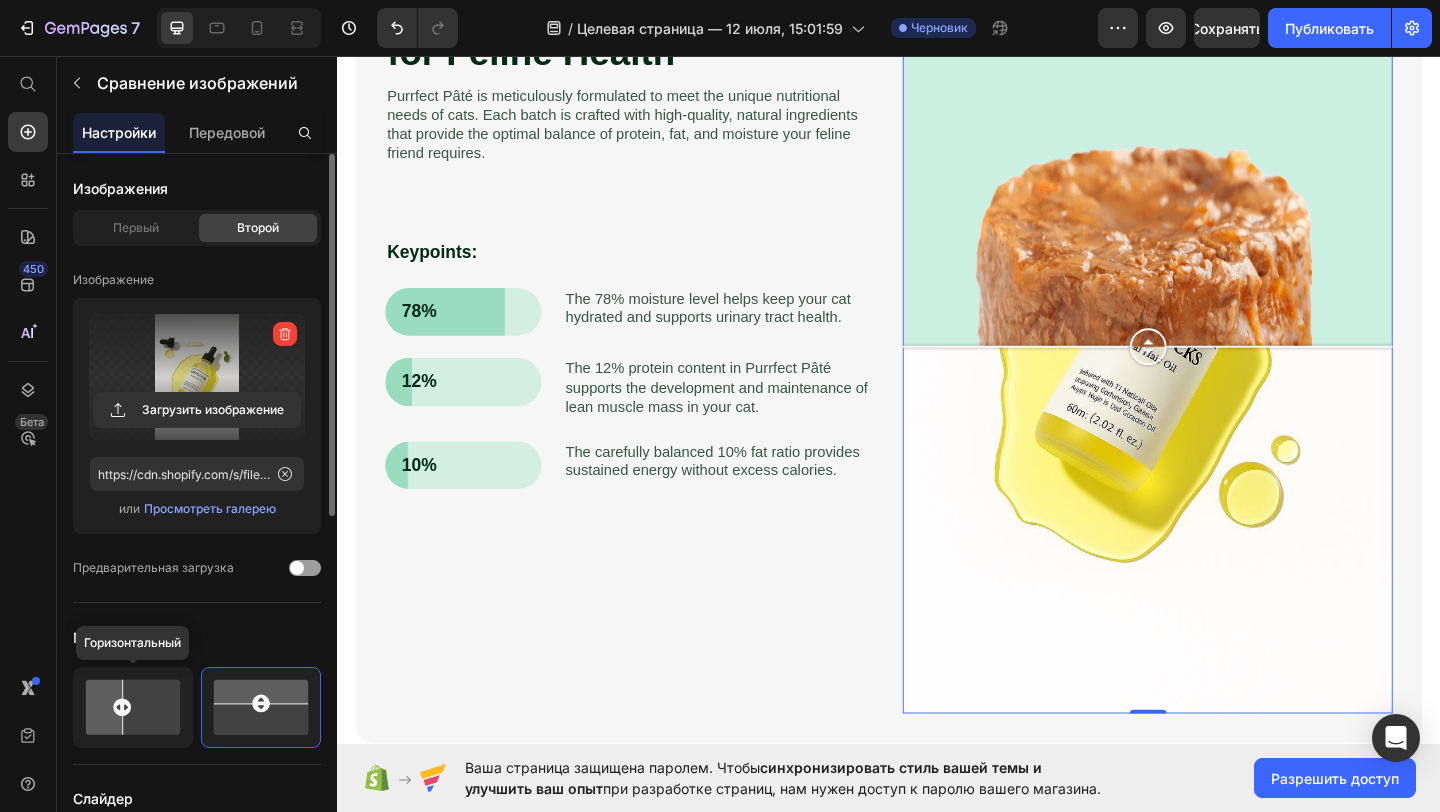 click 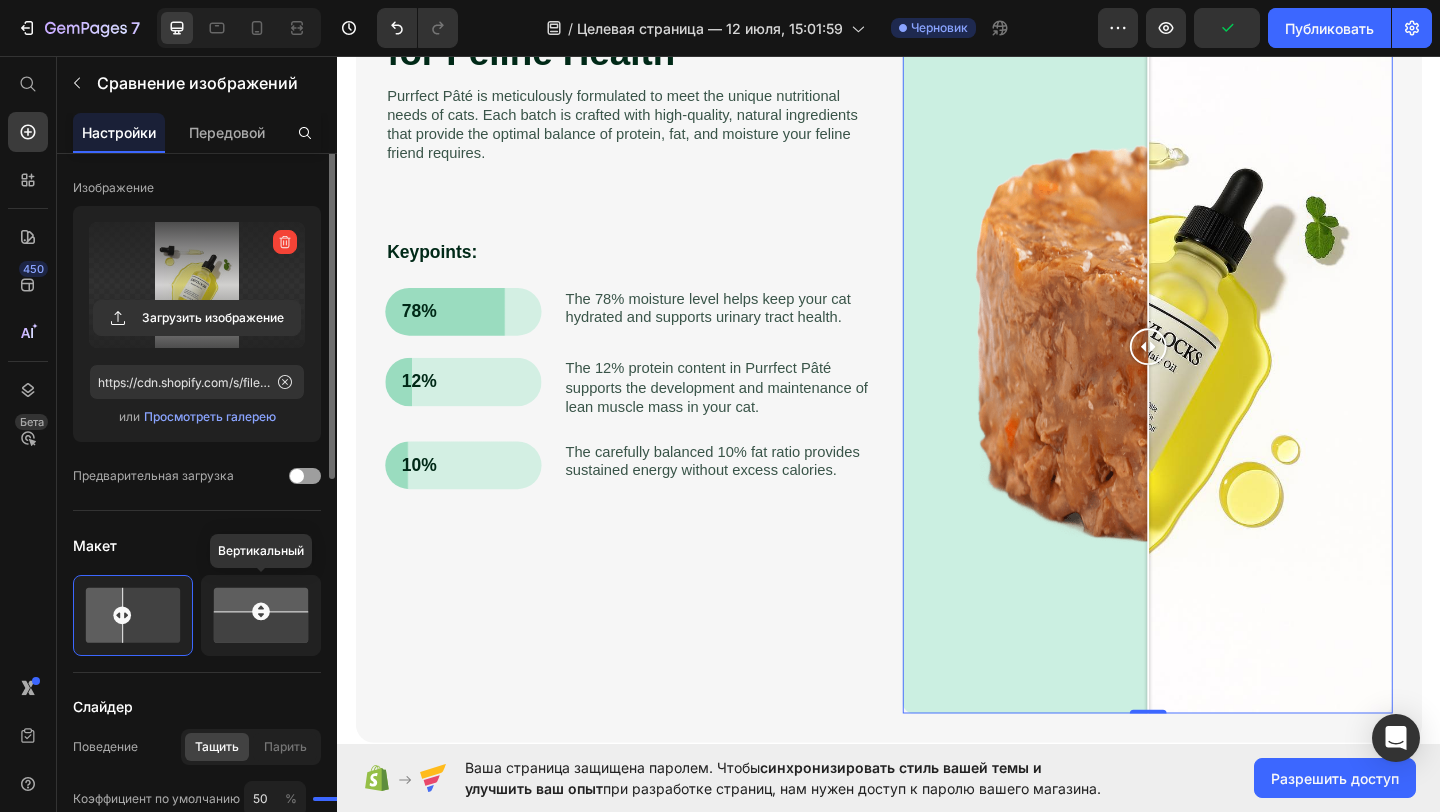 scroll, scrollTop: 36, scrollLeft: 0, axis: vertical 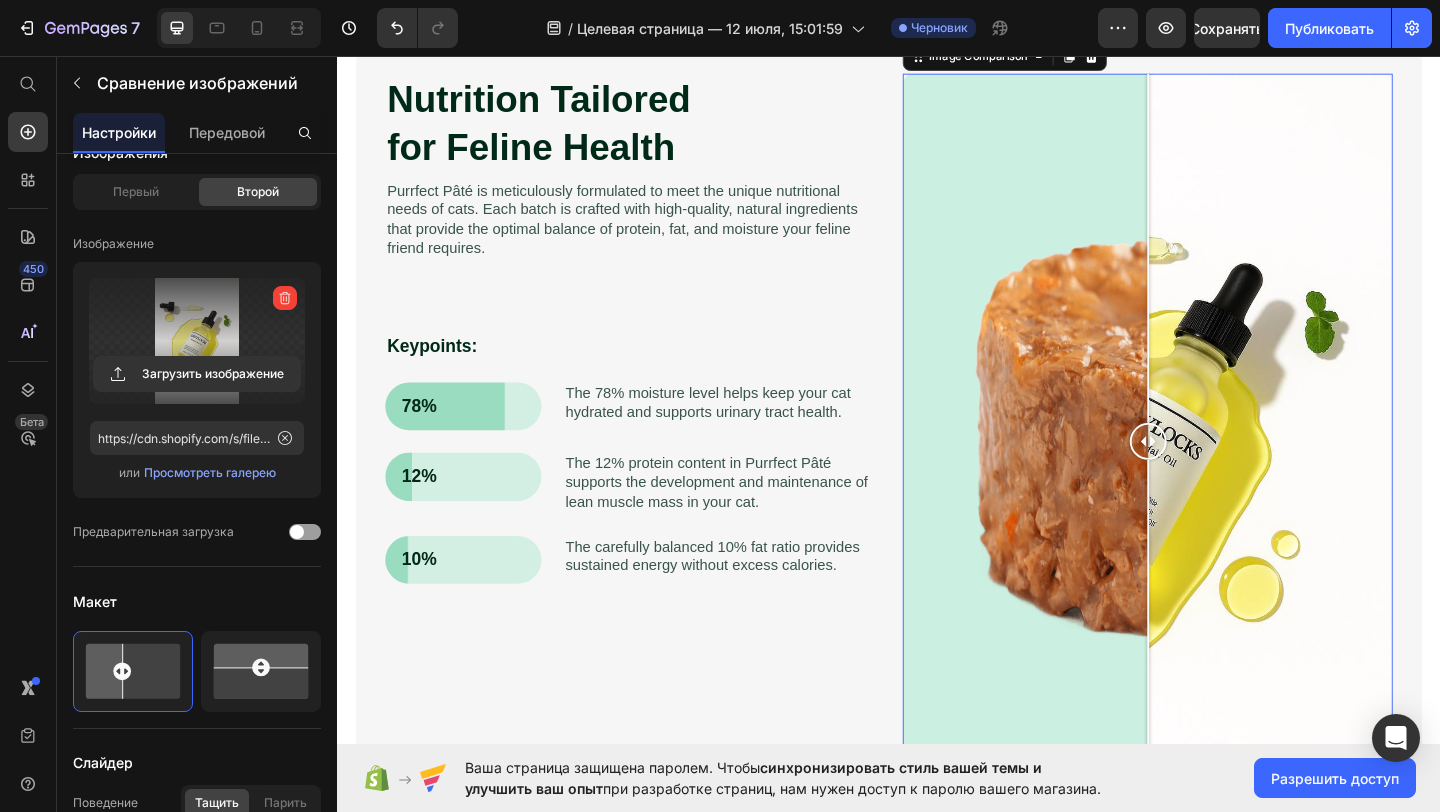 click at bounding box center (1218, 475) 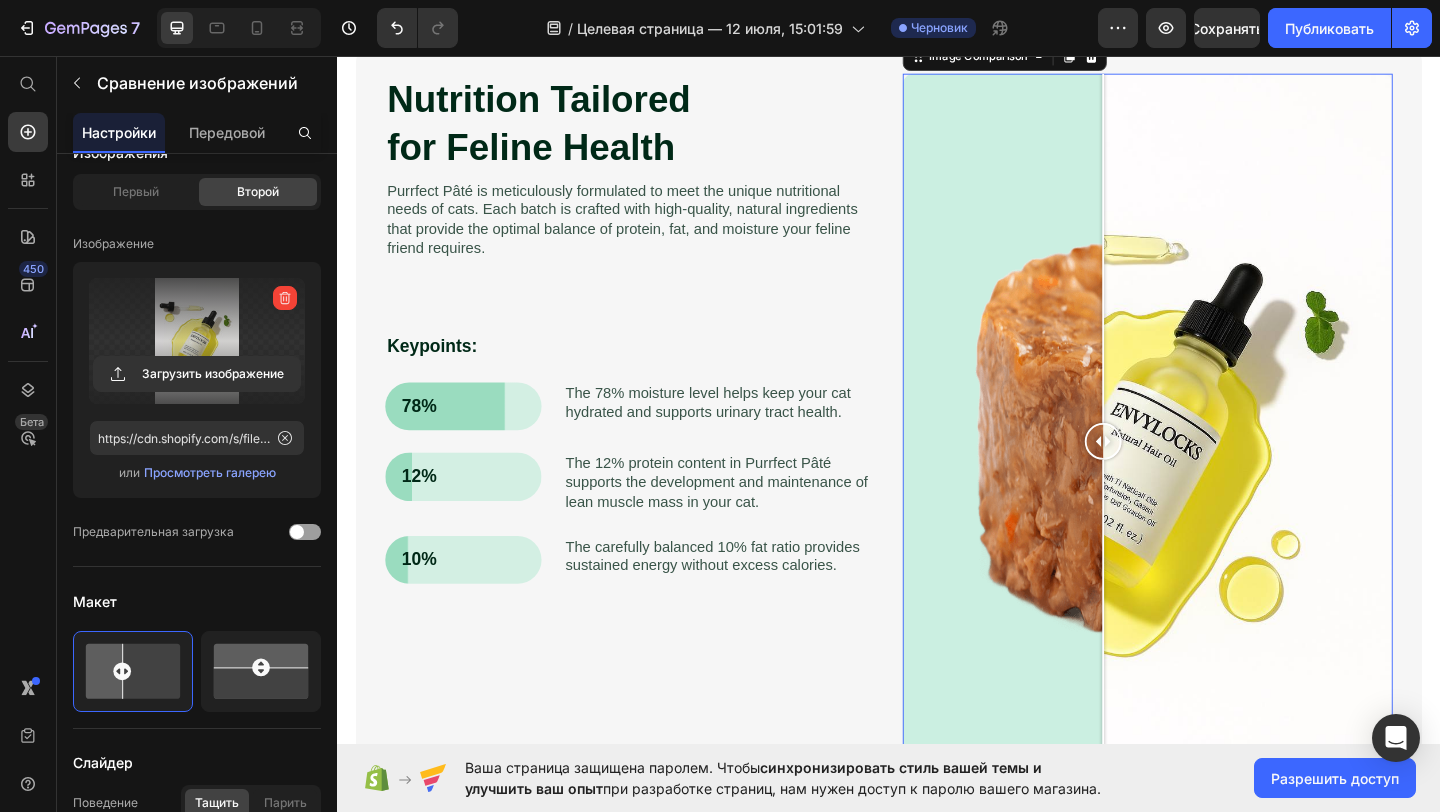 click at bounding box center (1218, 475) 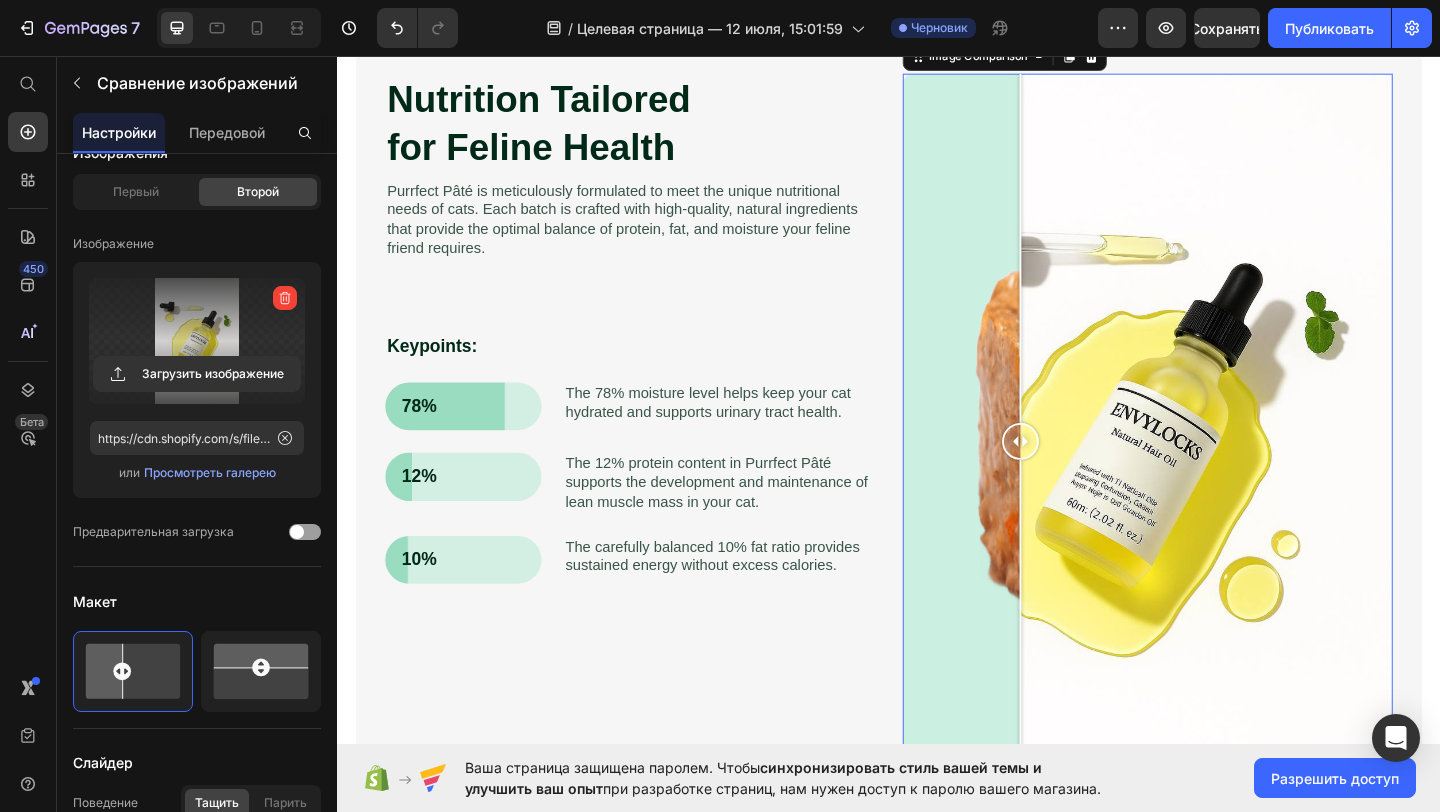 click at bounding box center [1218, 475] 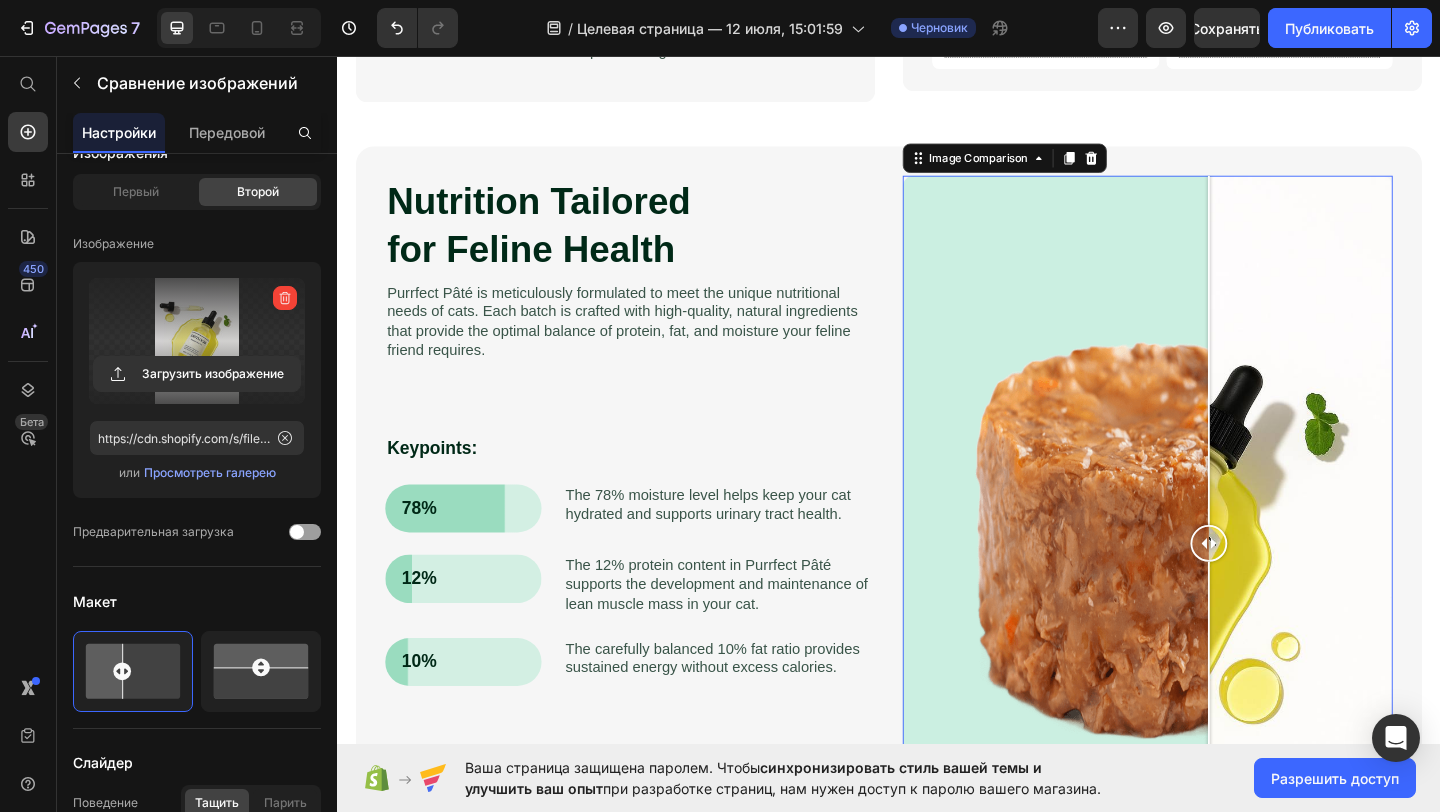scroll, scrollTop: 448, scrollLeft: 0, axis: vertical 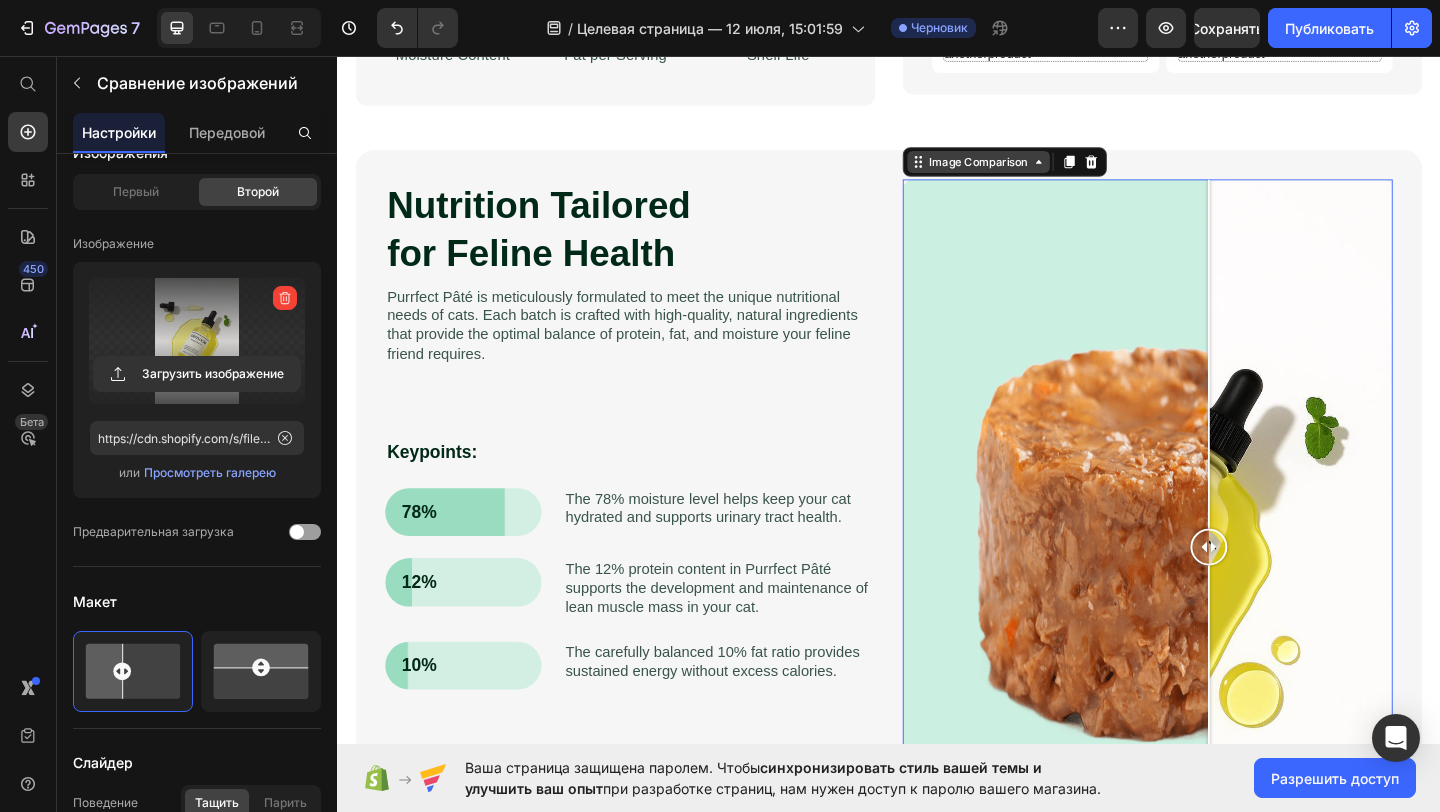click on "Image Comparison" at bounding box center [1034, 171] 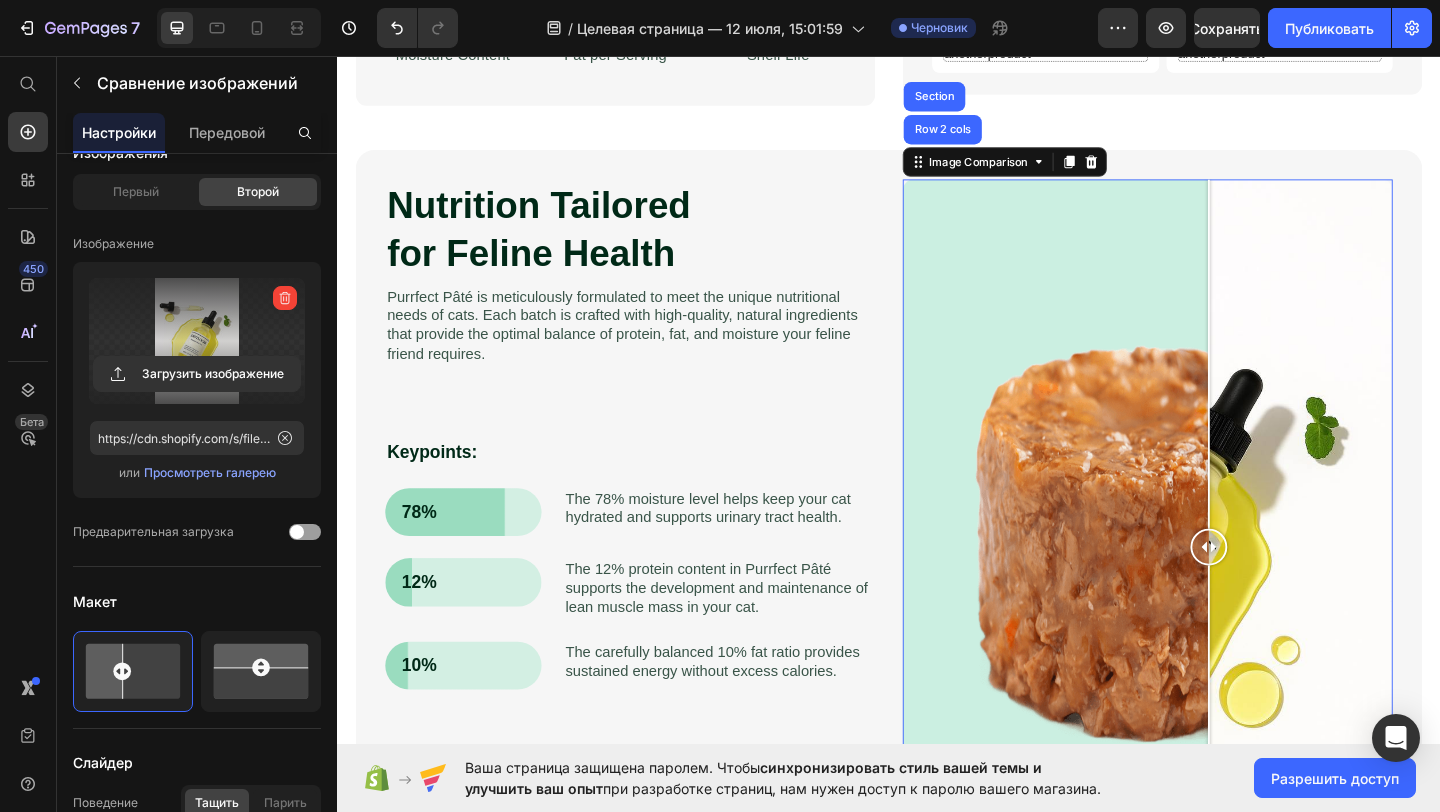 click at bounding box center (1218, 590) 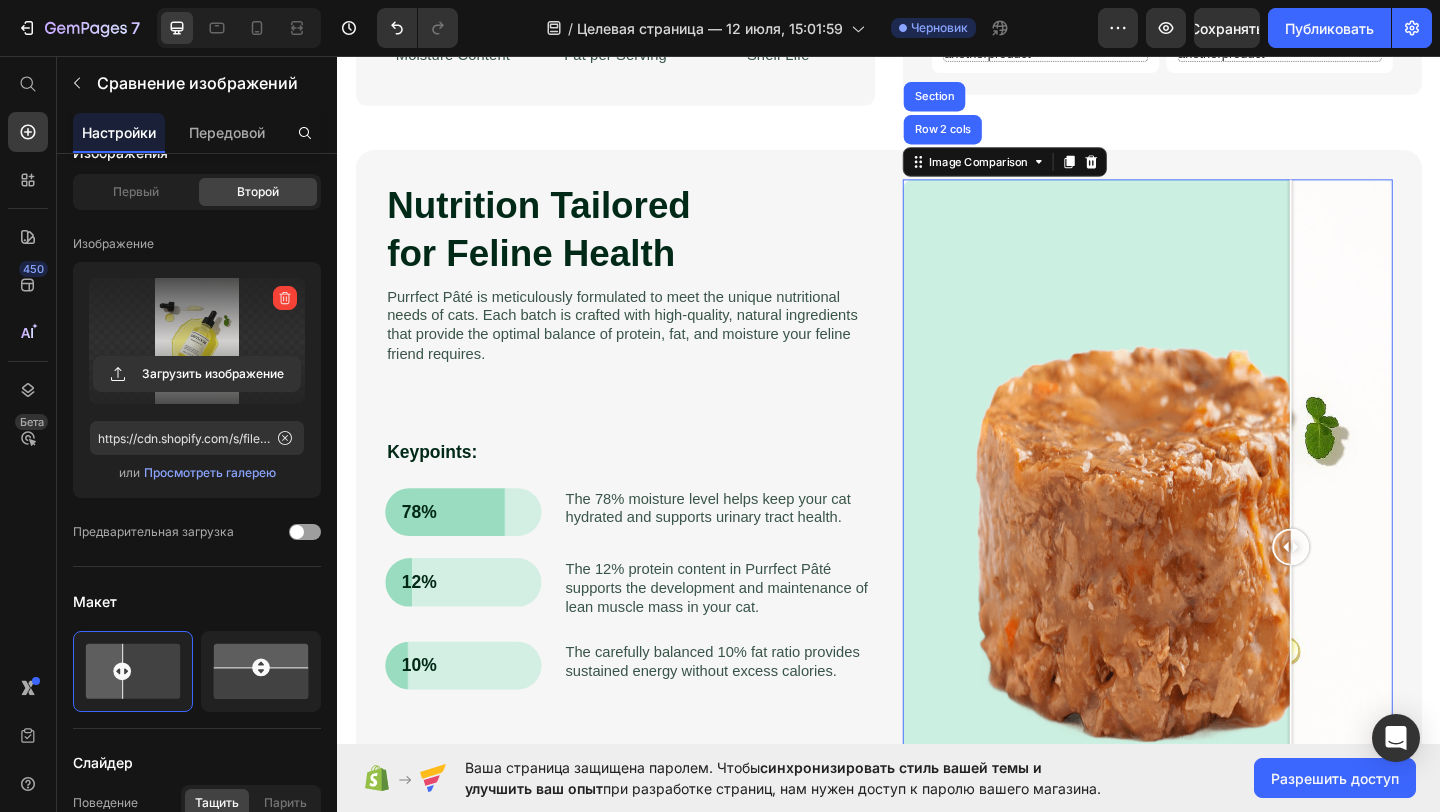 click at bounding box center (1374, 380) 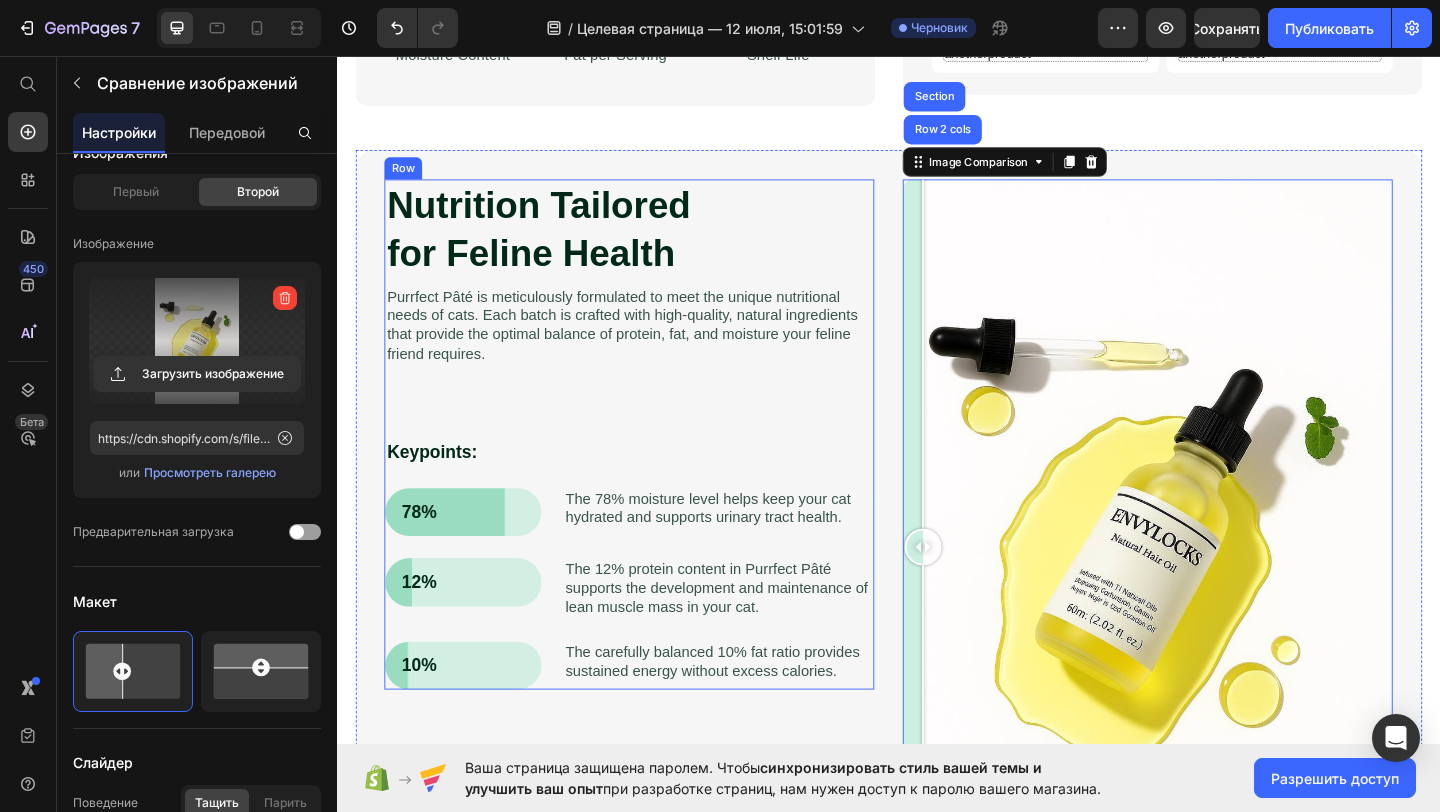 drag, startPoint x: 1140, startPoint y: 594, endPoint x: 1213, endPoint y: 596, distance: 73.02739 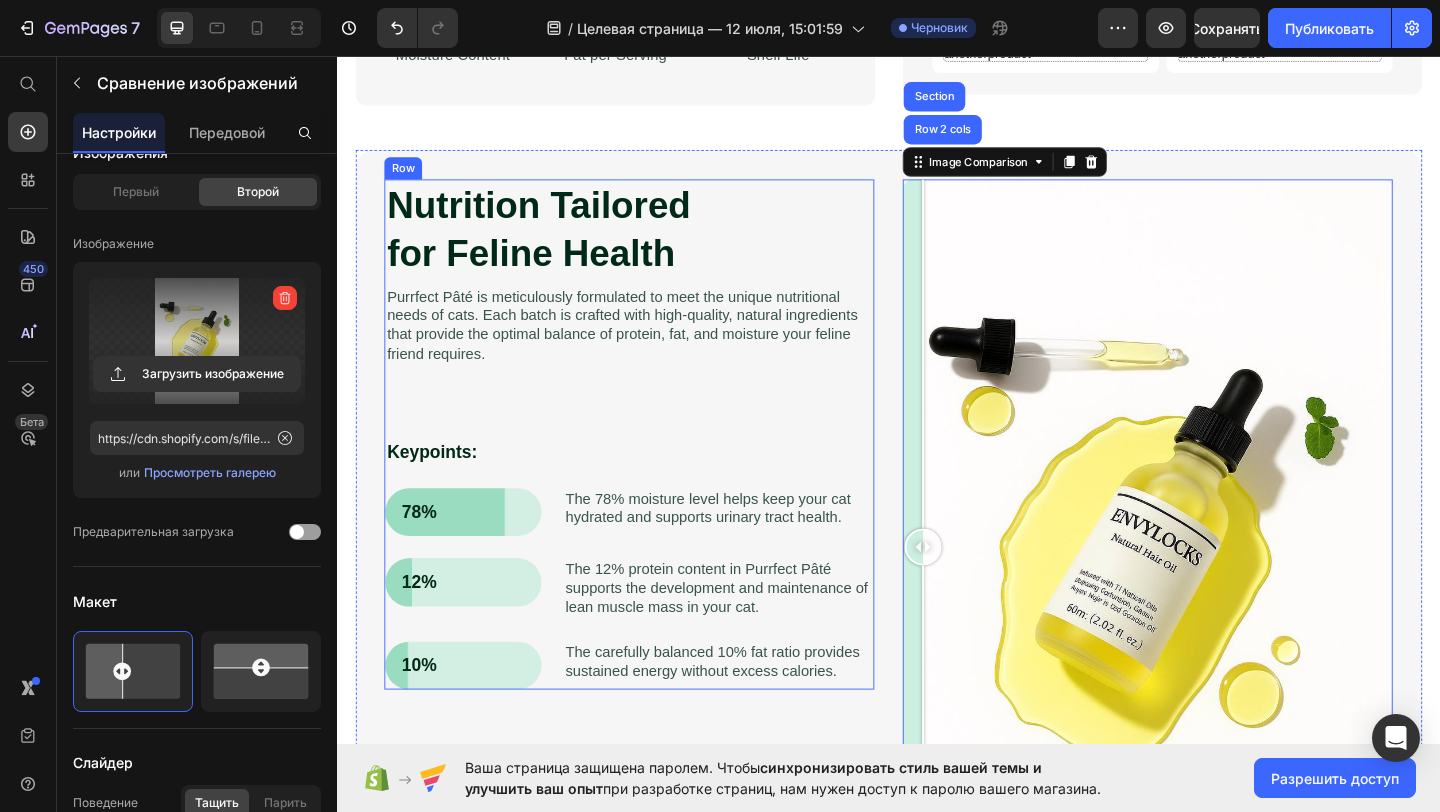 click on "Nutrition Tailored for Feline Health Heading Purrfect Pâté is meticulously formulated to meet the unique nutritional needs of cats. Each batch is crafted with high-quality, natural ingredients that provide the optimal balance of protein, fat, and moisture your feline friend requires. Text Block Image Comparison Keypoints: Text Block 78% Text Block Row The 78% moisture level helps keep your cat hydrated and supports urinary tract health. Text Block Row 12% Text Block Row The 12% protein content in Purrfect Pâté supports the development and maintenance of lean muscle mass in your cat. Text Block Row 10% Text Block Row The carefully balanced 10% fat ratio provides sustained energy without excess calories. Text Block Row Row Image Comparison Row 2 cols Section   0 Row" at bounding box center [937, 590] 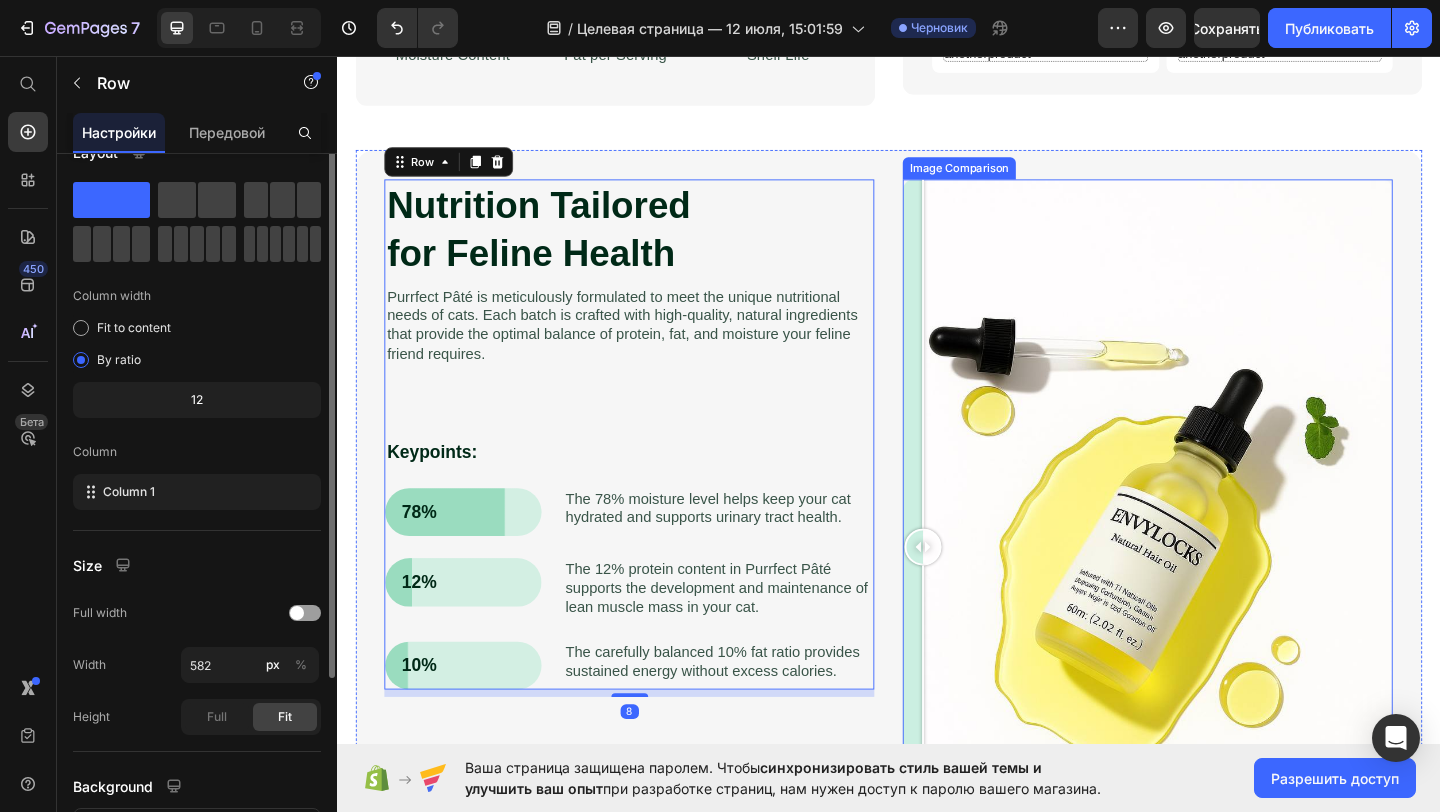 scroll, scrollTop: 0, scrollLeft: 0, axis: both 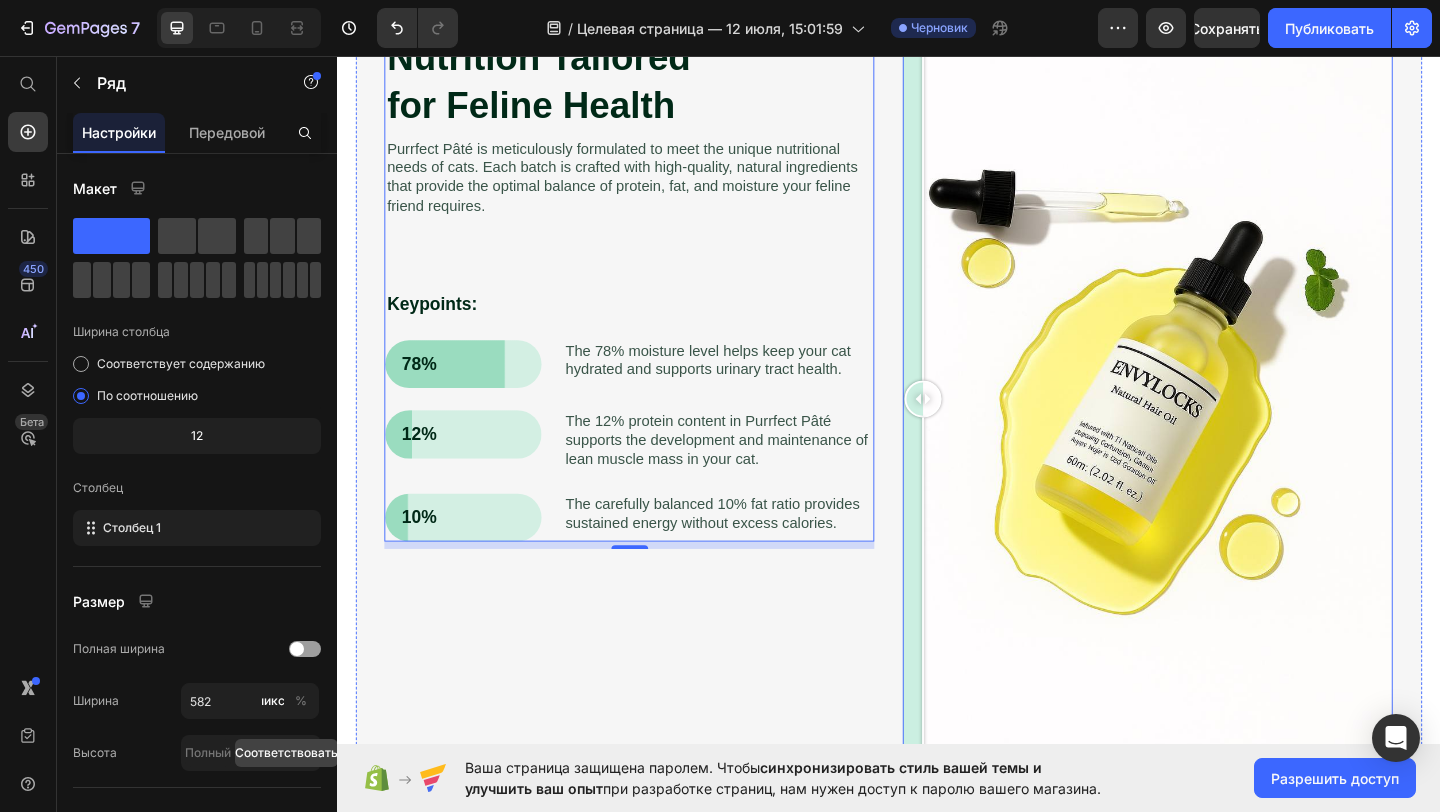 click at bounding box center (1218, 429) 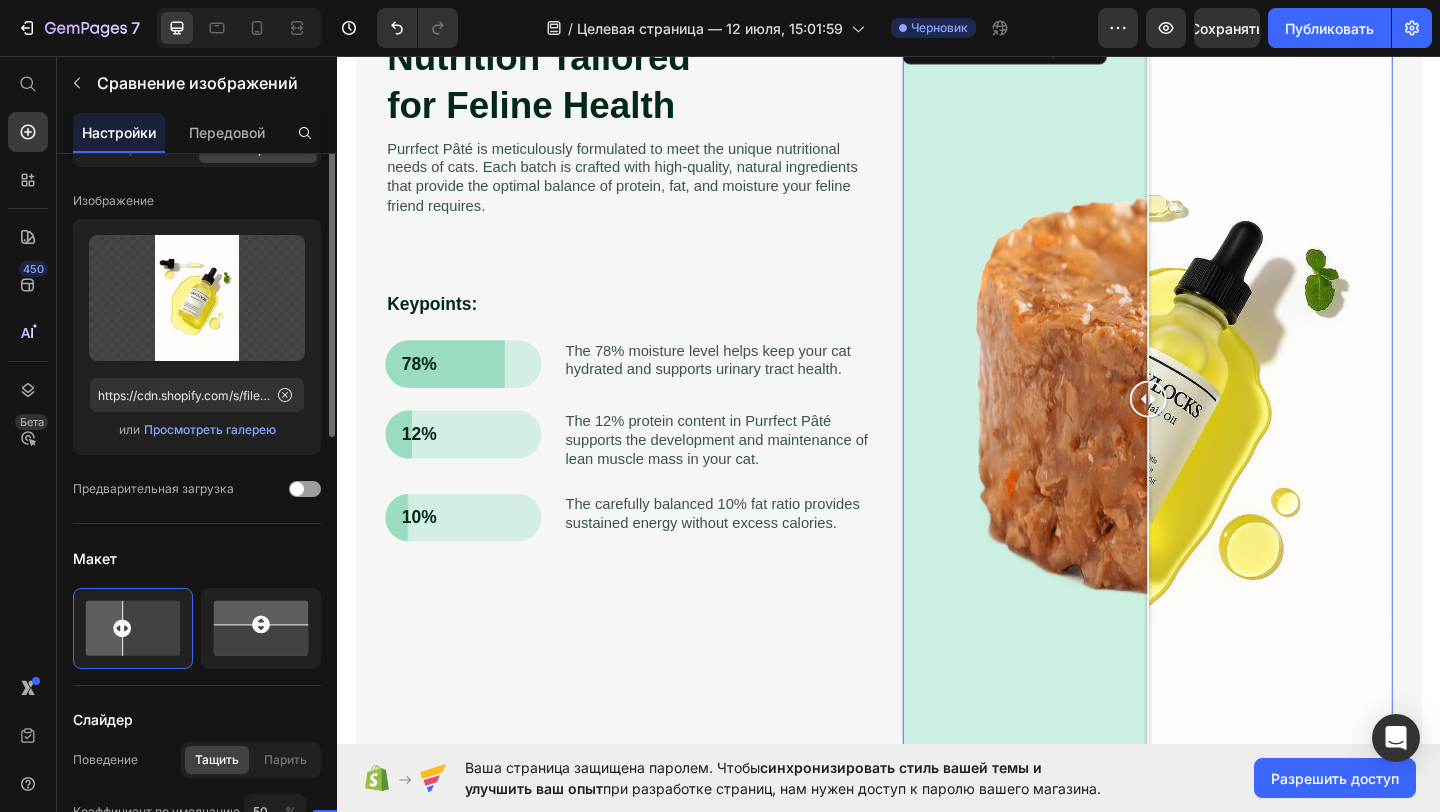 scroll, scrollTop: 0, scrollLeft: 0, axis: both 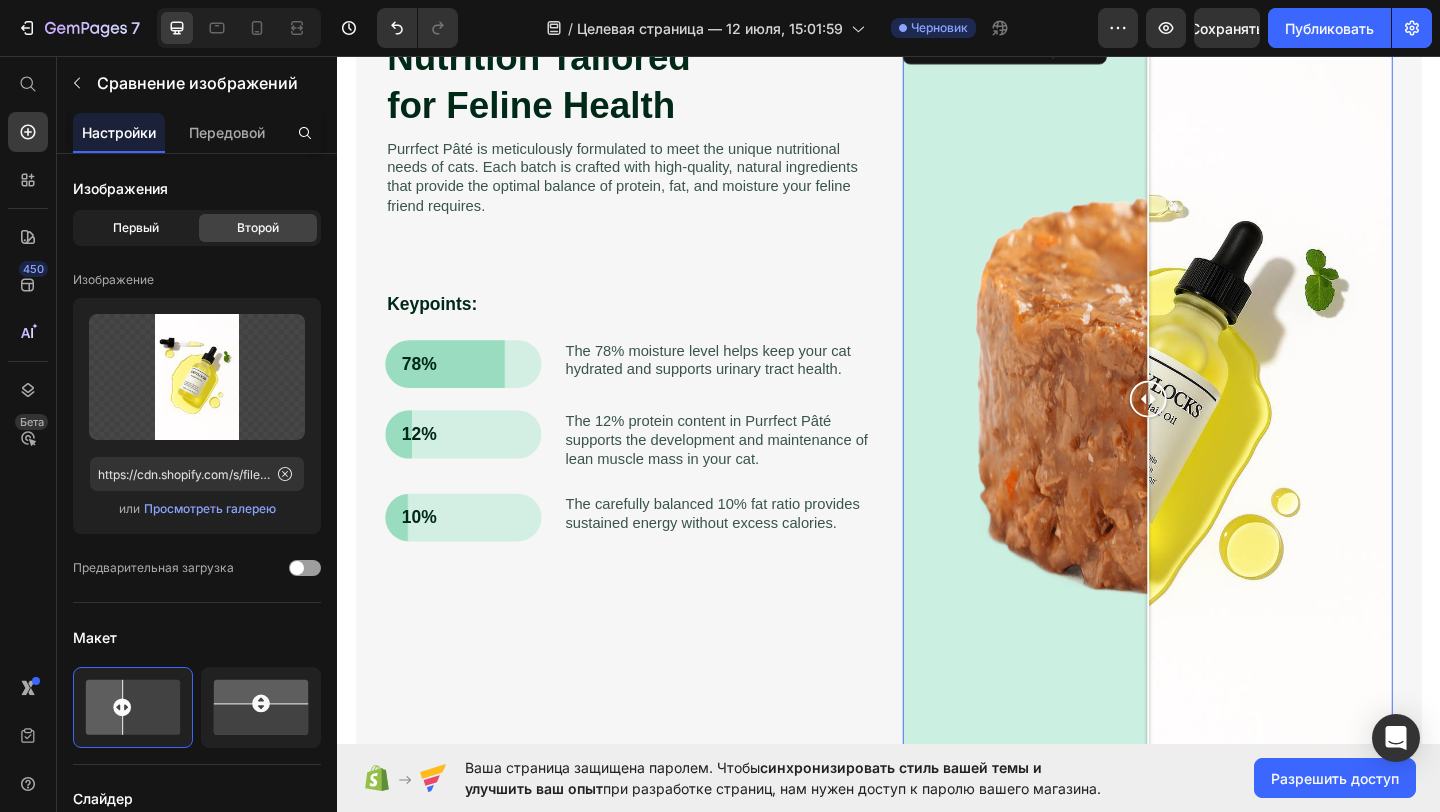 click on "Первый" at bounding box center (136, 227) 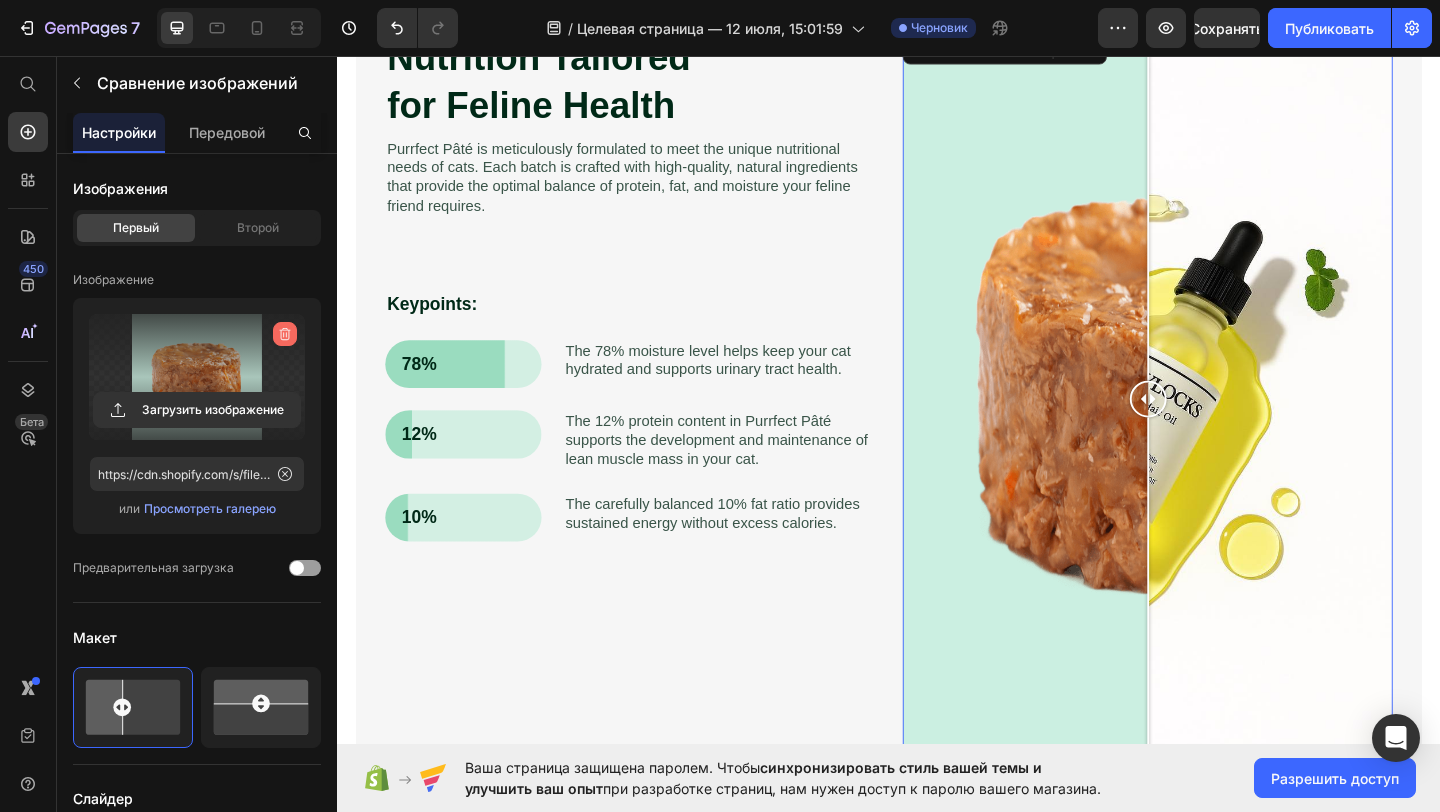 click 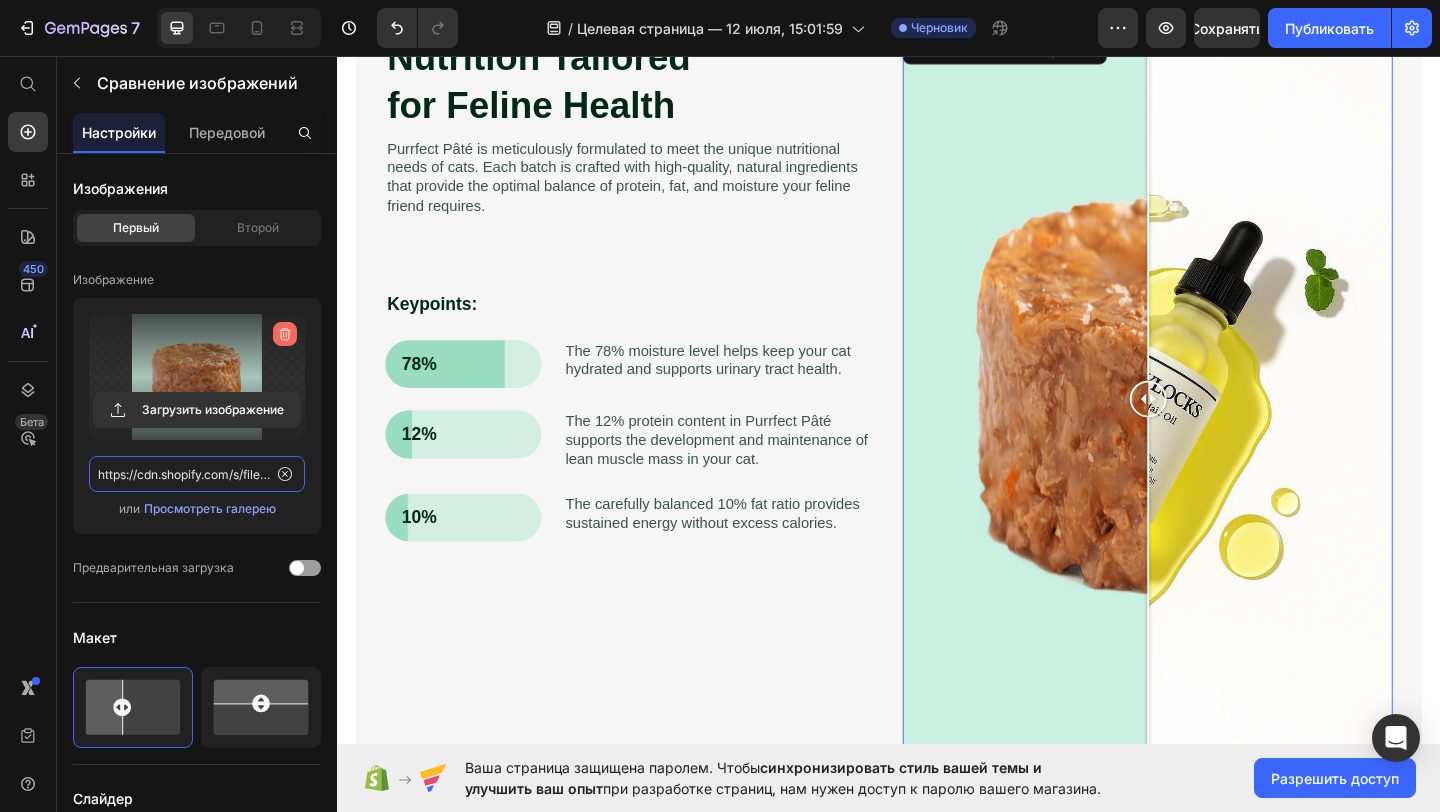type 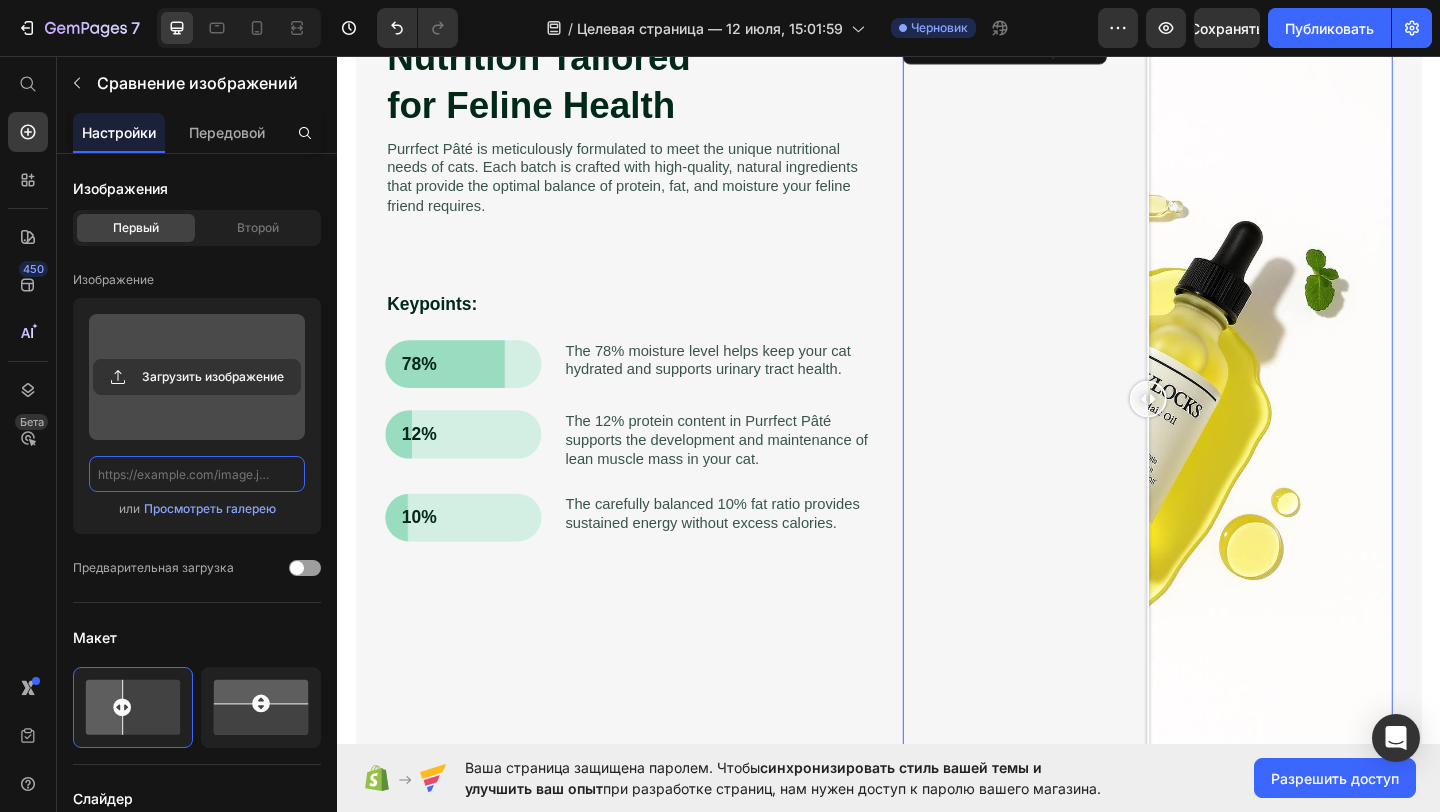 scroll, scrollTop: 0, scrollLeft: 0, axis: both 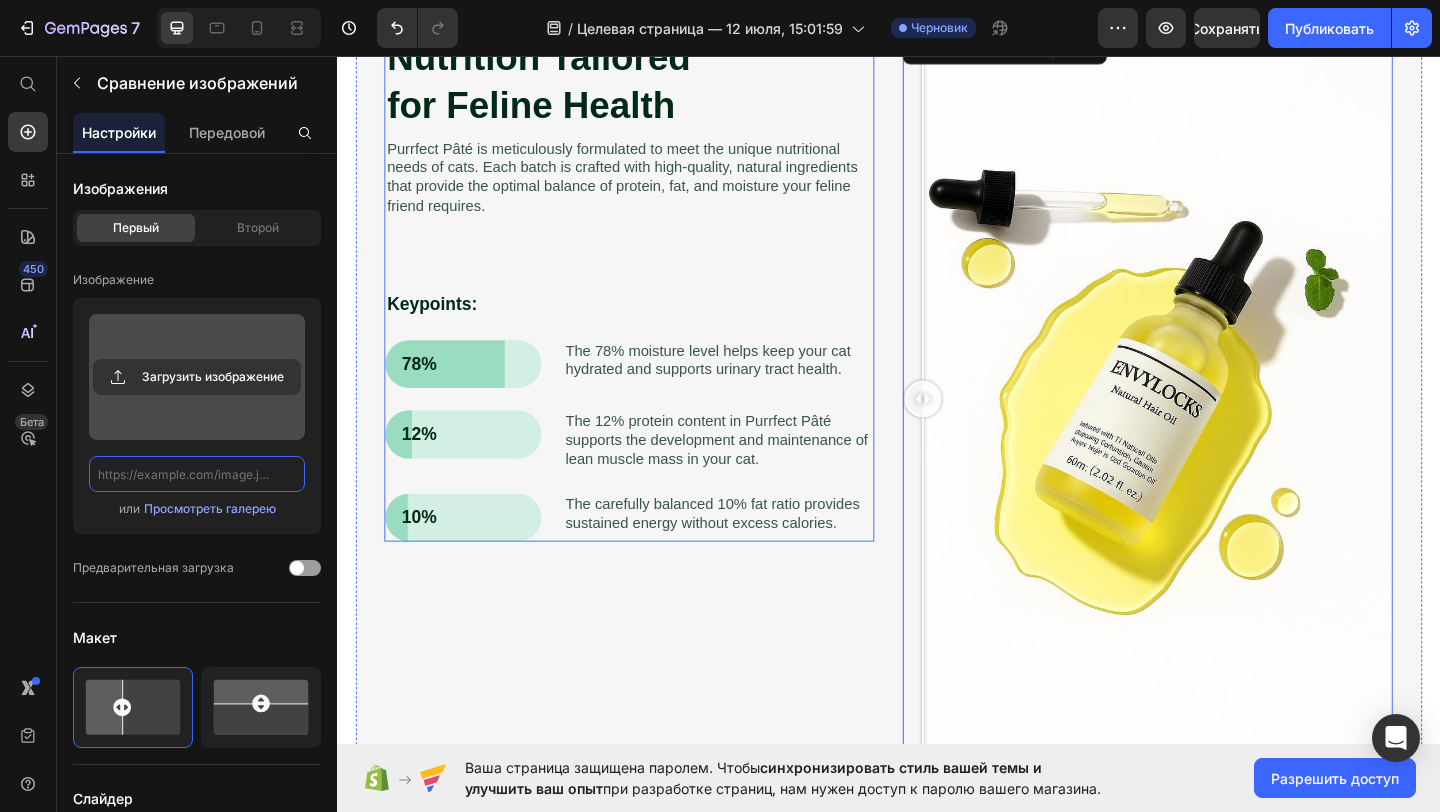 drag, startPoint x: 1217, startPoint y: 425, endPoint x: 895, endPoint y: 428, distance: 322.01398 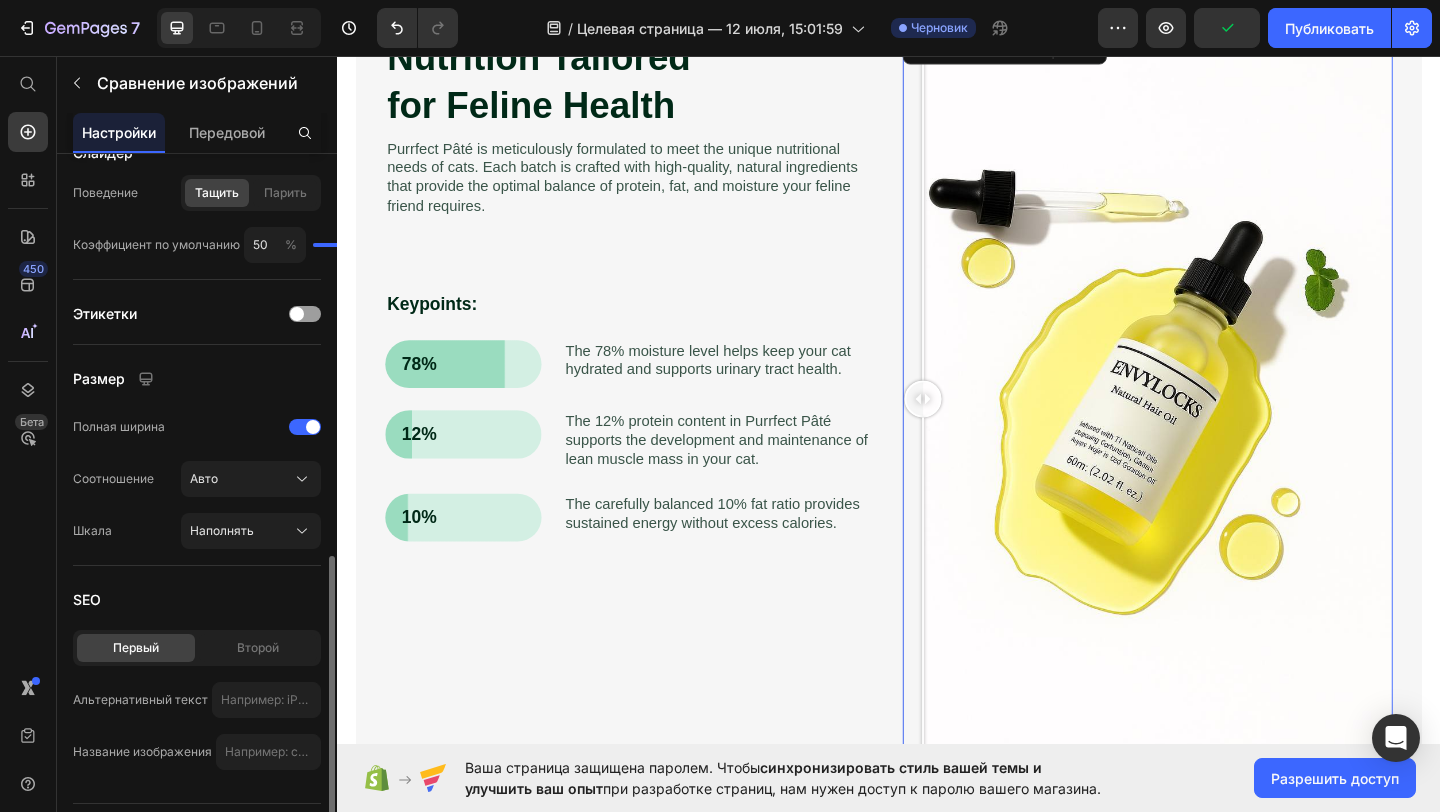 scroll, scrollTop: 695, scrollLeft: 0, axis: vertical 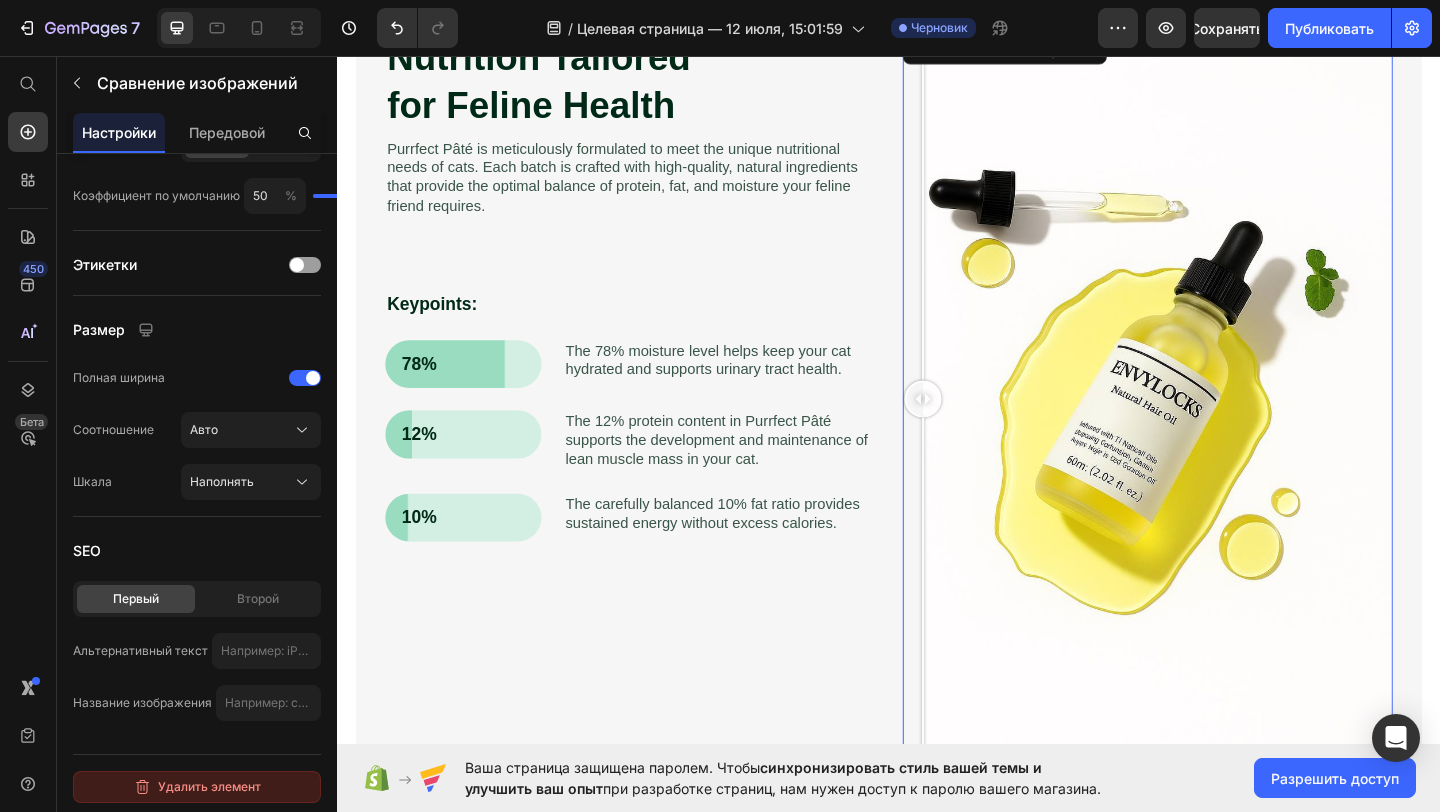 click on "Удалить элемент" at bounding box center [209, 786] 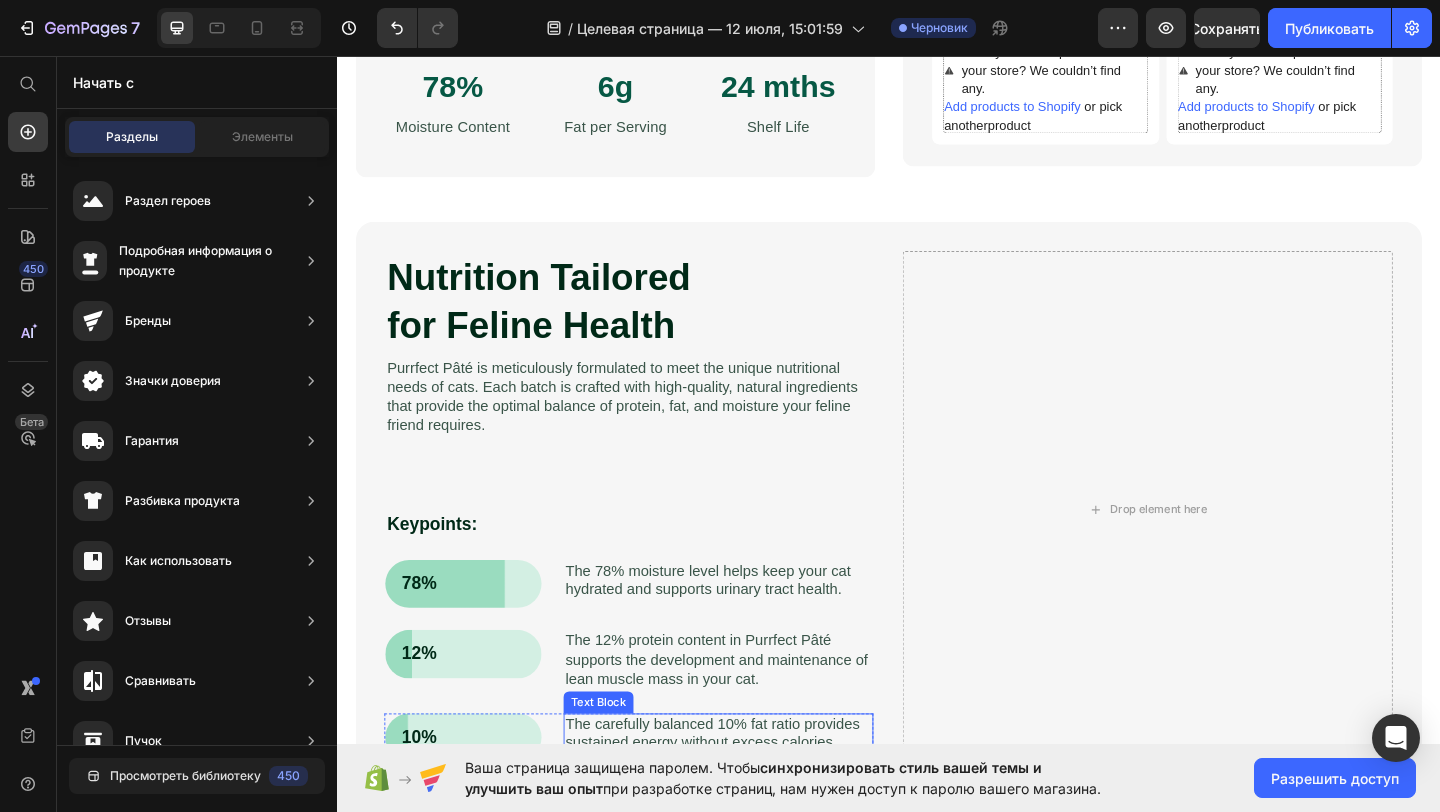 scroll, scrollTop: 361, scrollLeft: 0, axis: vertical 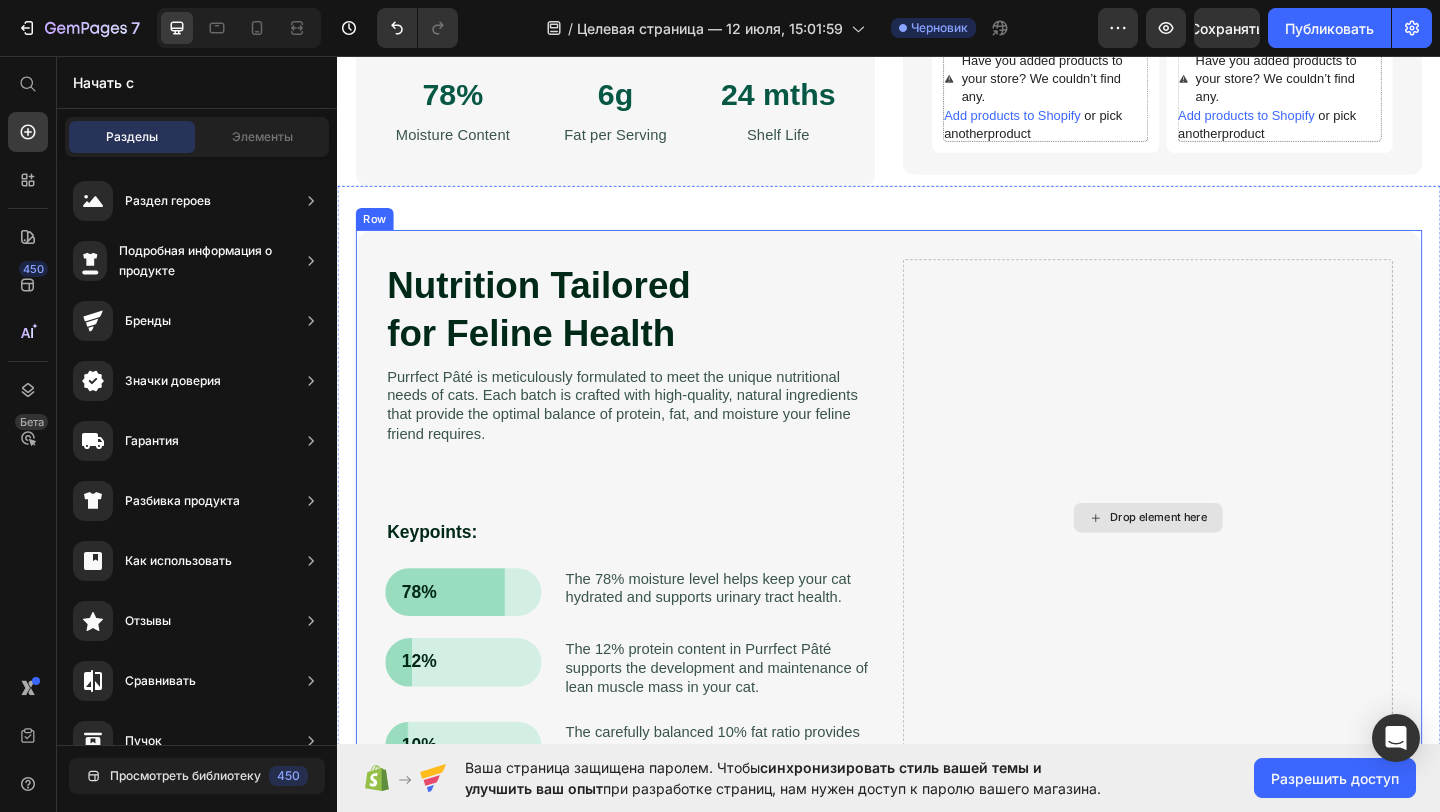 click on "Drop element here" at bounding box center [1219, 558] 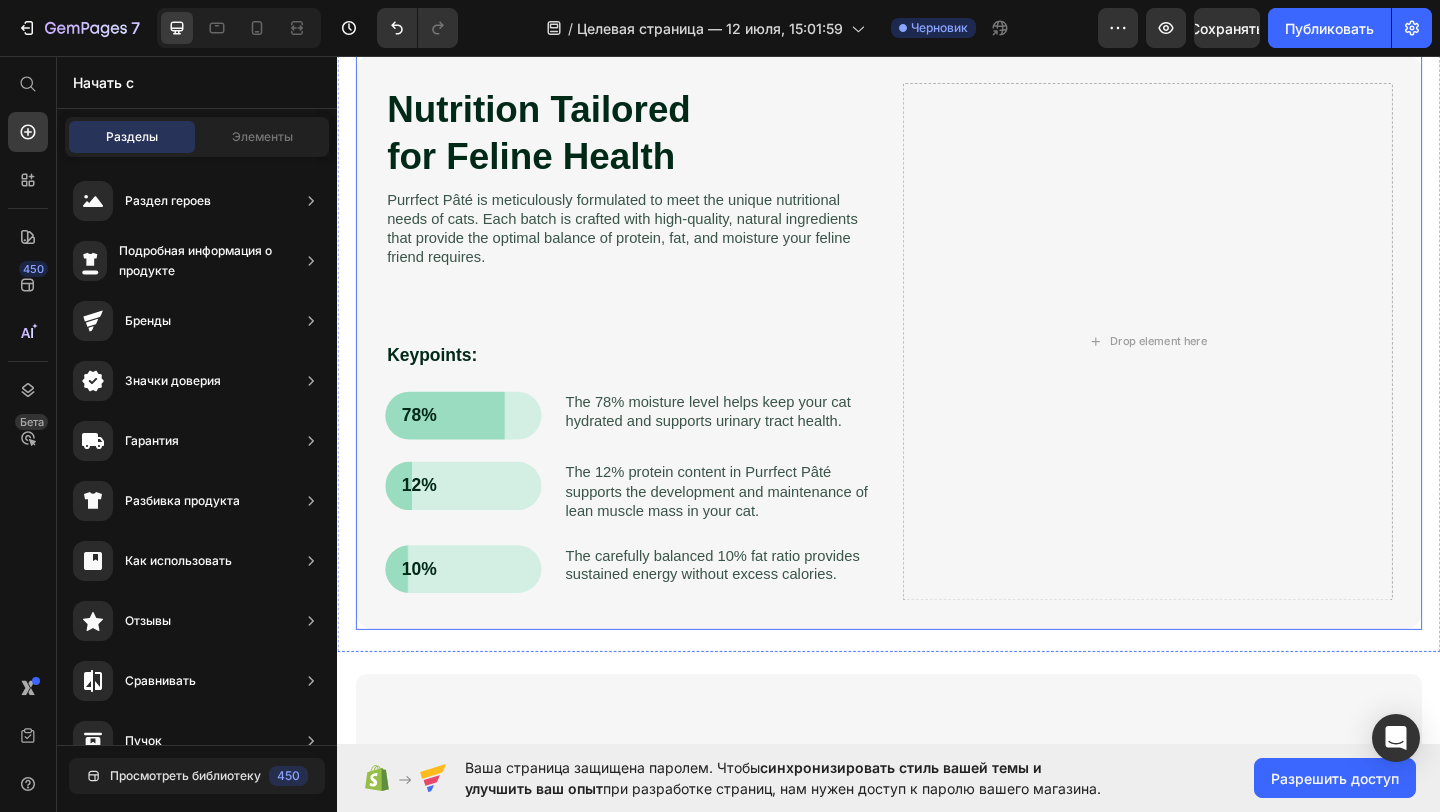 scroll, scrollTop: 548, scrollLeft: 0, axis: vertical 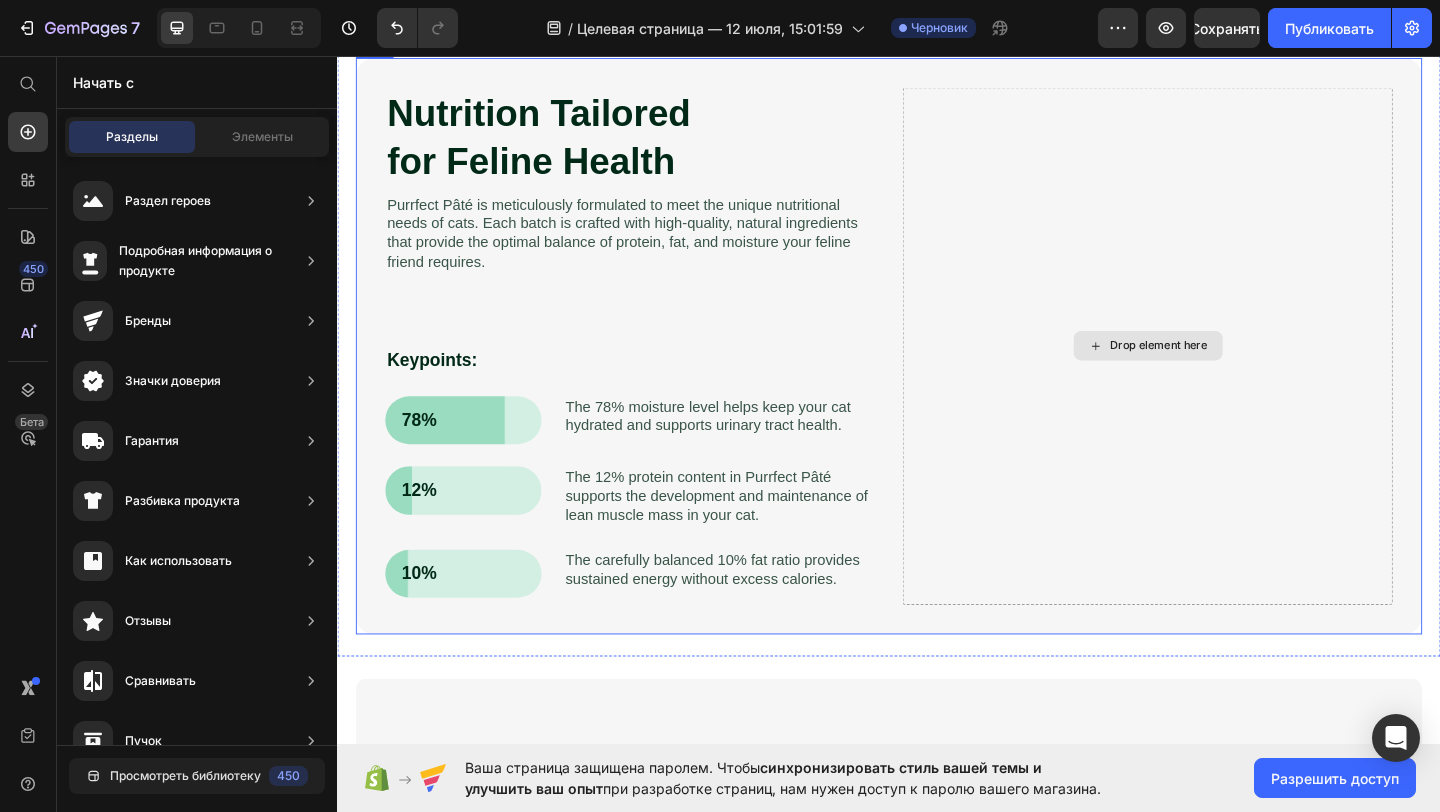 click on "Drop element here" at bounding box center [1219, 371] 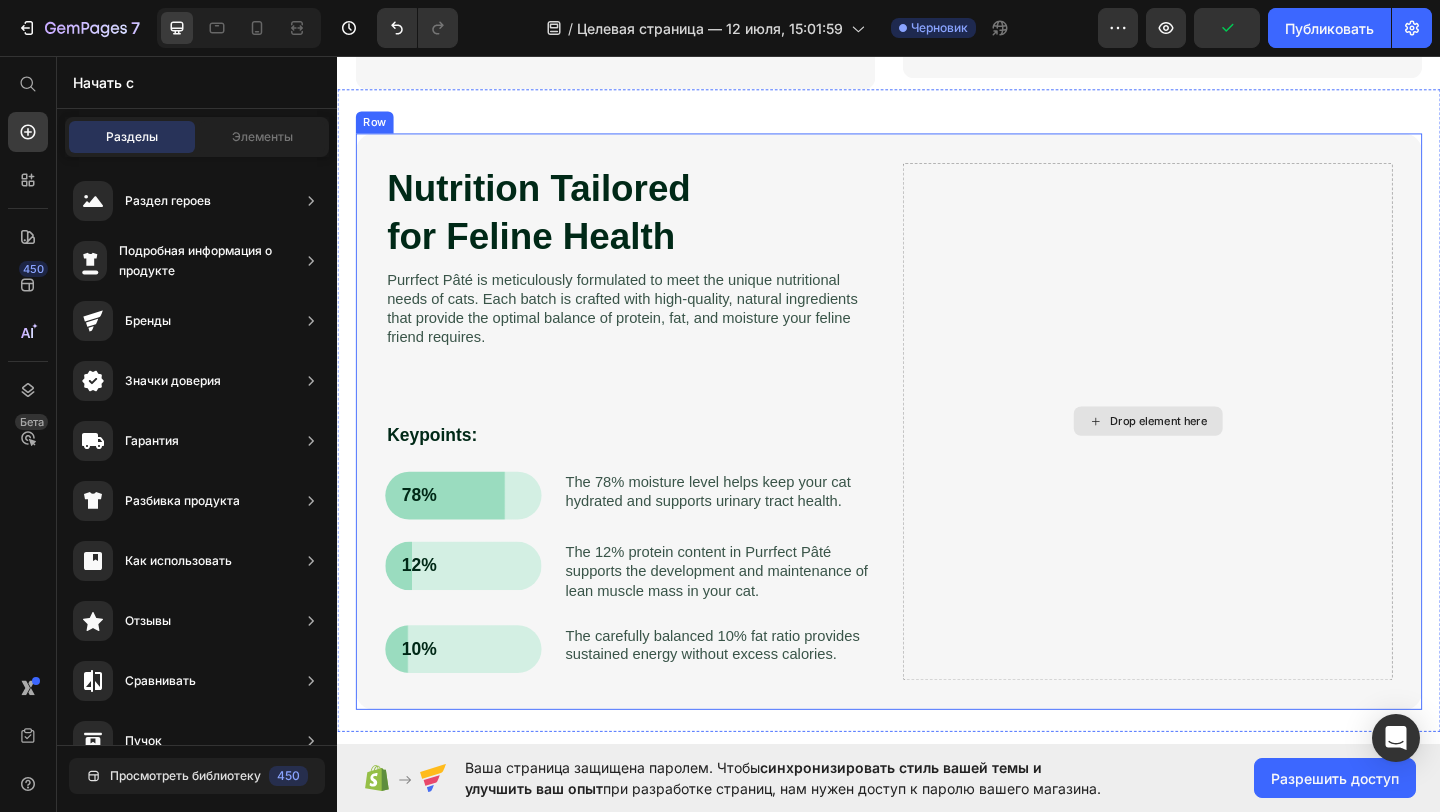 scroll, scrollTop: 449, scrollLeft: 0, axis: vertical 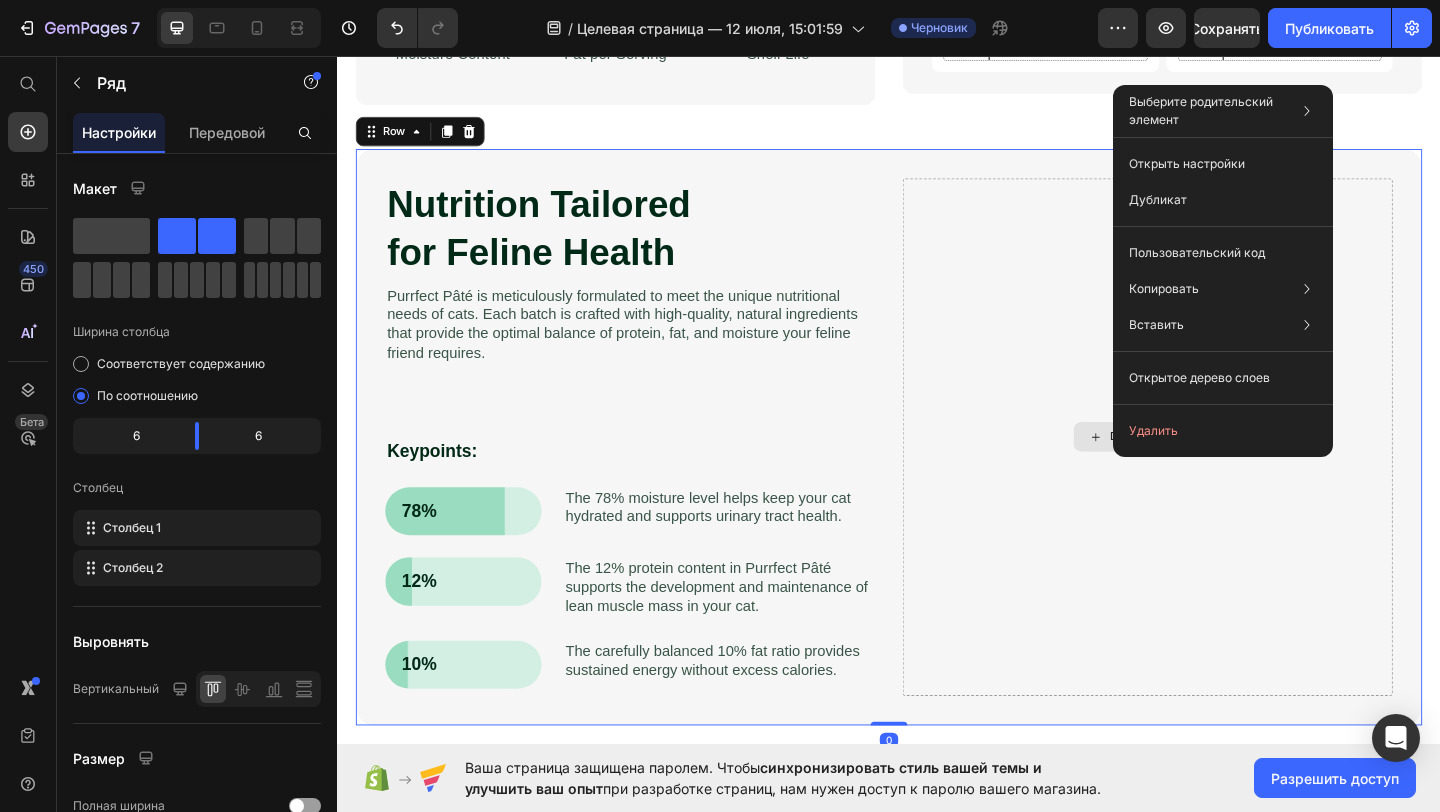 click on "Drop element here" at bounding box center [1218, 471] 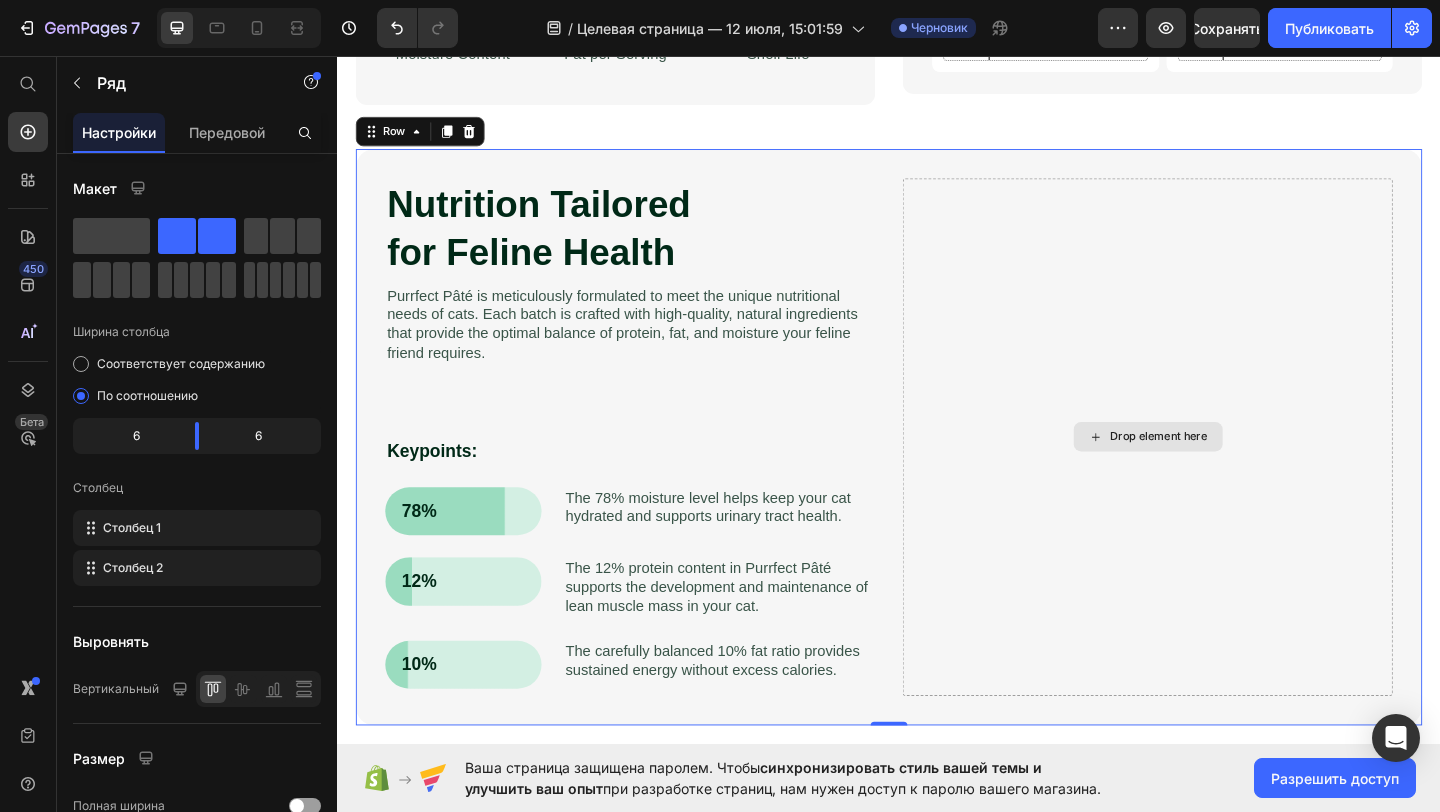 click on "Drop element here" at bounding box center (1231, 470) 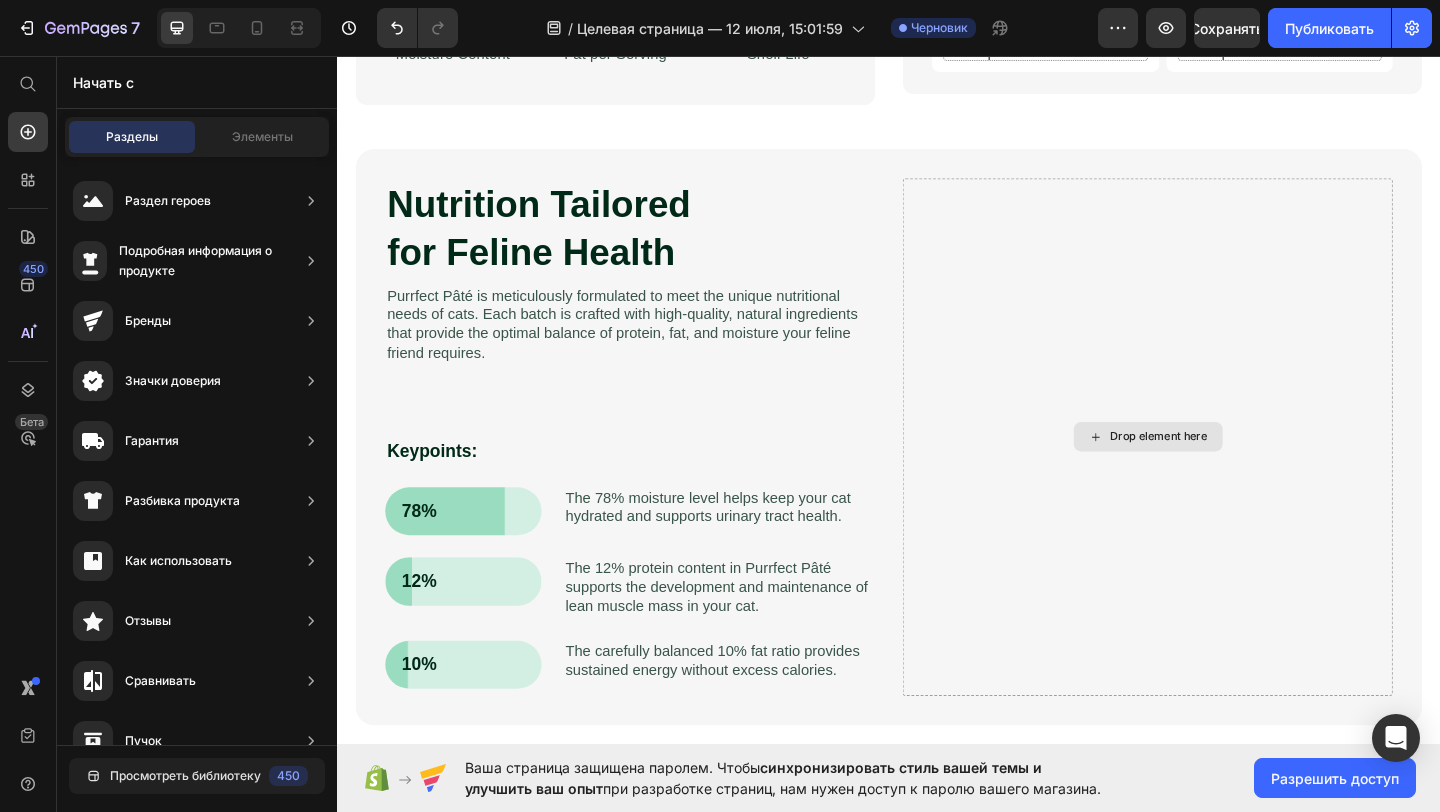 click on "Drop element here" at bounding box center [1231, 470] 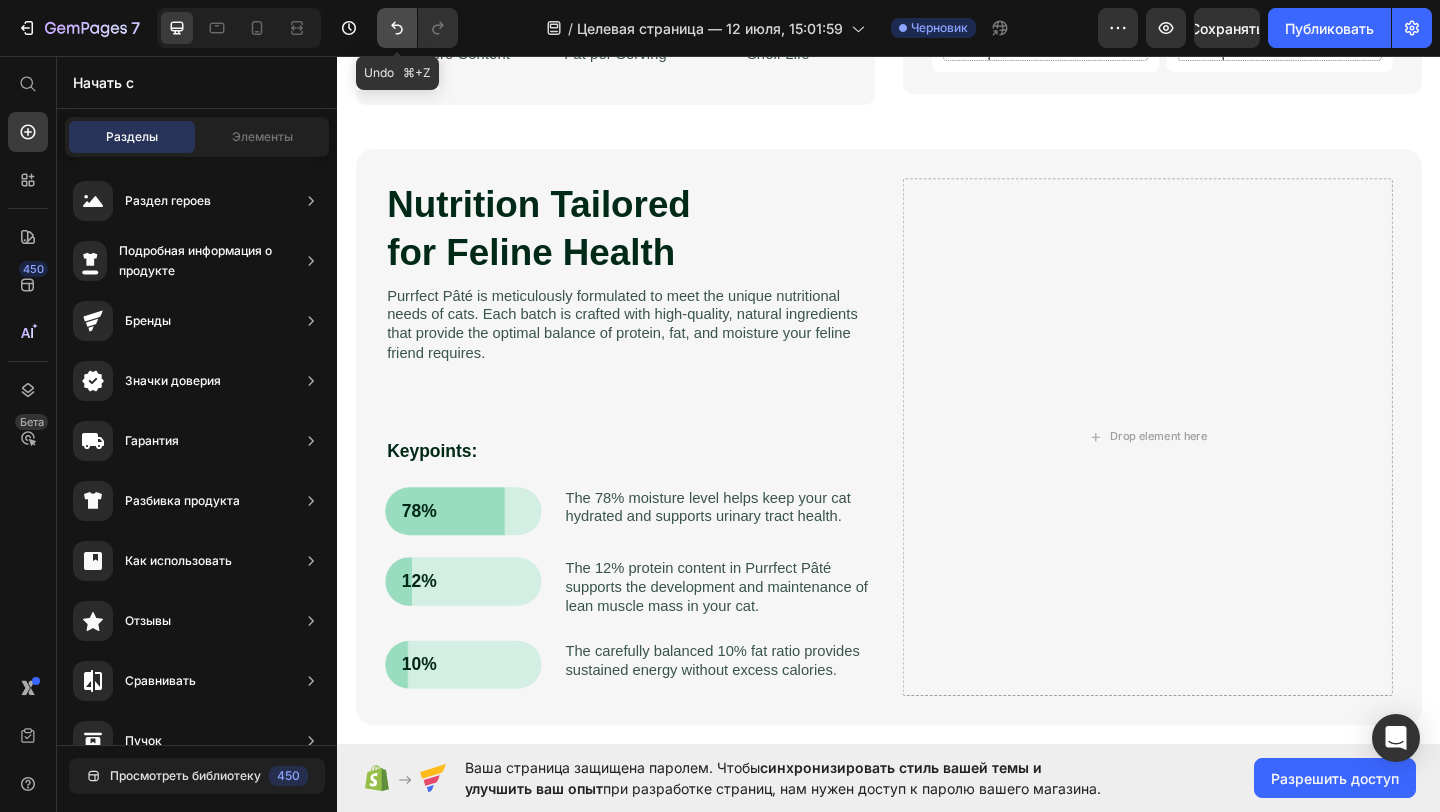 click 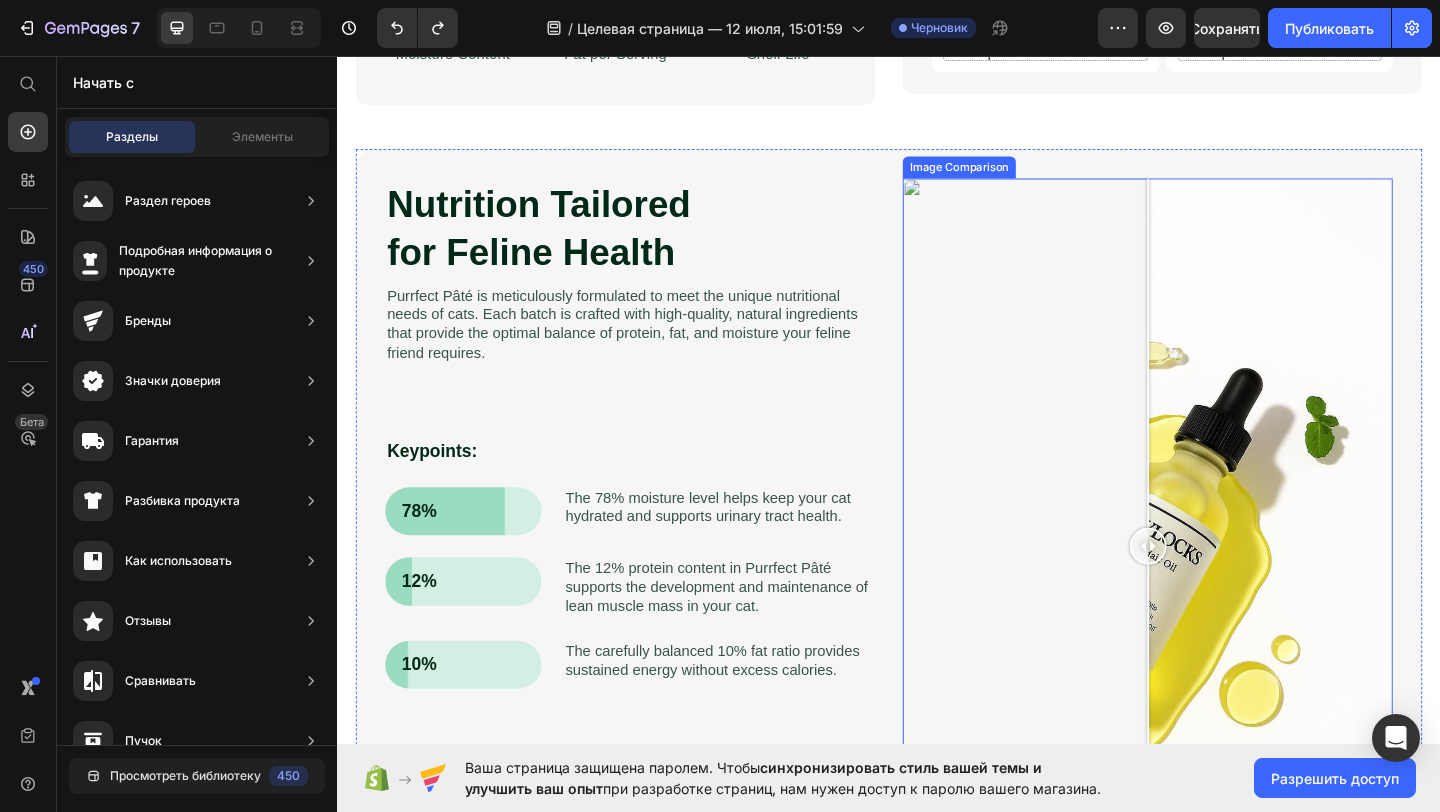 click at bounding box center (1218, 589) 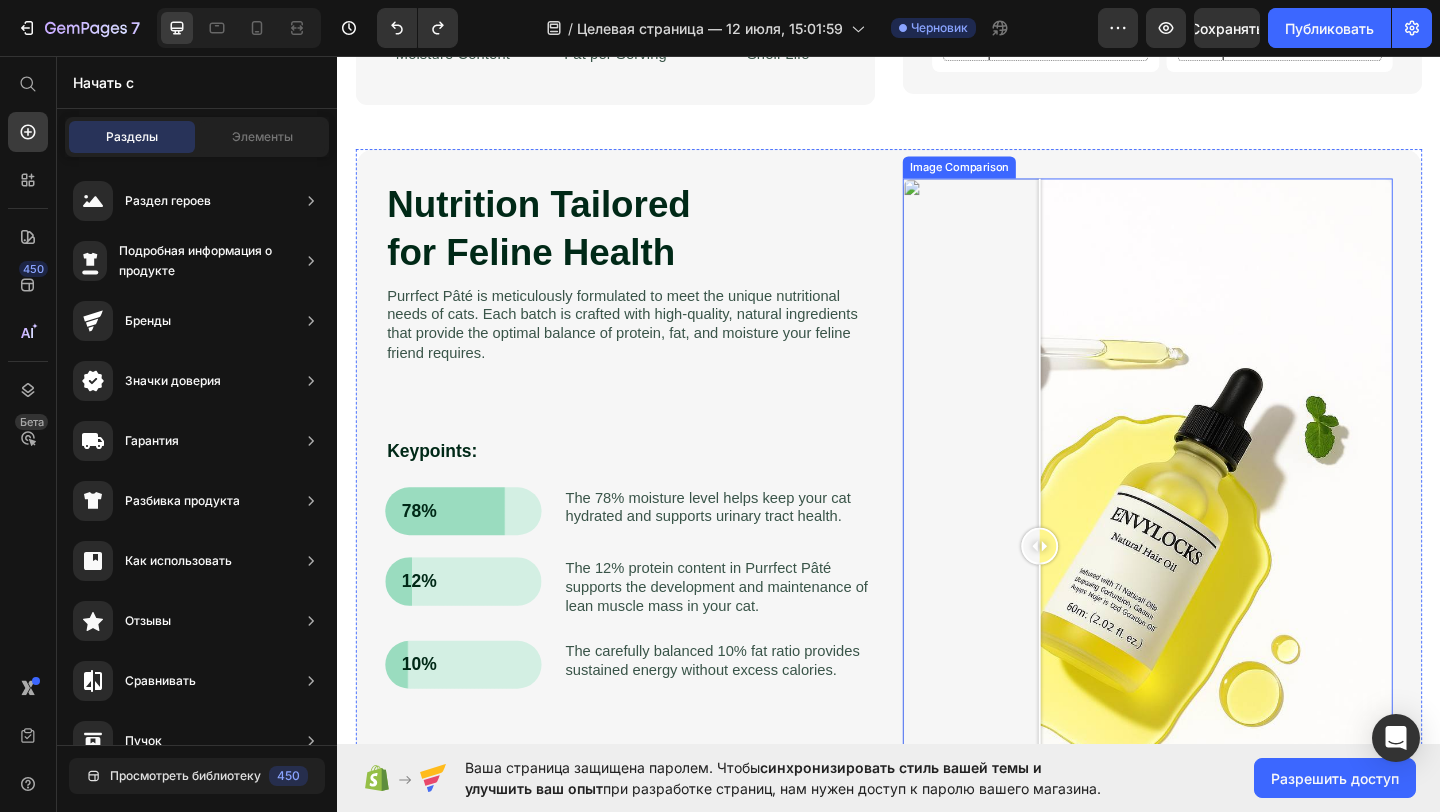 click at bounding box center (1218, 589) 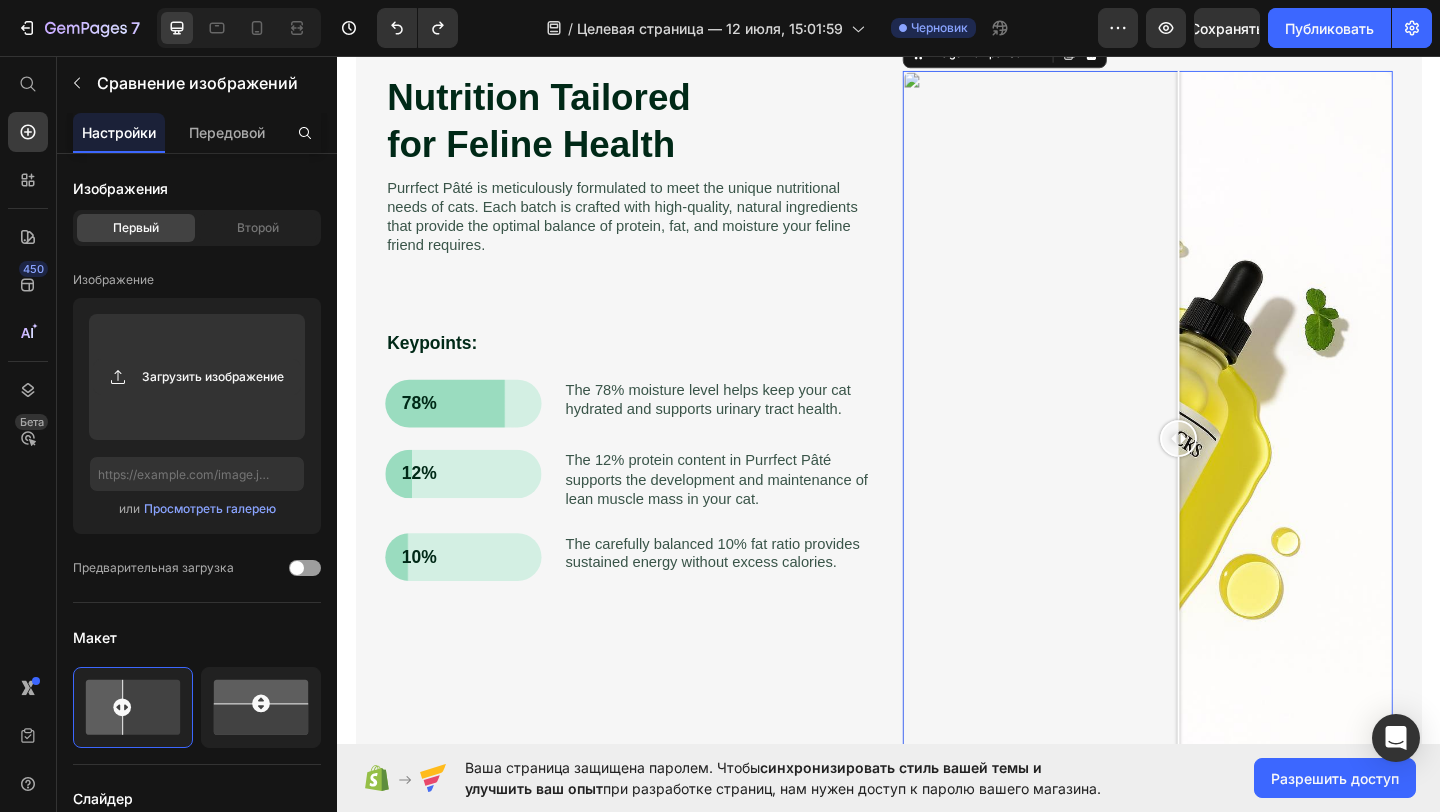 scroll, scrollTop: 582, scrollLeft: 0, axis: vertical 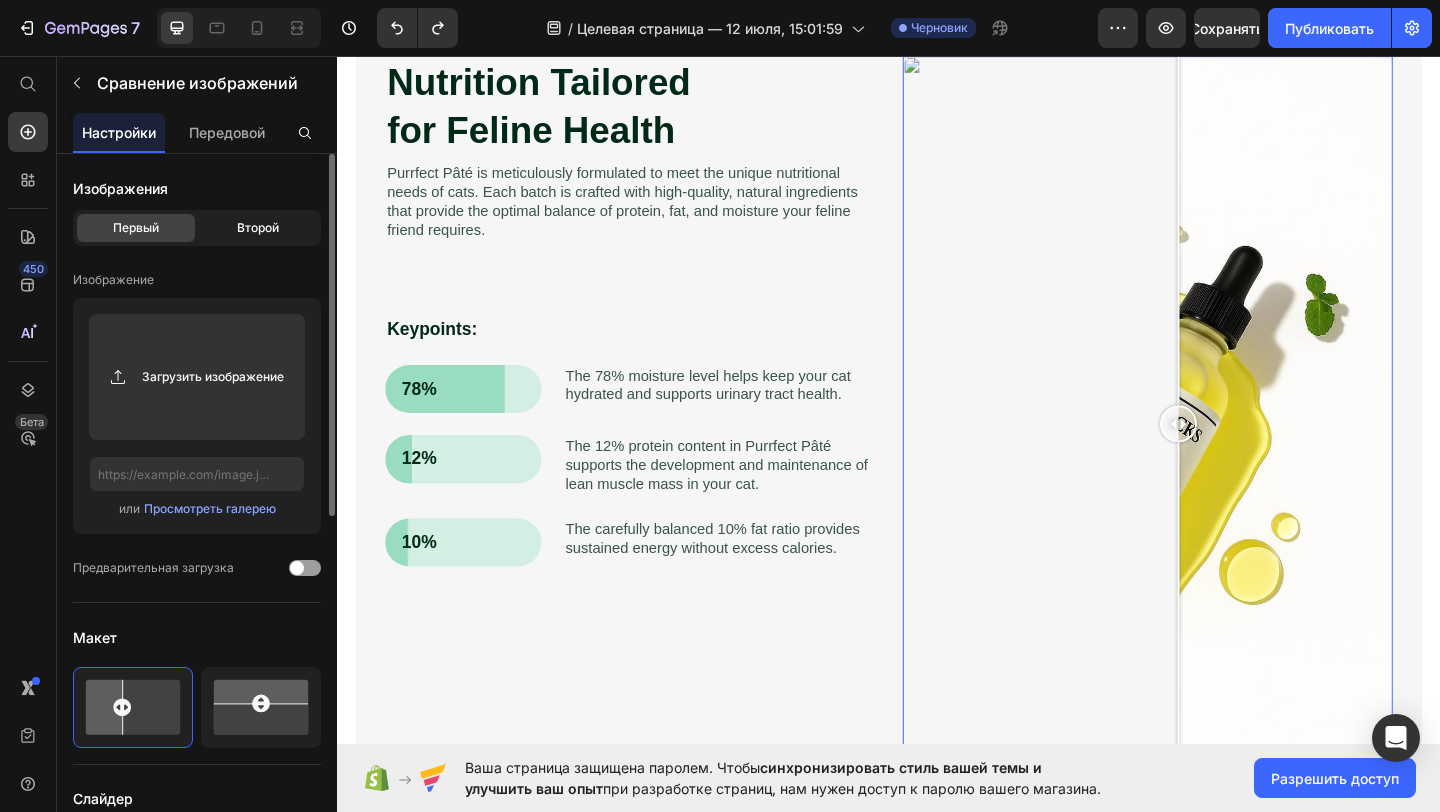 click on "Второй" 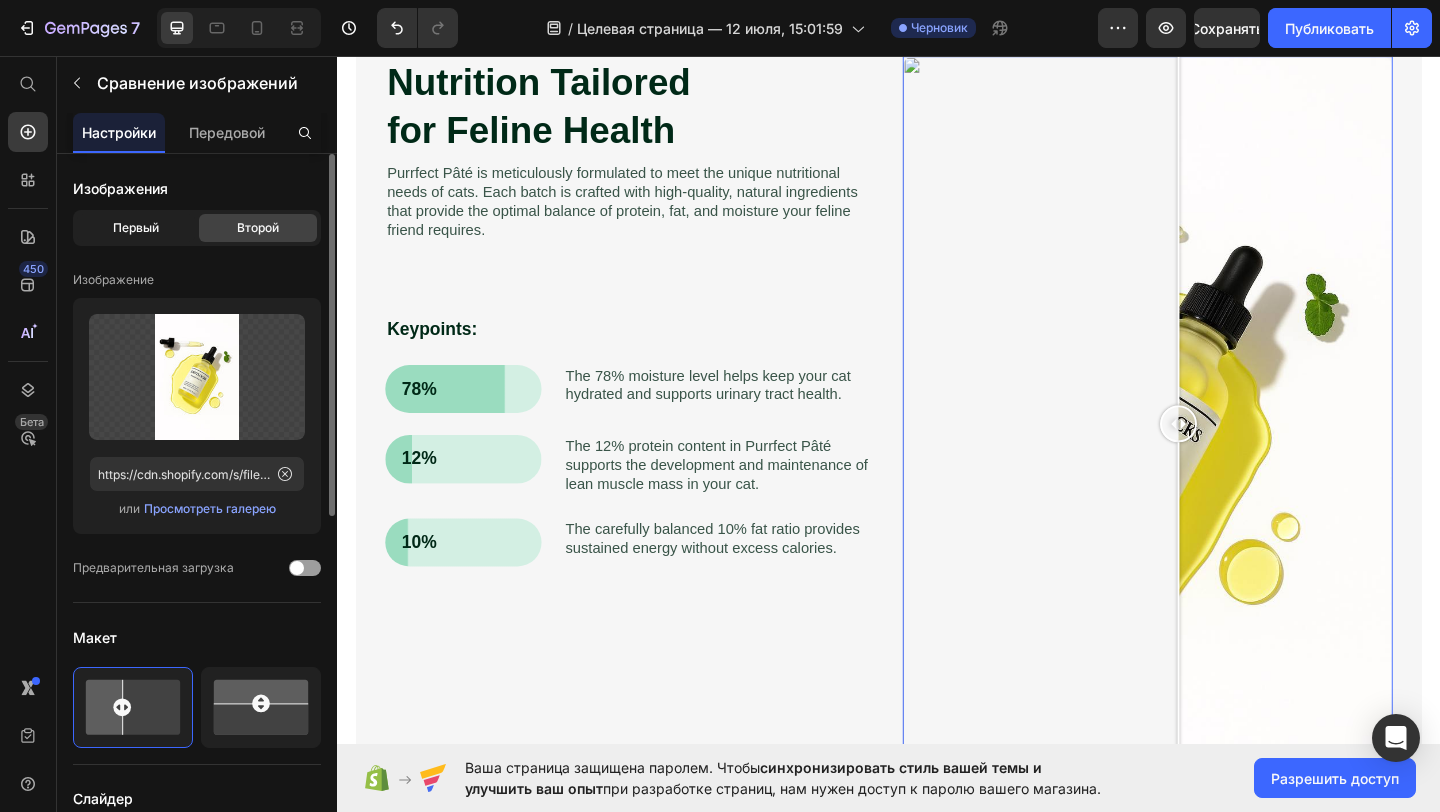 click on "Первый" at bounding box center [136, 227] 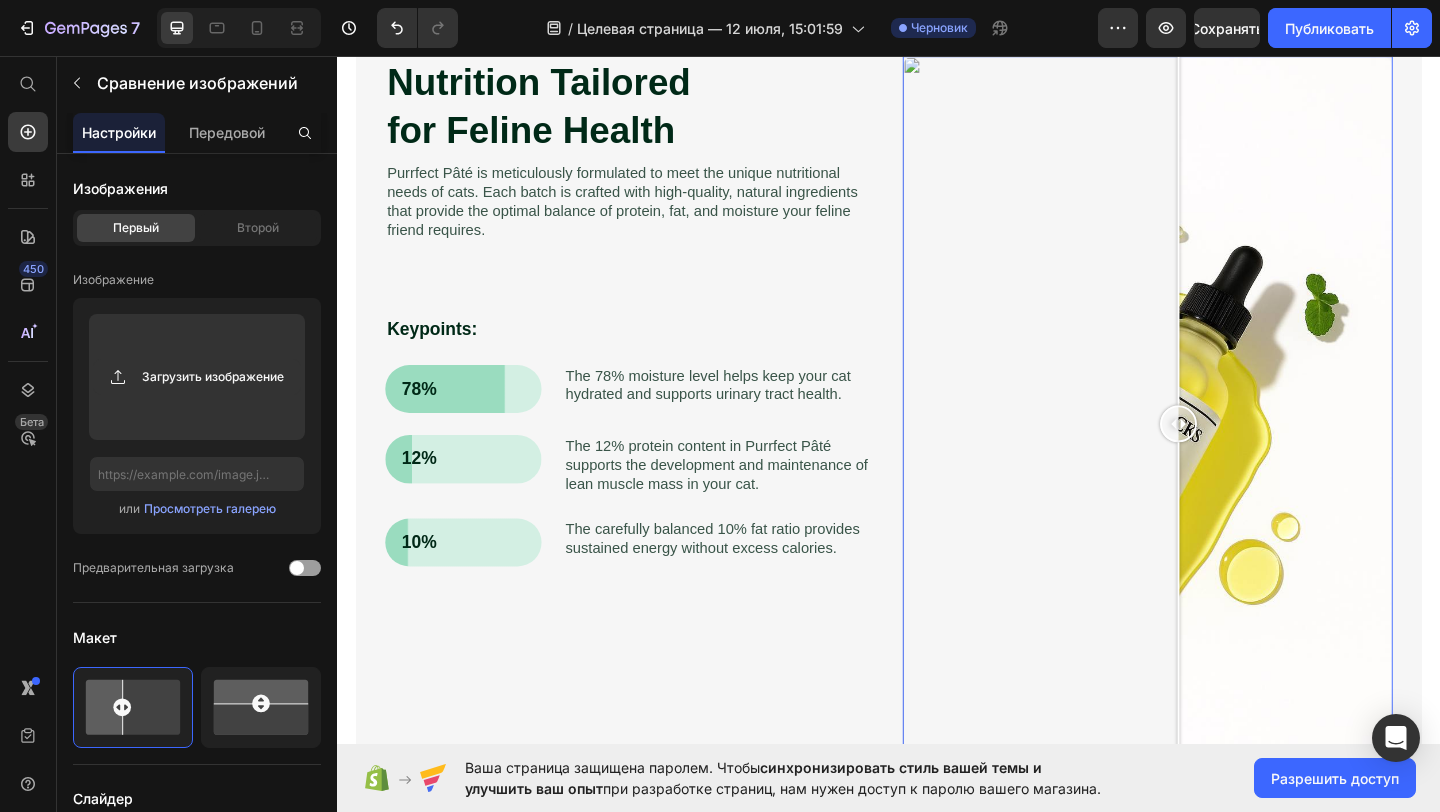 click on "Настройки" 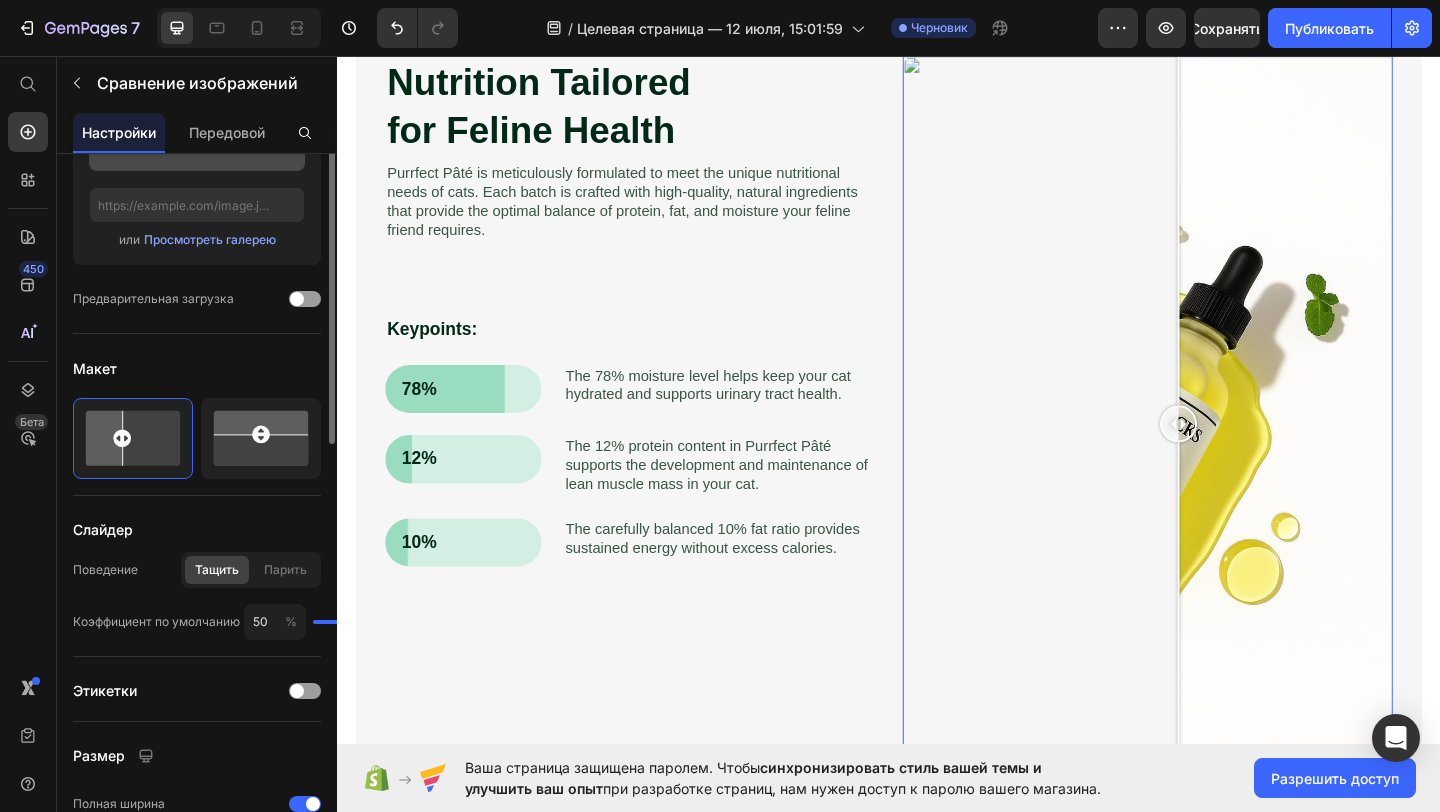 scroll, scrollTop: 0, scrollLeft: 0, axis: both 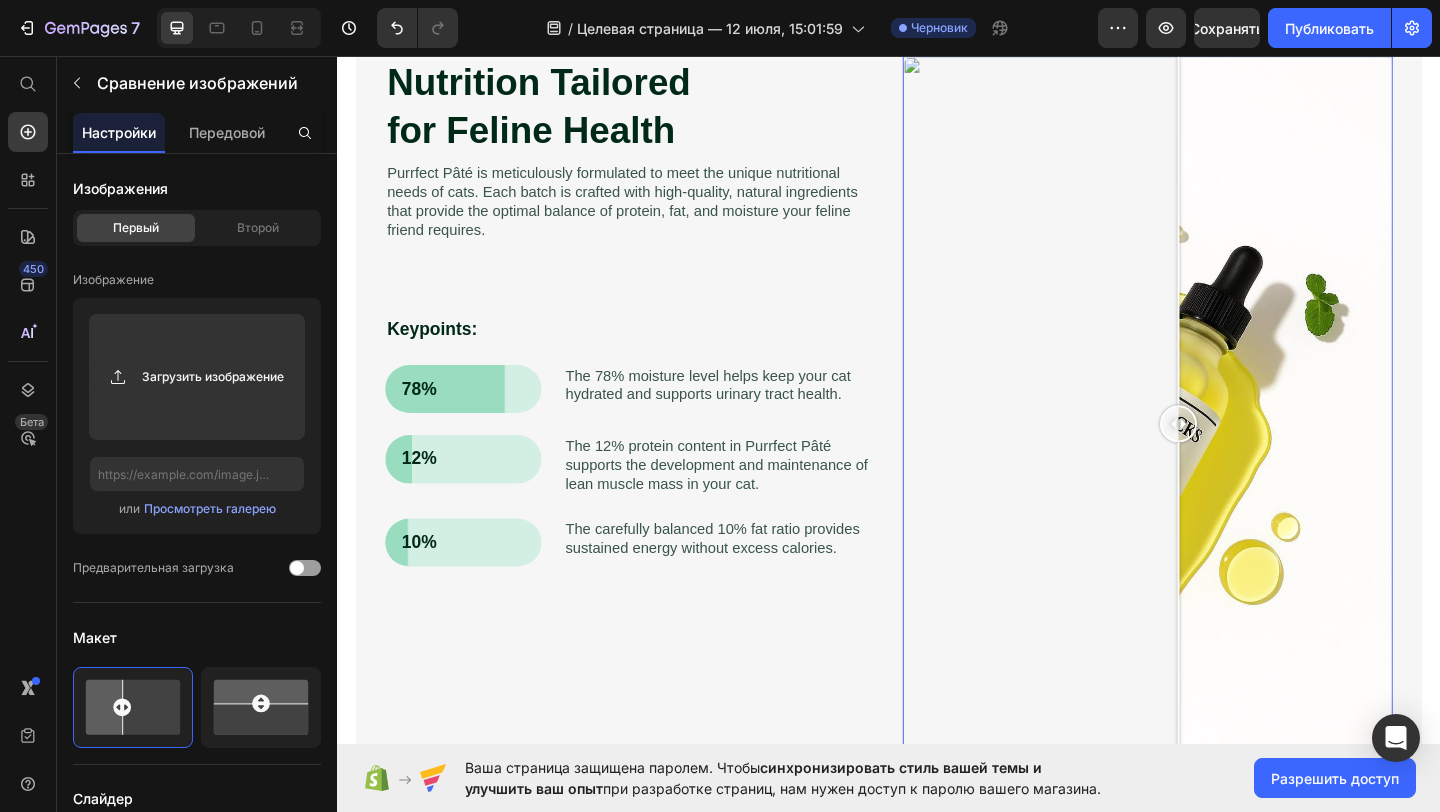 click at bounding box center [1218, 456] 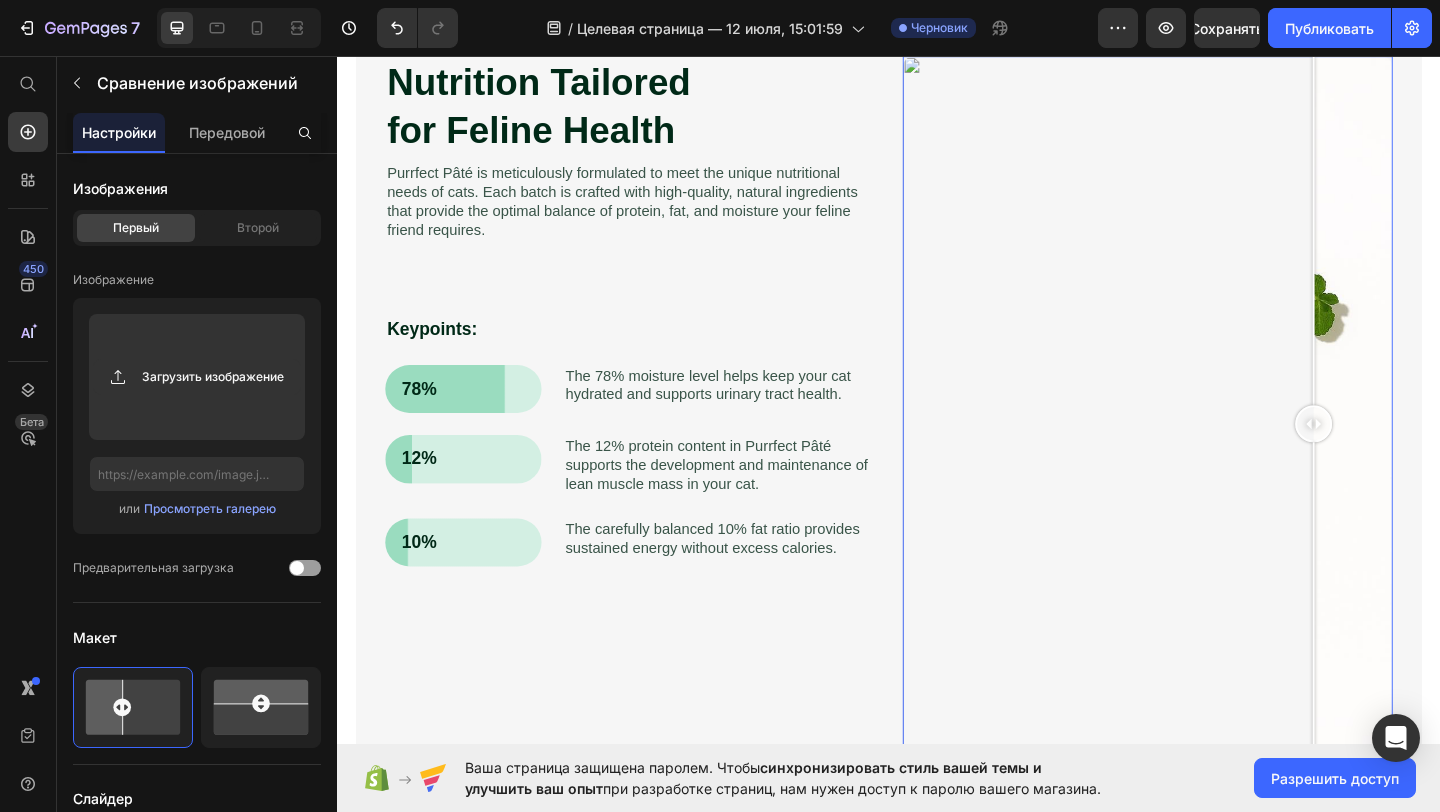 click at bounding box center (1218, 456) 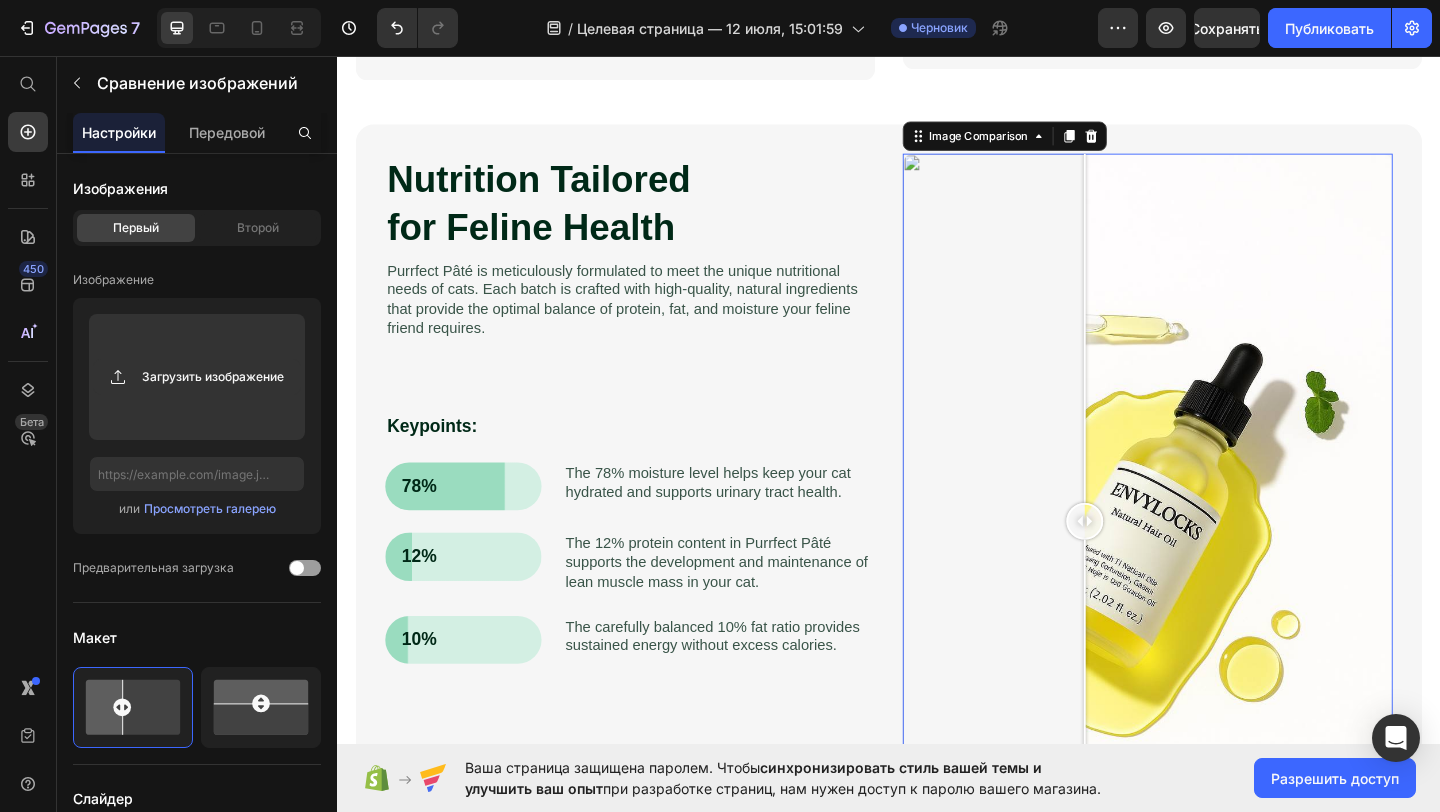 scroll, scrollTop: 437, scrollLeft: 0, axis: vertical 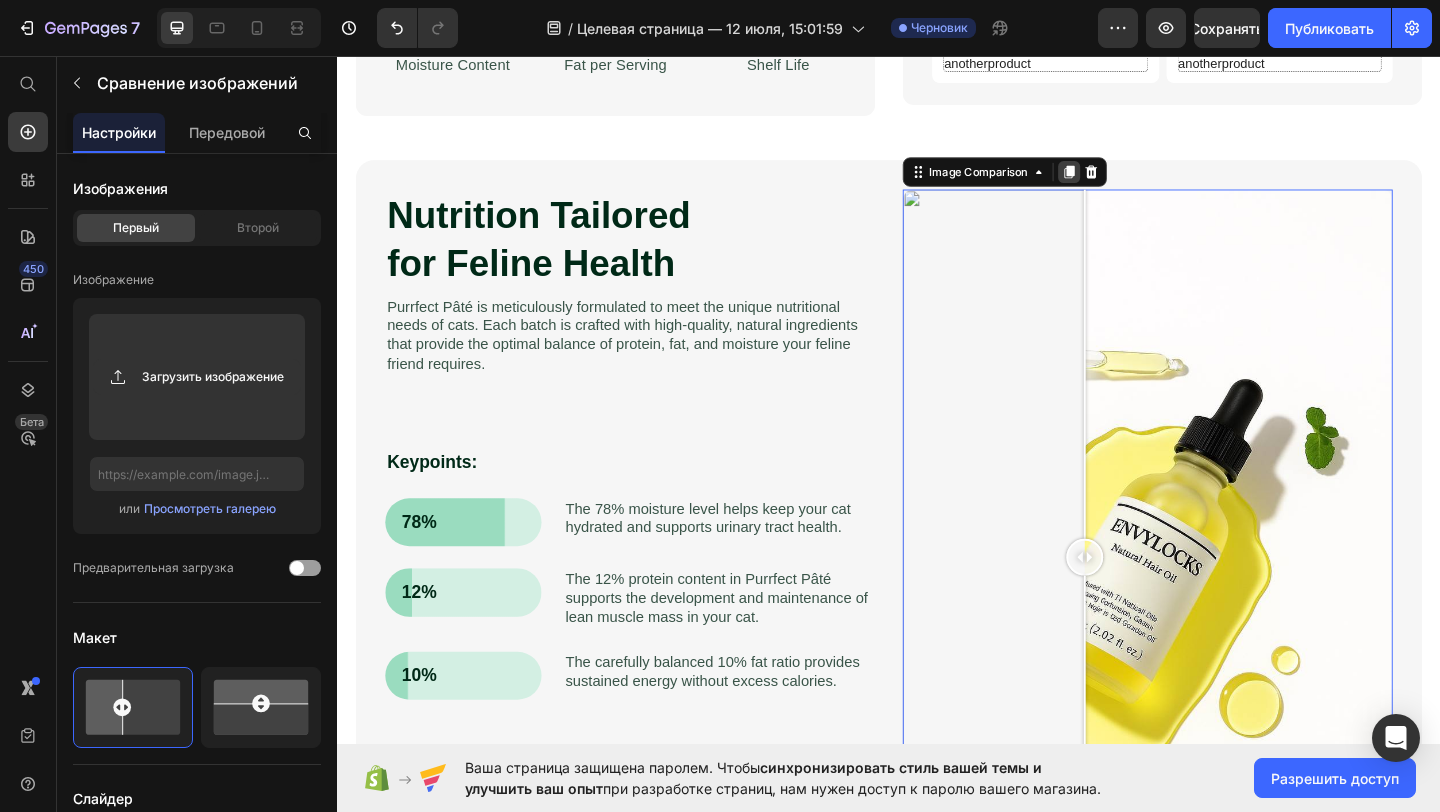 click 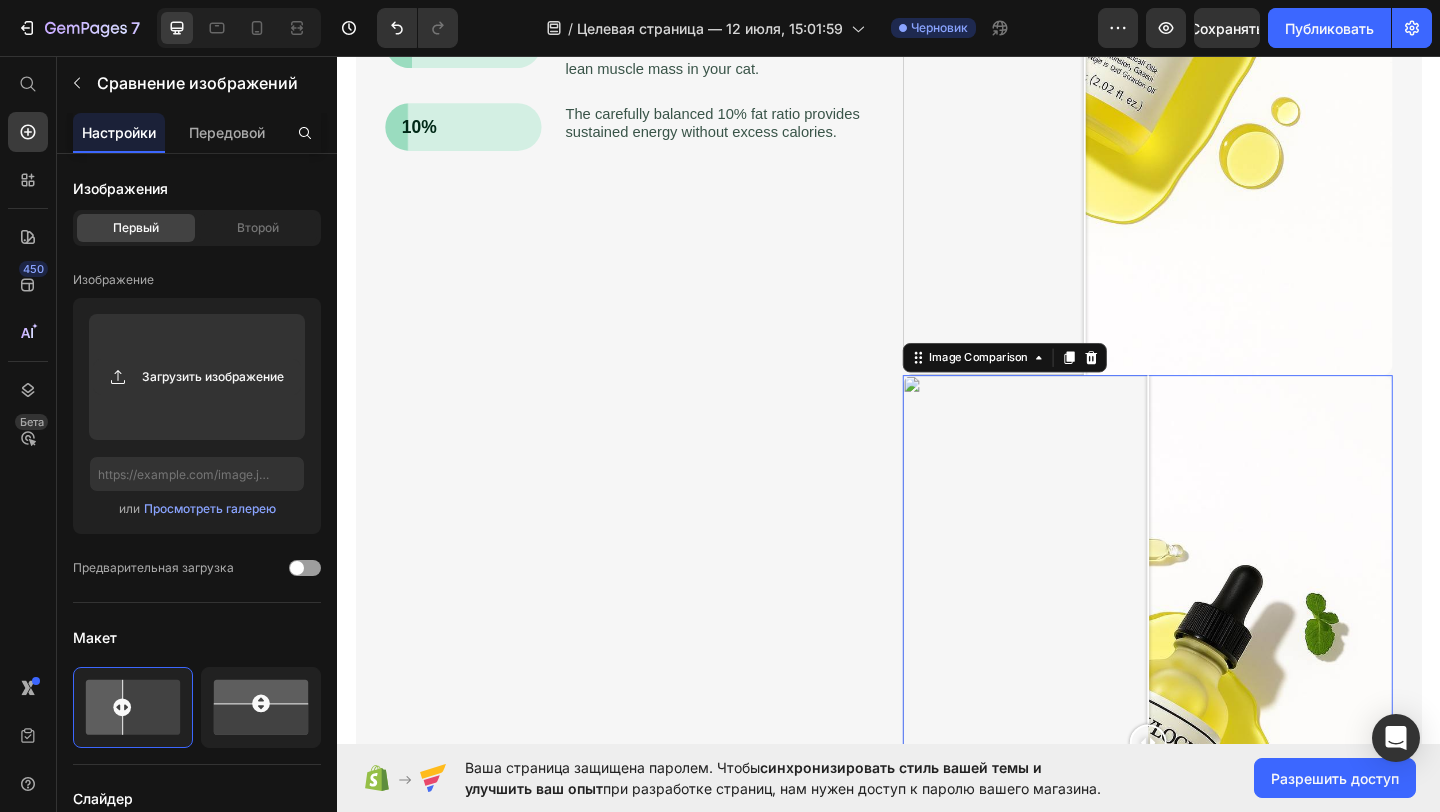 scroll, scrollTop: 1314, scrollLeft: 0, axis: vertical 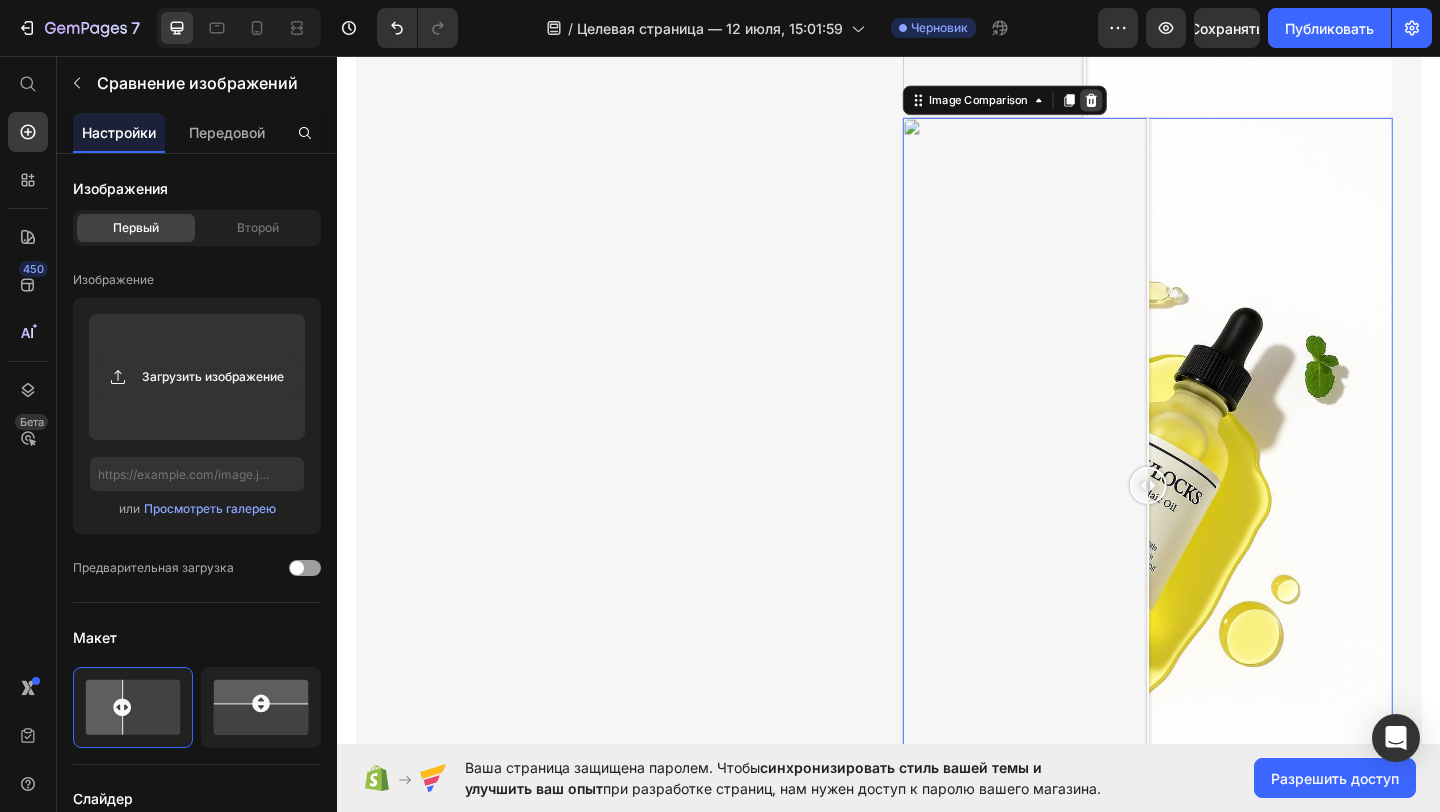 click 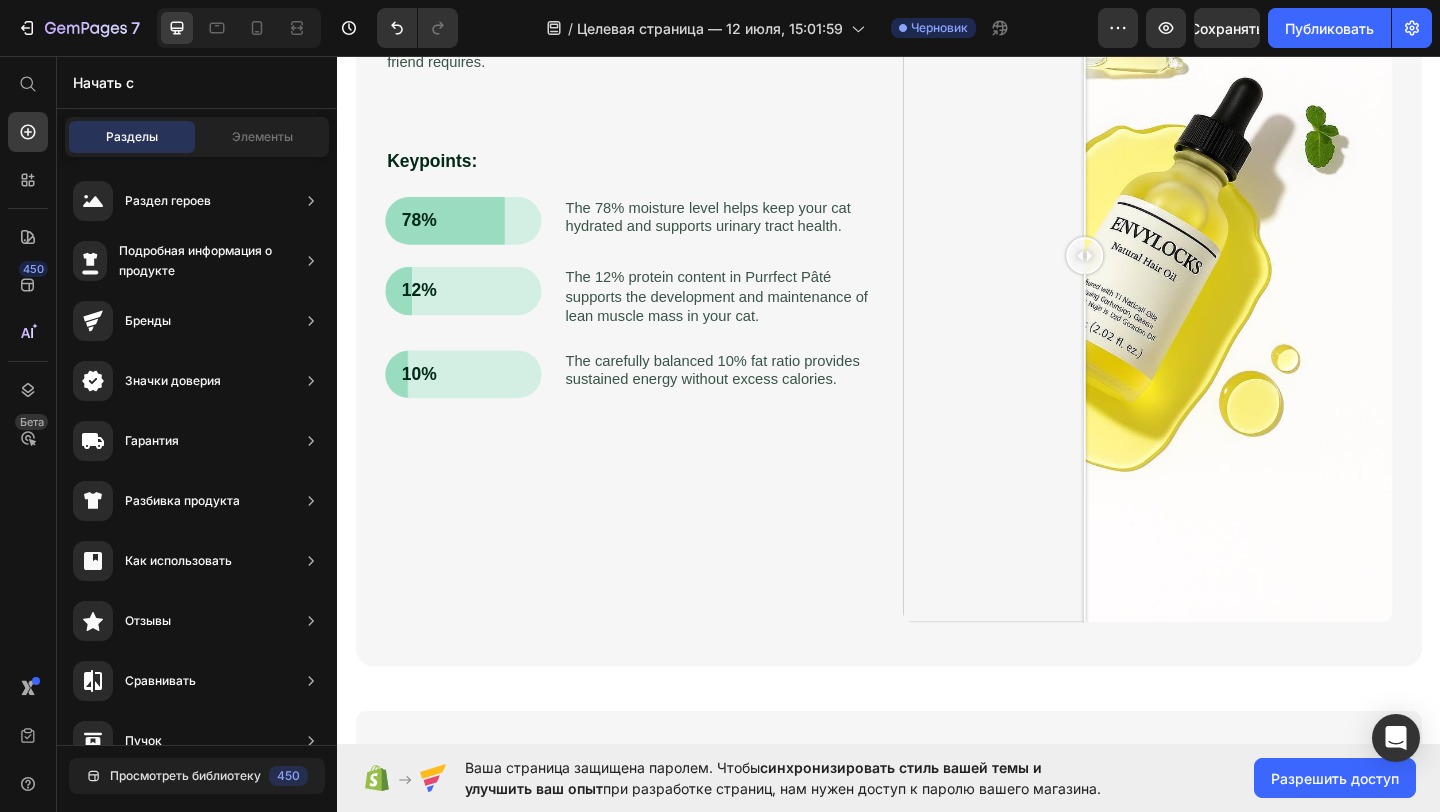 scroll, scrollTop: 941, scrollLeft: 0, axis: vertical 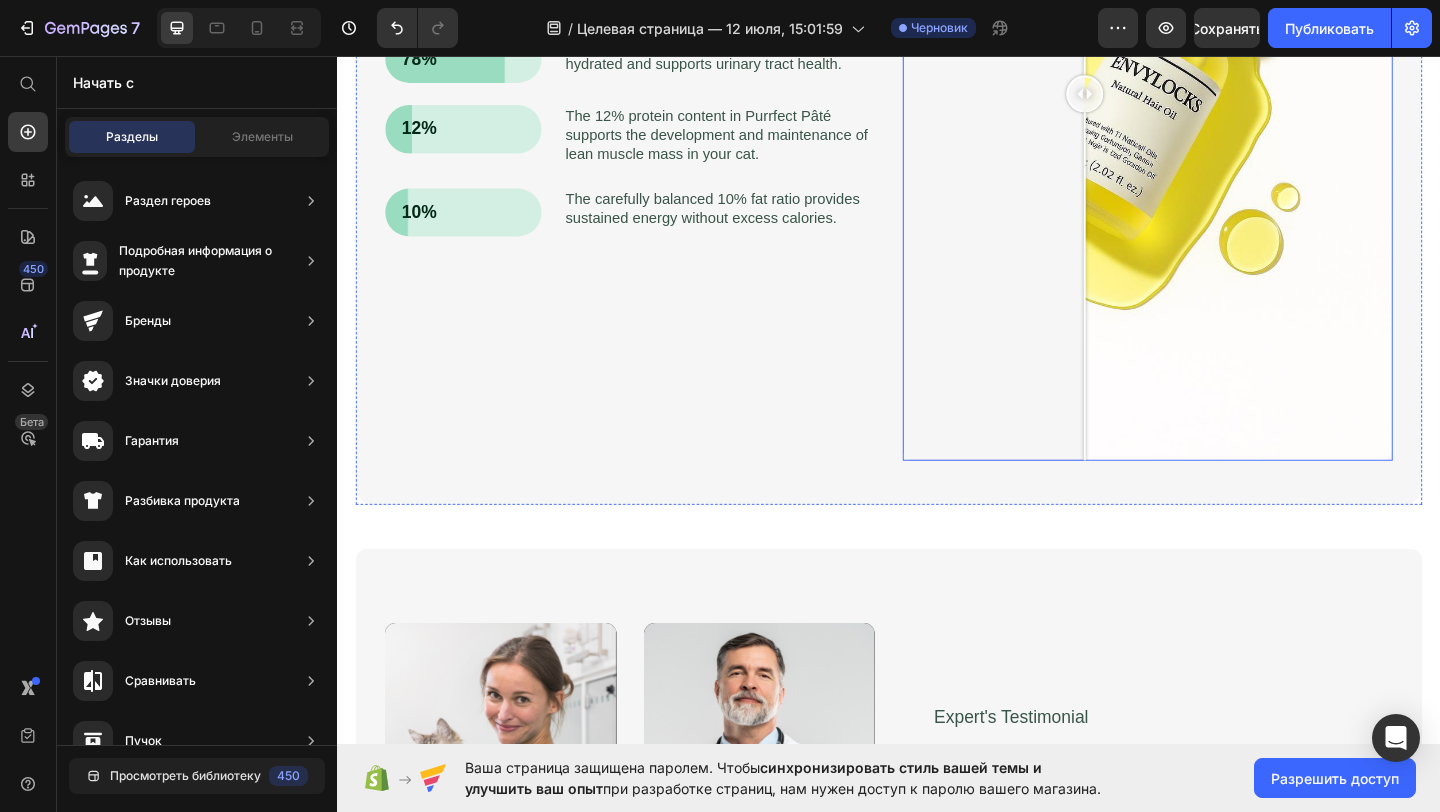 click at bounding box center [1218, 97] 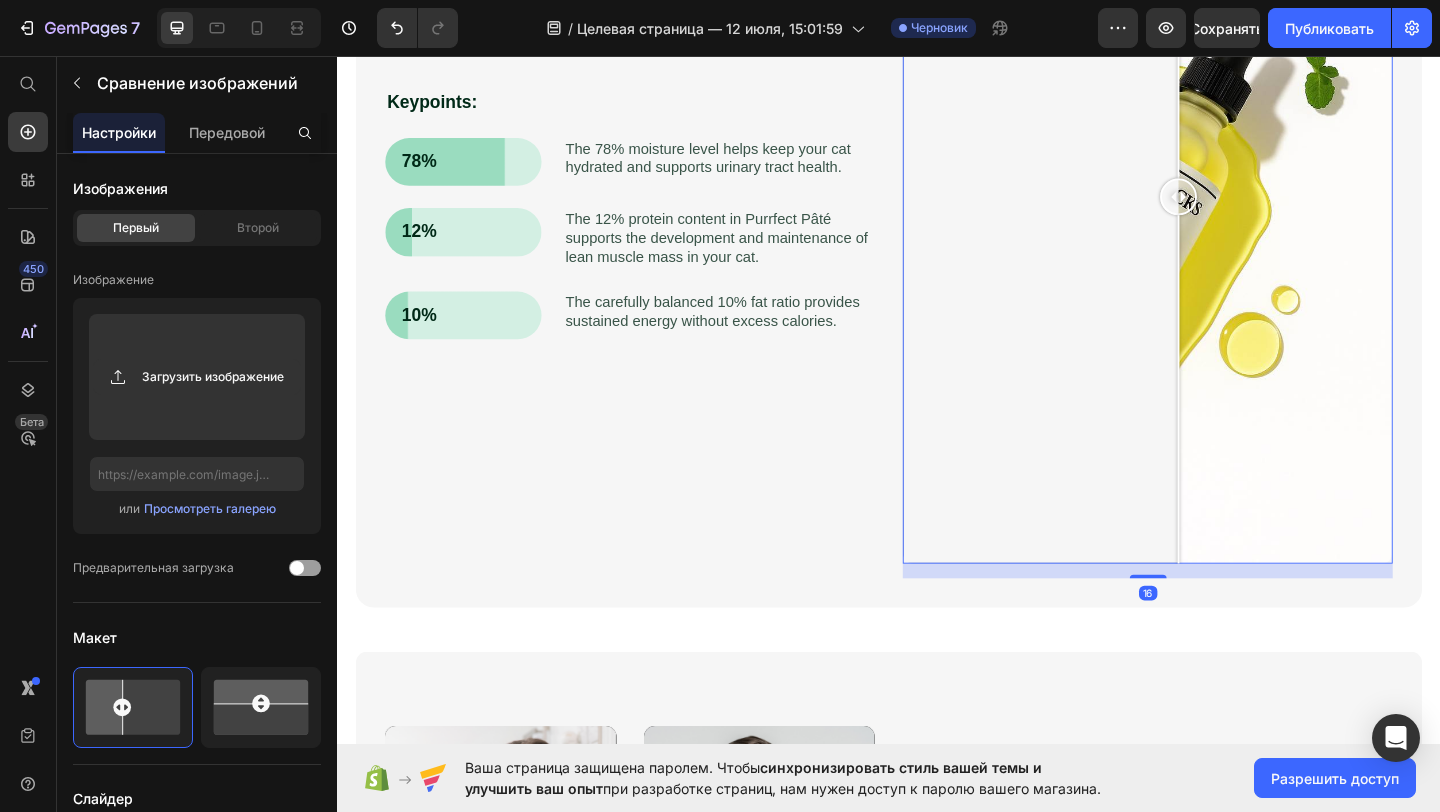 scroll, scrollTop: 828, scrollLeft: 0, axis: vertical 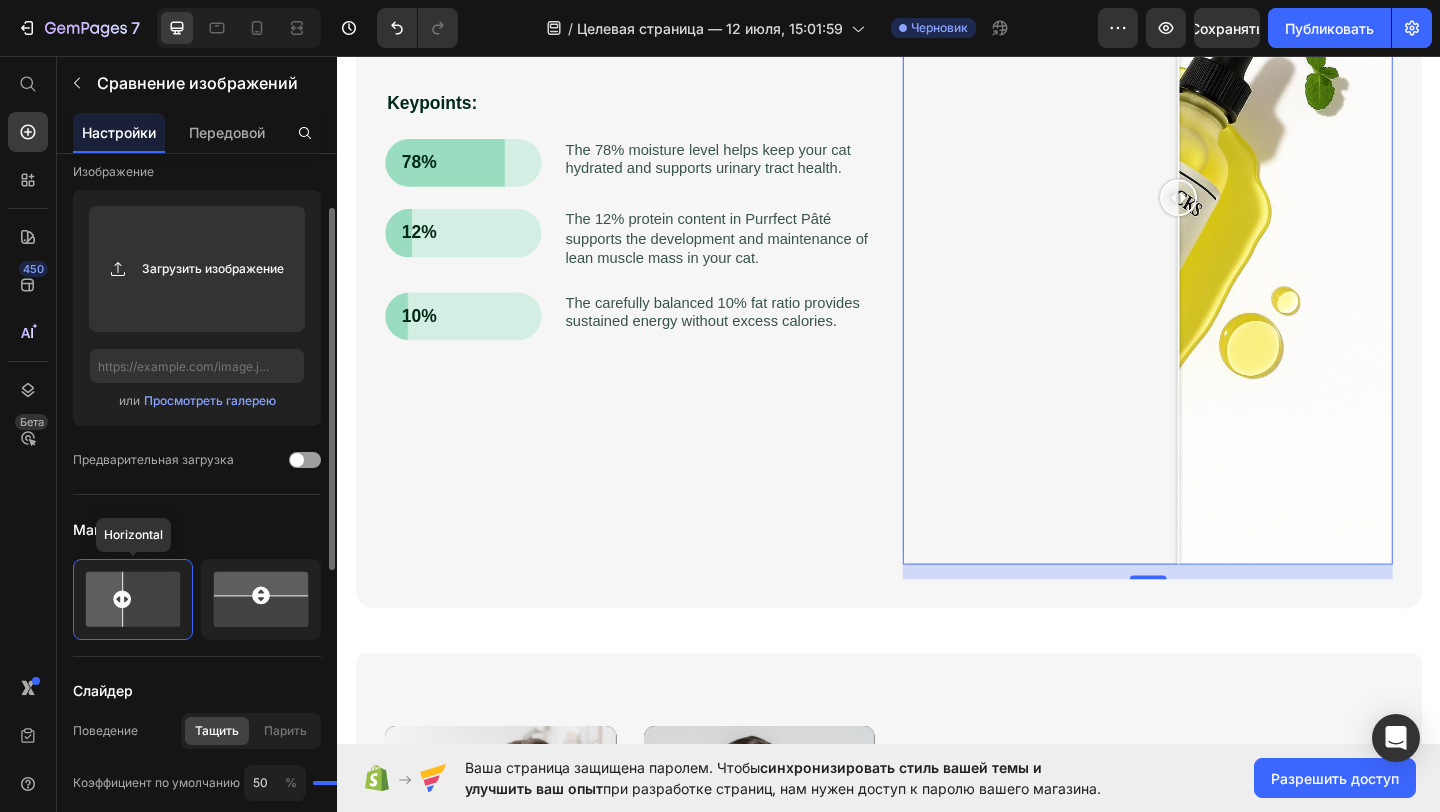 click 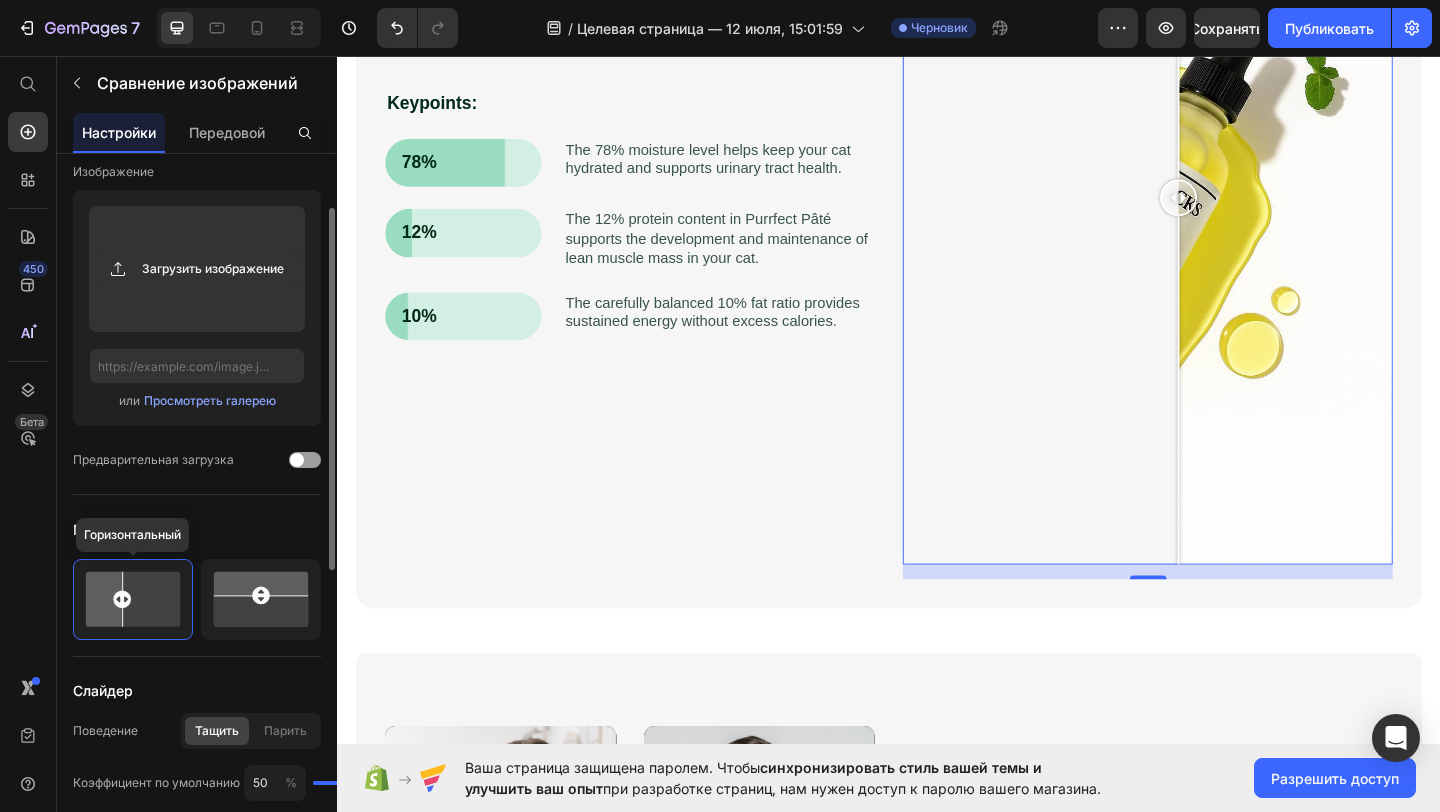 click 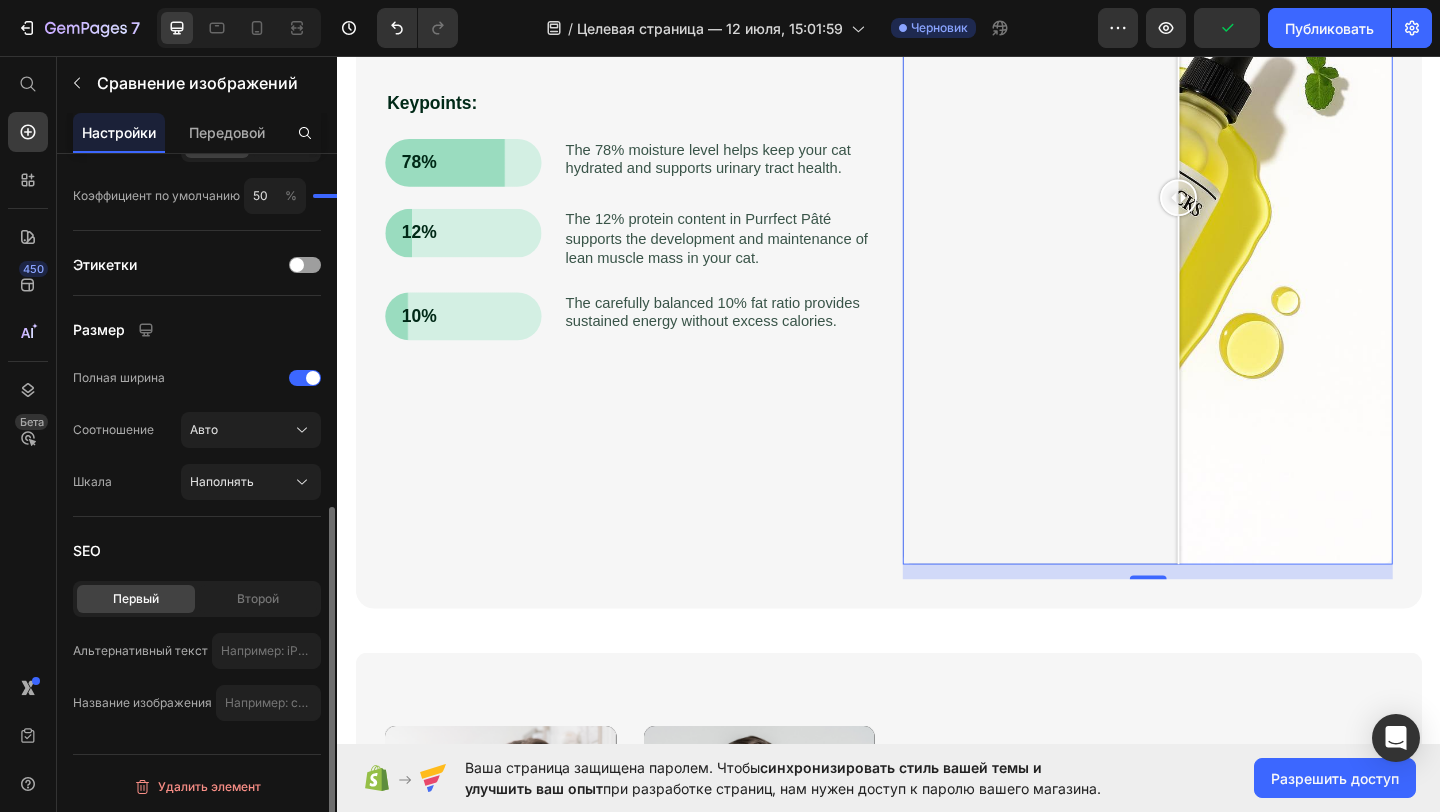 scroll, scrollTop: 695, scrollLeft: 0, axis: vertical 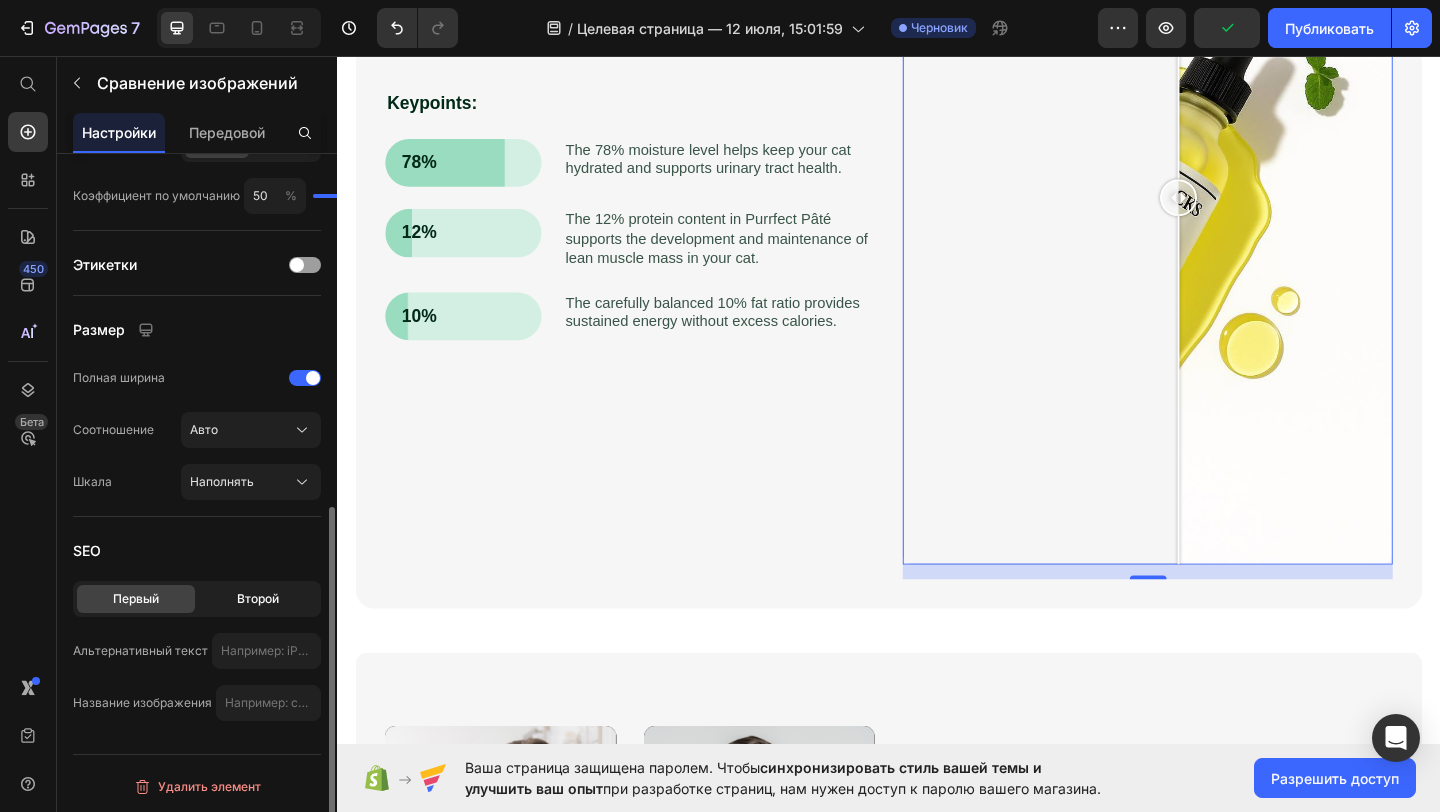 click on "Второй" at bounding box center (258, 598) 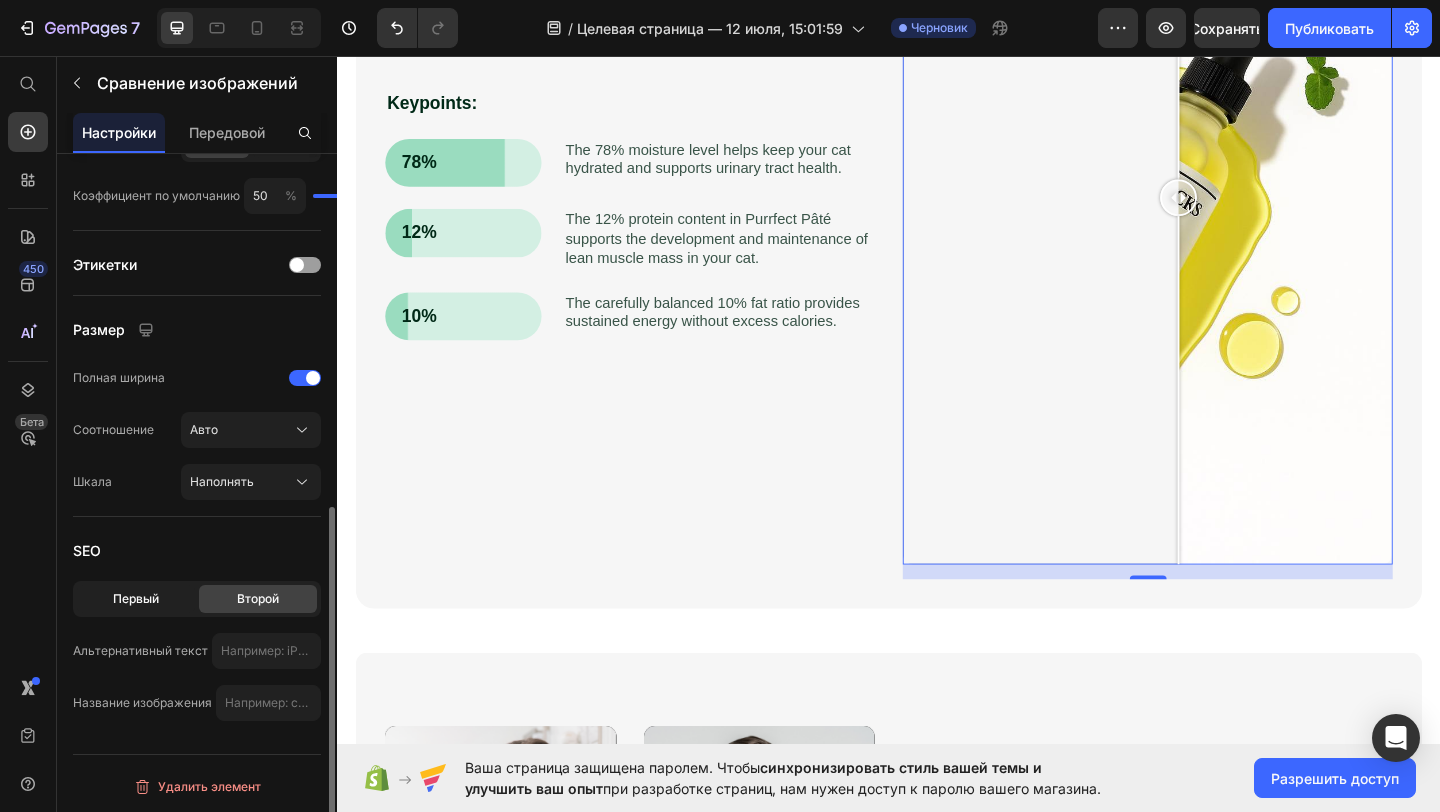 click on "Первый" 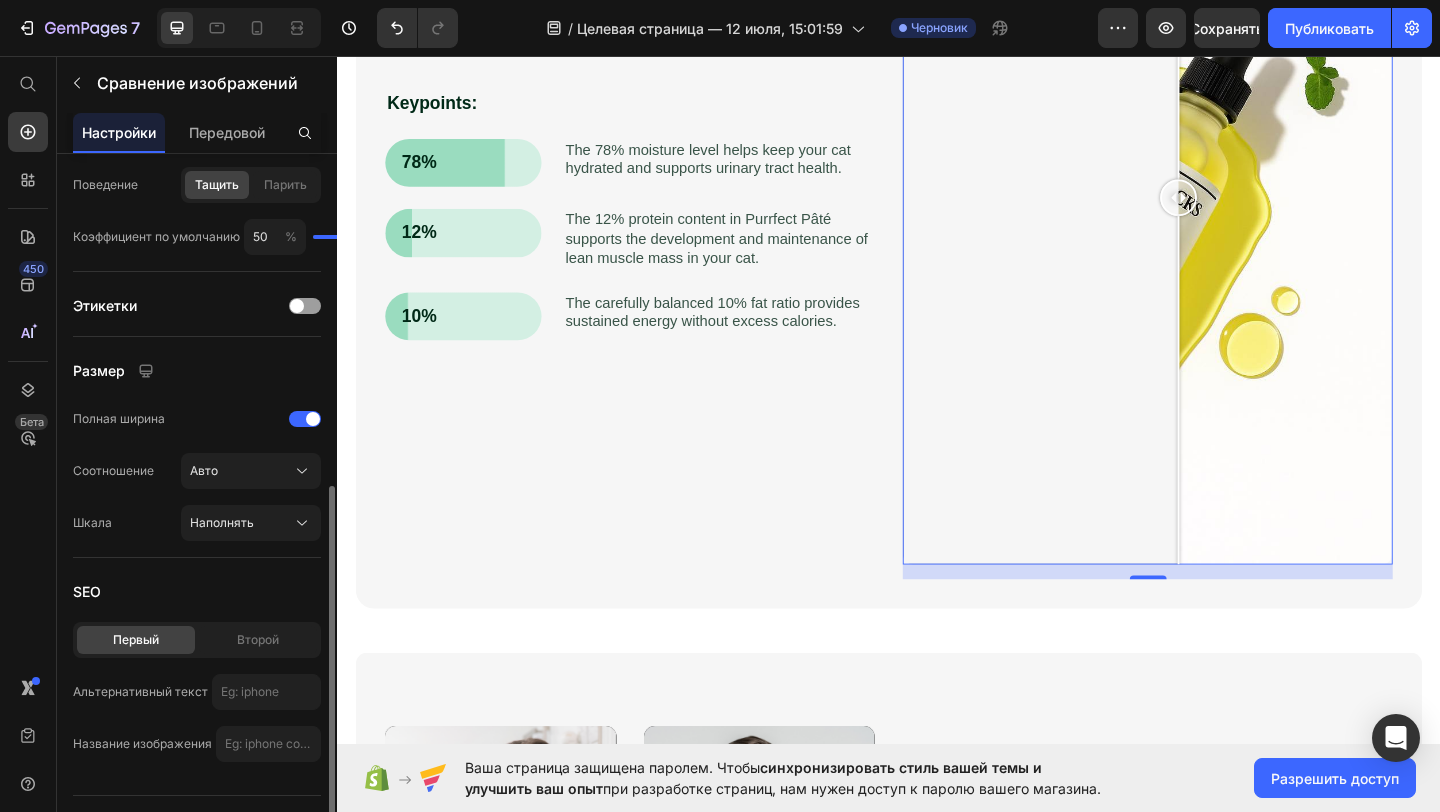 scroll, scrollTop: 0, scrollLeft: 0, axis: both 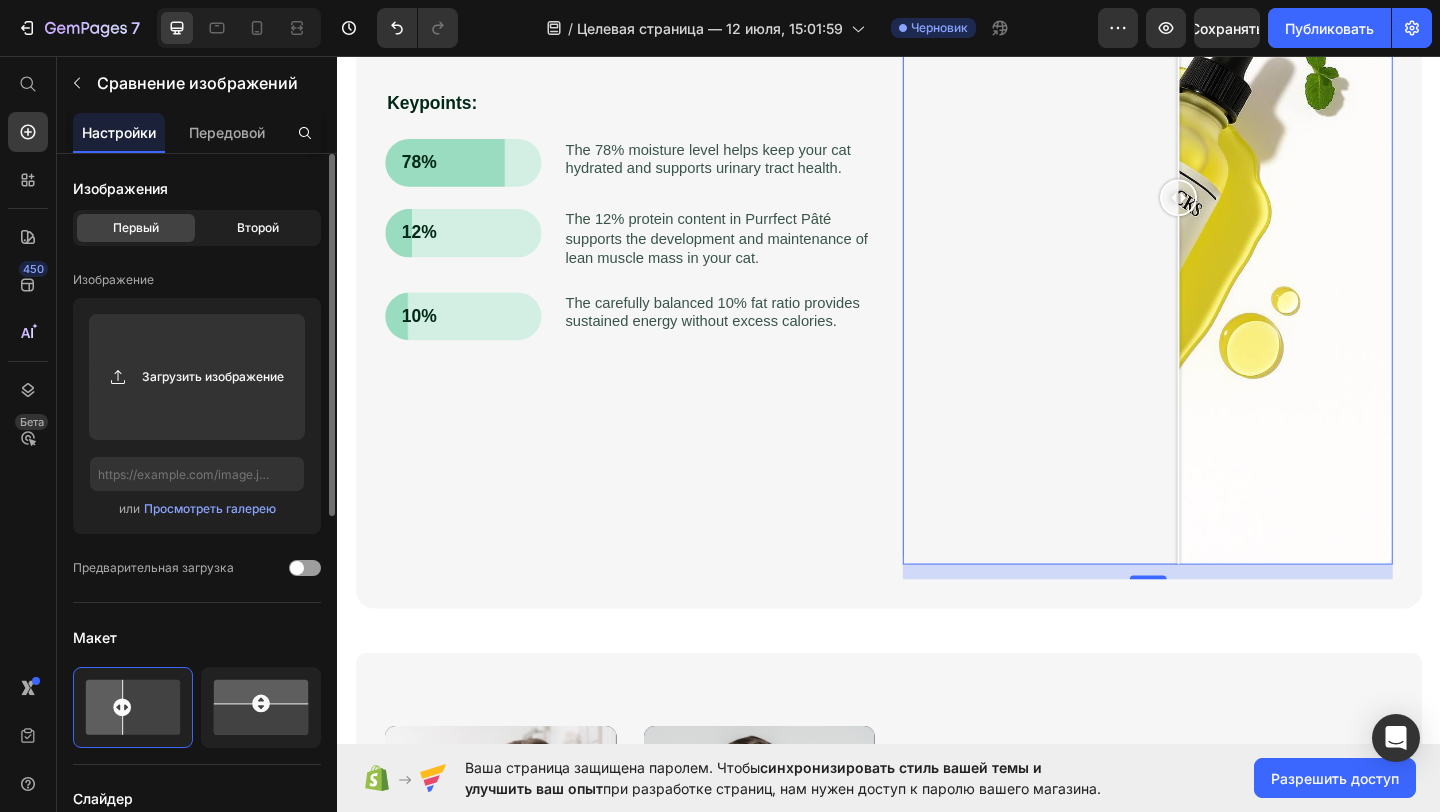 click on "Второй" 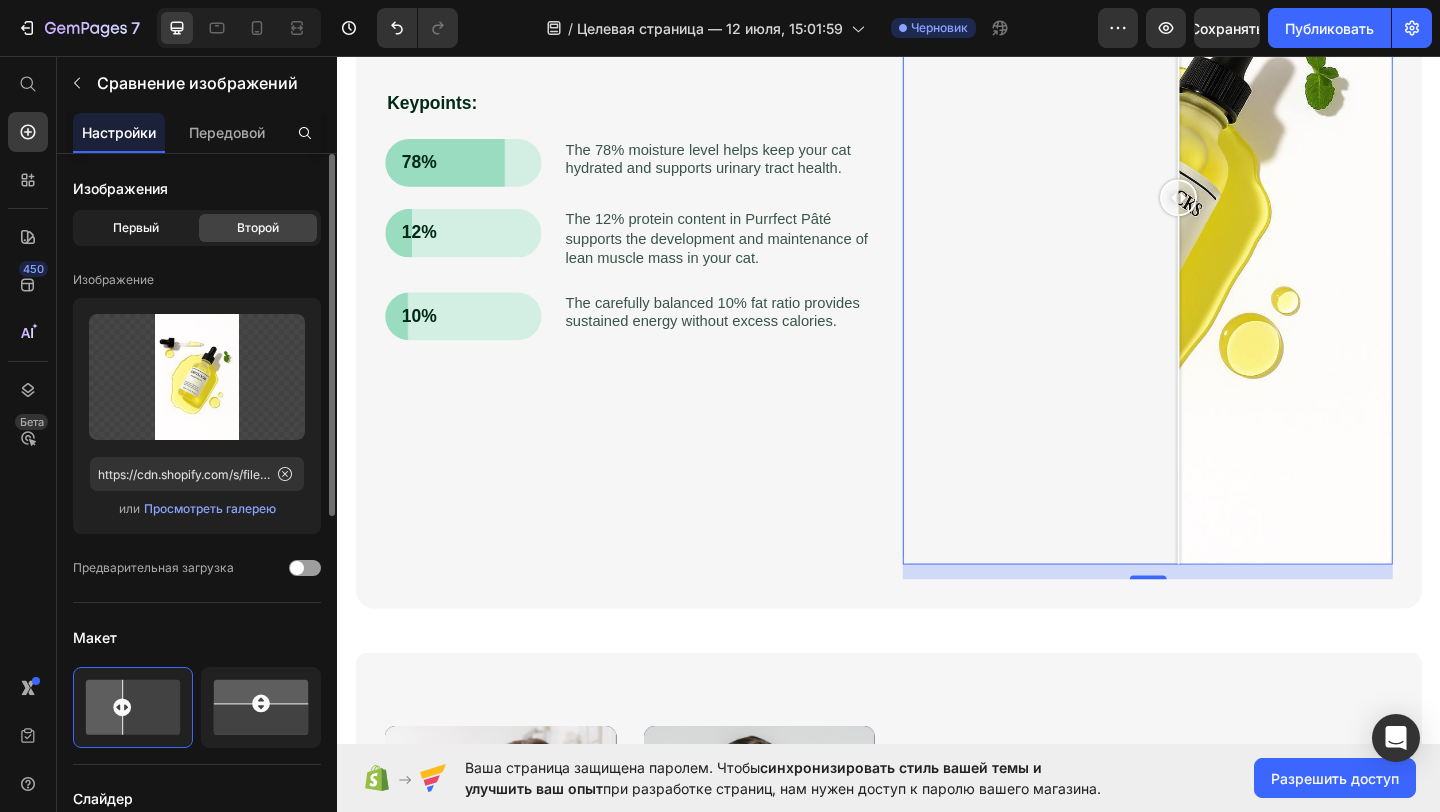 click on "Первый" at bounding box center (136, 227) 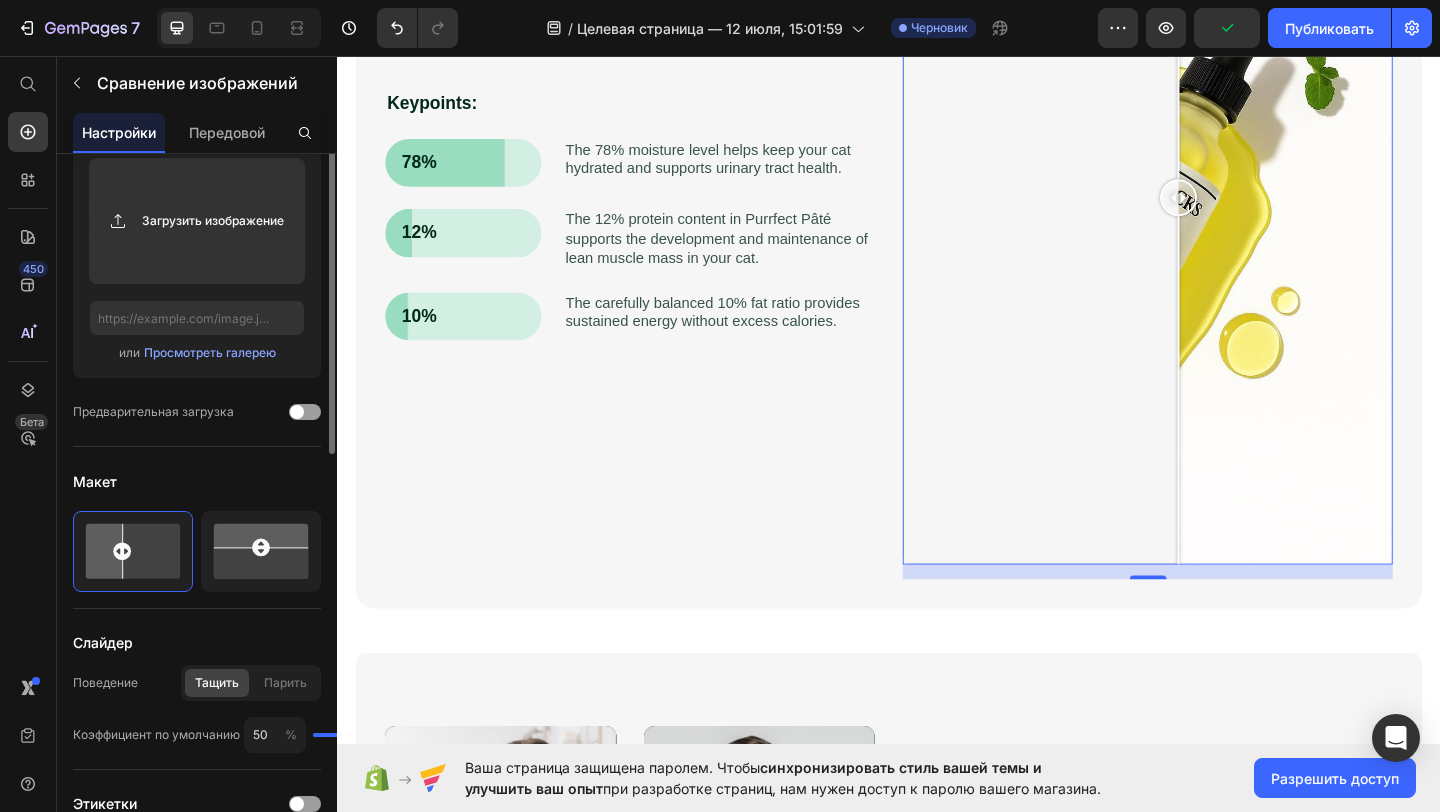 scroll, scrollTop: 0, scrollLeft: 0, axis: both 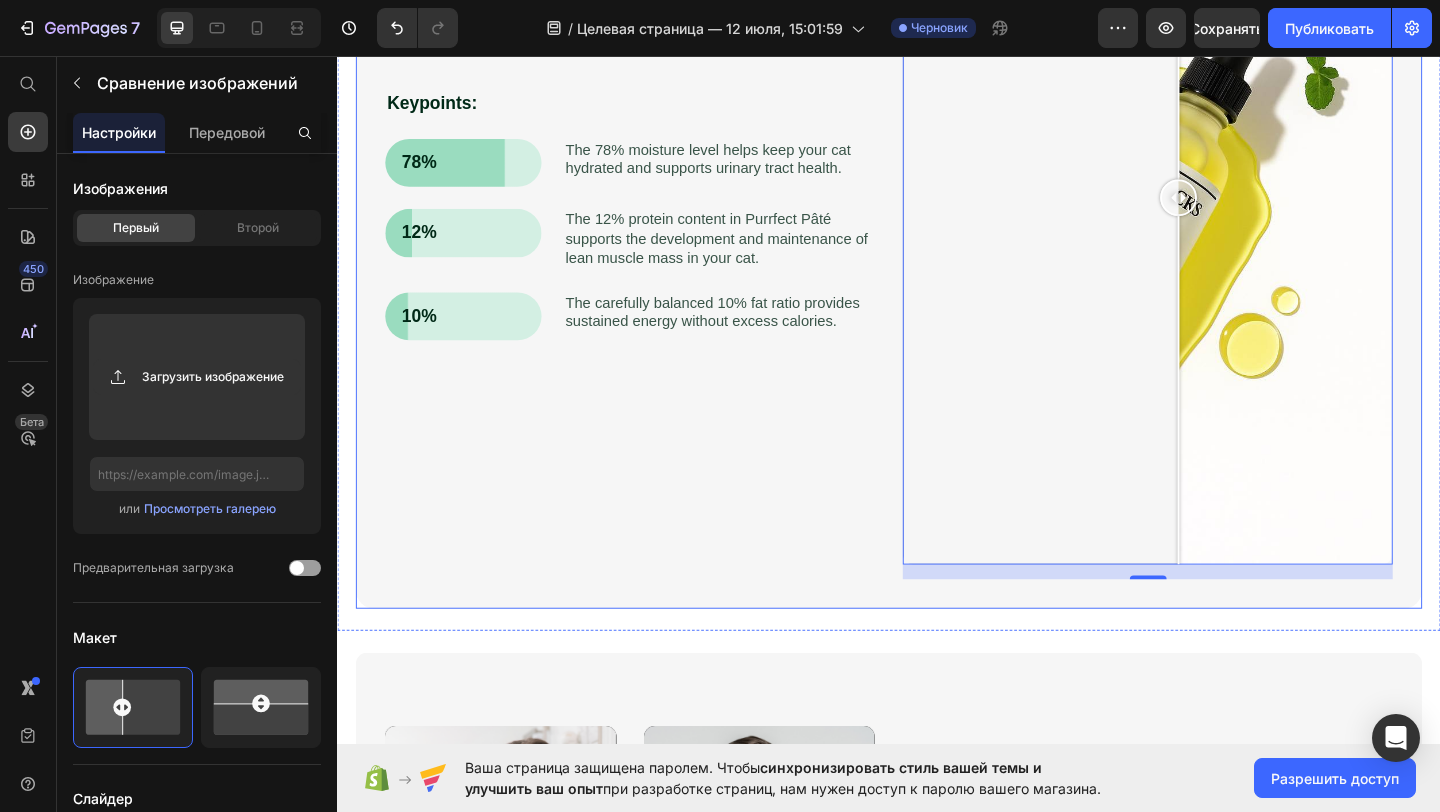 click on "Nutrition Tailored for Feline Health Heading Purrfect Pâté is meticulously formulated to meet the unique nutritional needs of cats. Each batch is crafted with high-quality, natural ingredients that provide the optimal balance of protein, fat, and moisture your feline friend requires. Text Block Image Comparison Keypoints: Text Block 78% Text Block Row The 78% moisture level helps keep your cat hydrated and supports urinary tract health. Text Block Row 12% Text Block Row The 12% protein content in Purrfect Pâté supports the development and maintenance of lean muscle mass in your cat. Text Block Row 10% Text Block Row The carefully balanced 10% fat ratio provides sustained energy without excess calories. Text Block Row Row" at bounding box center [655, 218] 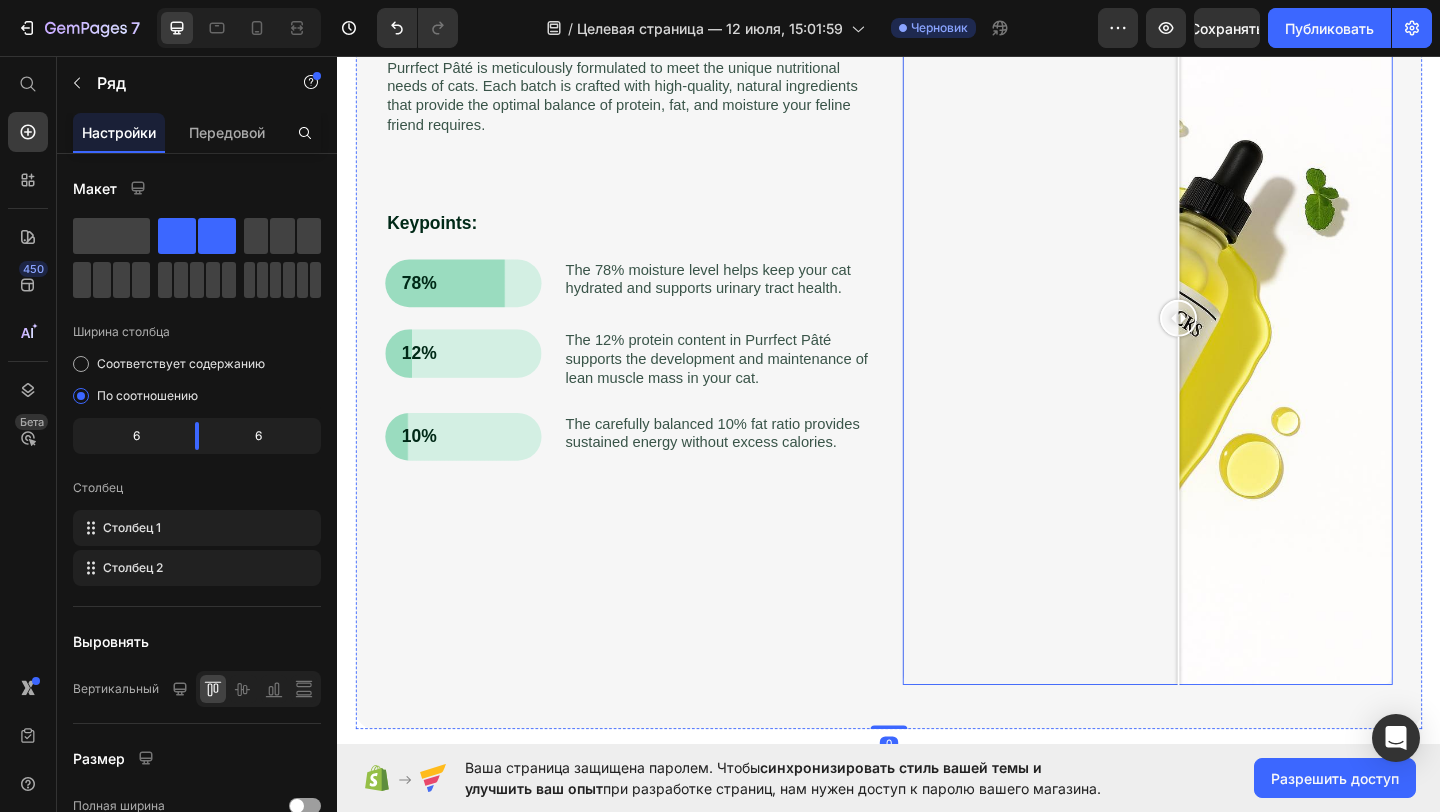 scroll, scrollTop: 694, scrollLeft: 0, axis: vertical 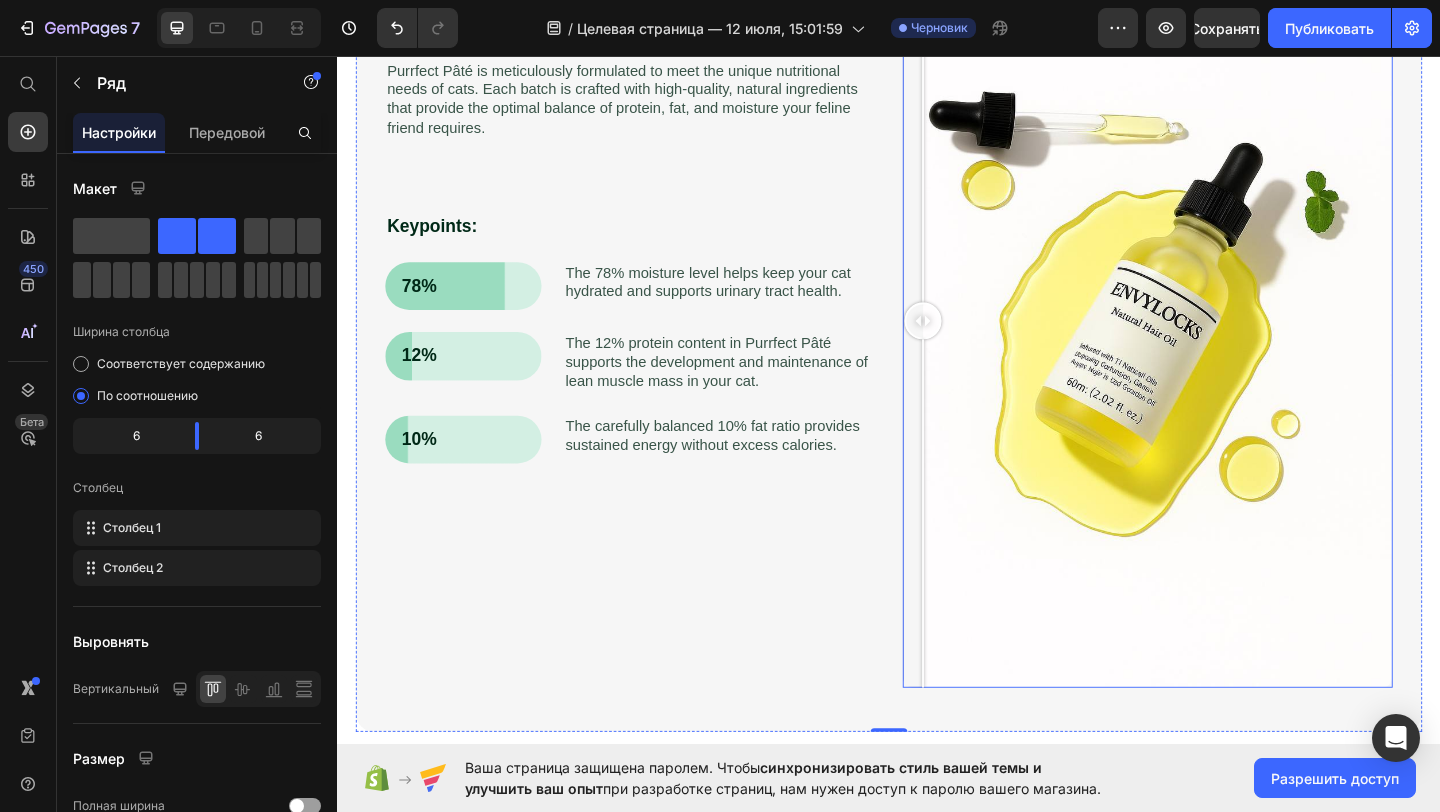 drag, startPoint x: 1249, startPoint y: 345, endPoint x: 951, endPoint y: 350, distance: 298.04193 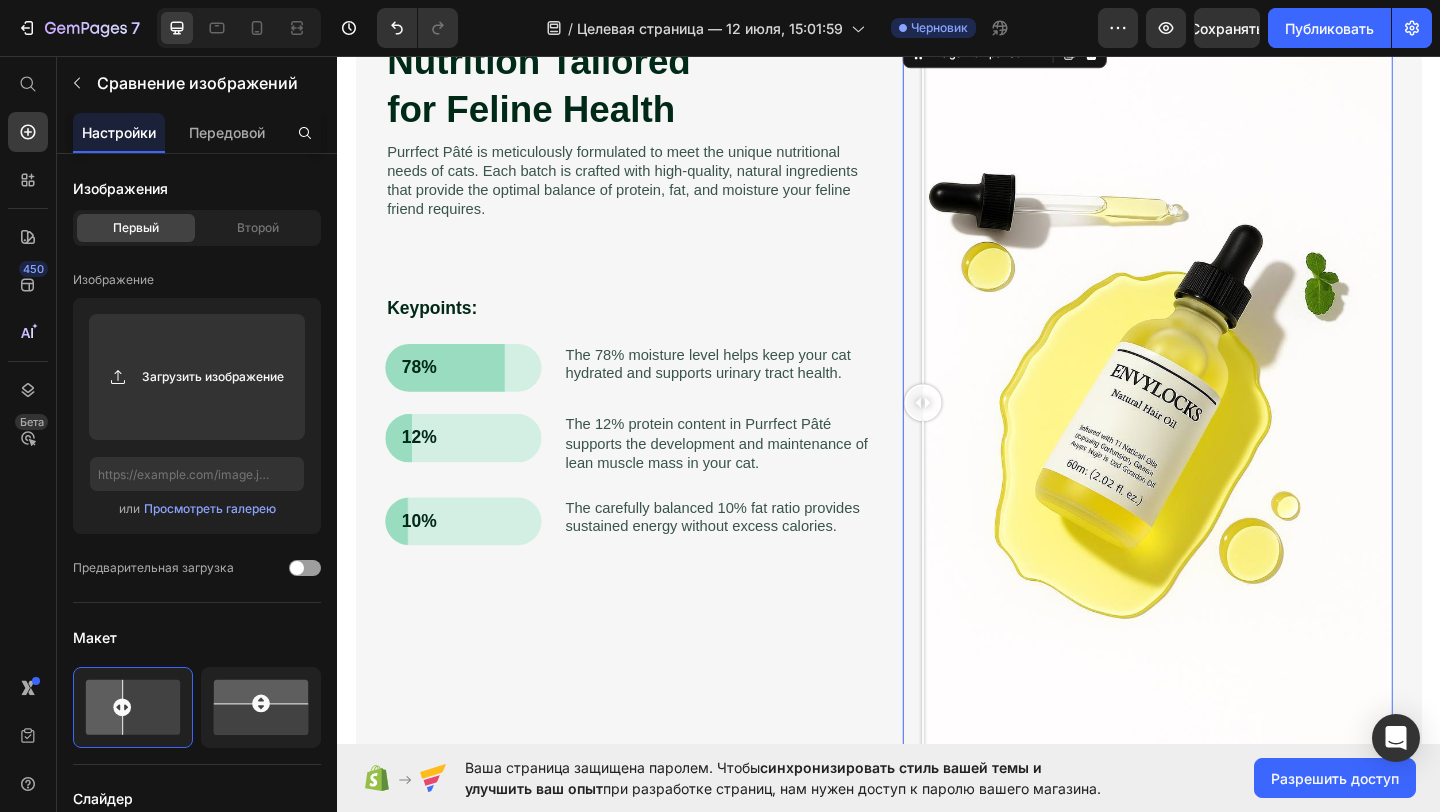 scroll, scrollTop: 606, scrollLeft: 0, axis: vertical 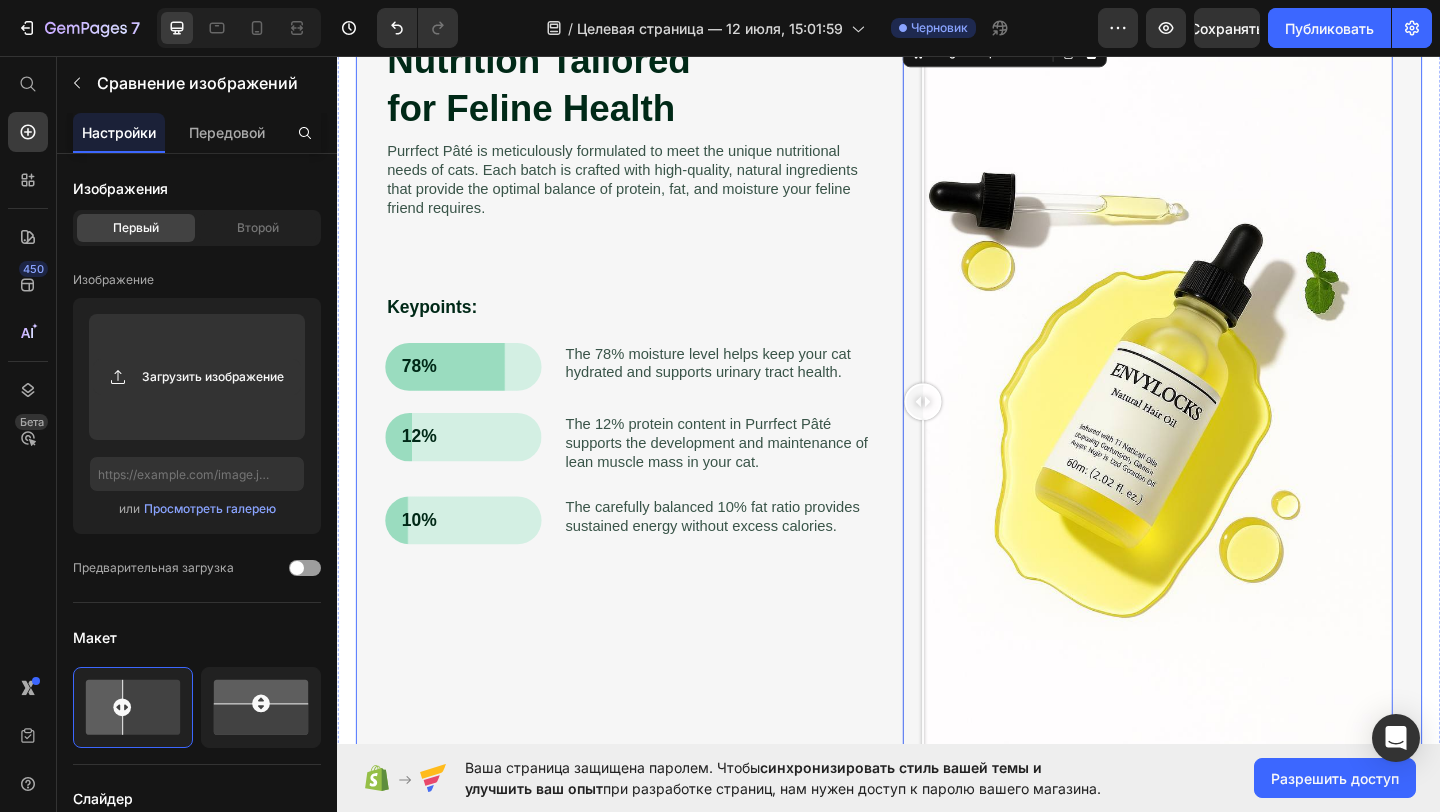 click on "Nutrition Tailored for Feline Health Heading Purrfect Pâté is meticulously formulated to meet the unique nutritional needs of cats. Each batch is crafted with high-quality, natural ingredients that provide the optimal balance of protein, fat, and moisture your feline friend requires. Text Block Image Comparison Keypoints: Text Block 78% Text Block Row The 78% moisture level helps keep your cat hydrated and supports urinary tract health. Text Block Row 12% Text Block Row The 12% protein content in Purrfect Pâté supports the development and maintenance of lean muscle mass in your cat. Text Block Row 10% Text Block Row The carefully balanced 10% fat ratio provides sustained energy without excess calories. Text Block Row Row Image Comparison   16 Row" at bounding box center [937, 440] 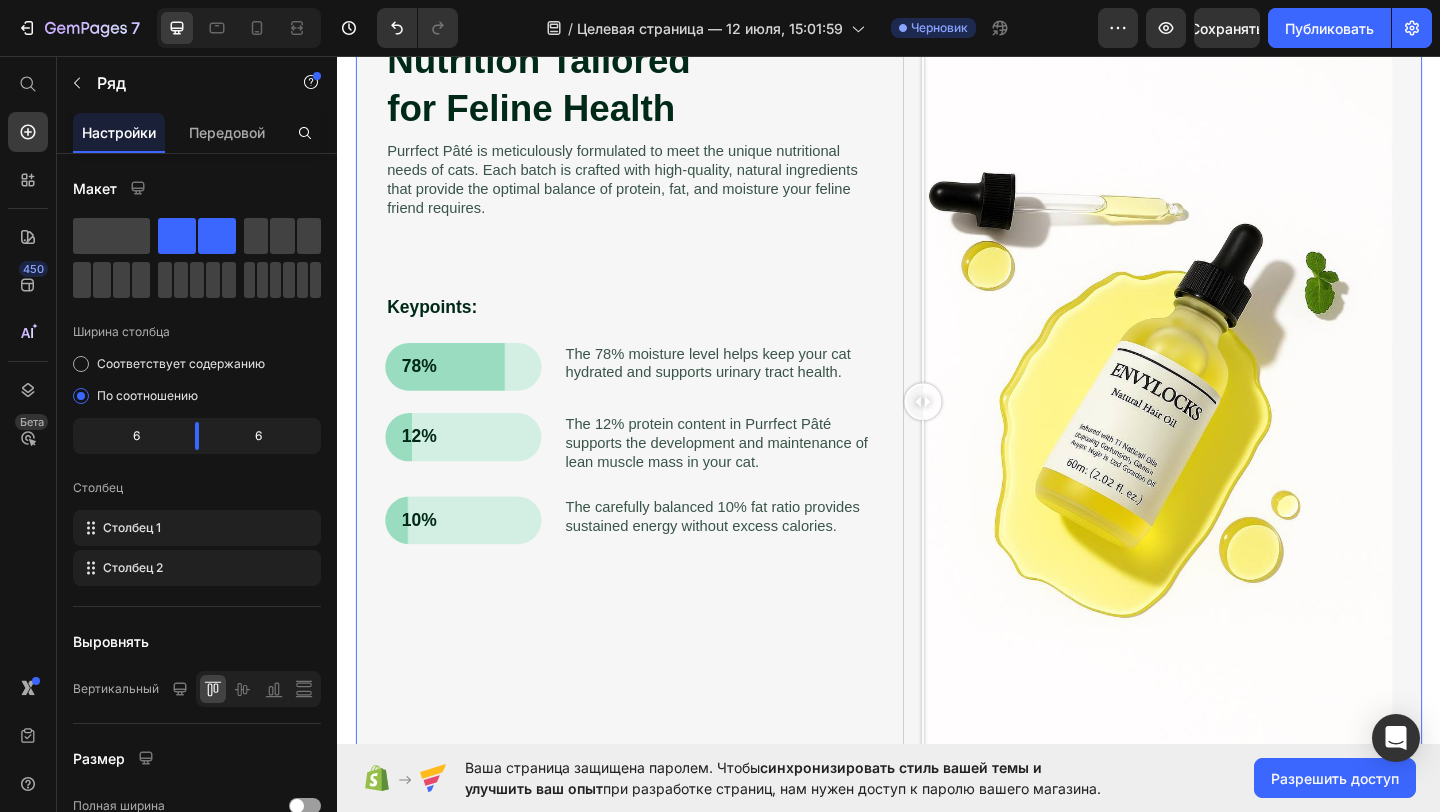 drag, startPoint x: 955, startPoint y: 343, endPoint x: 931, endPoint y: 344, distance: 24.020824 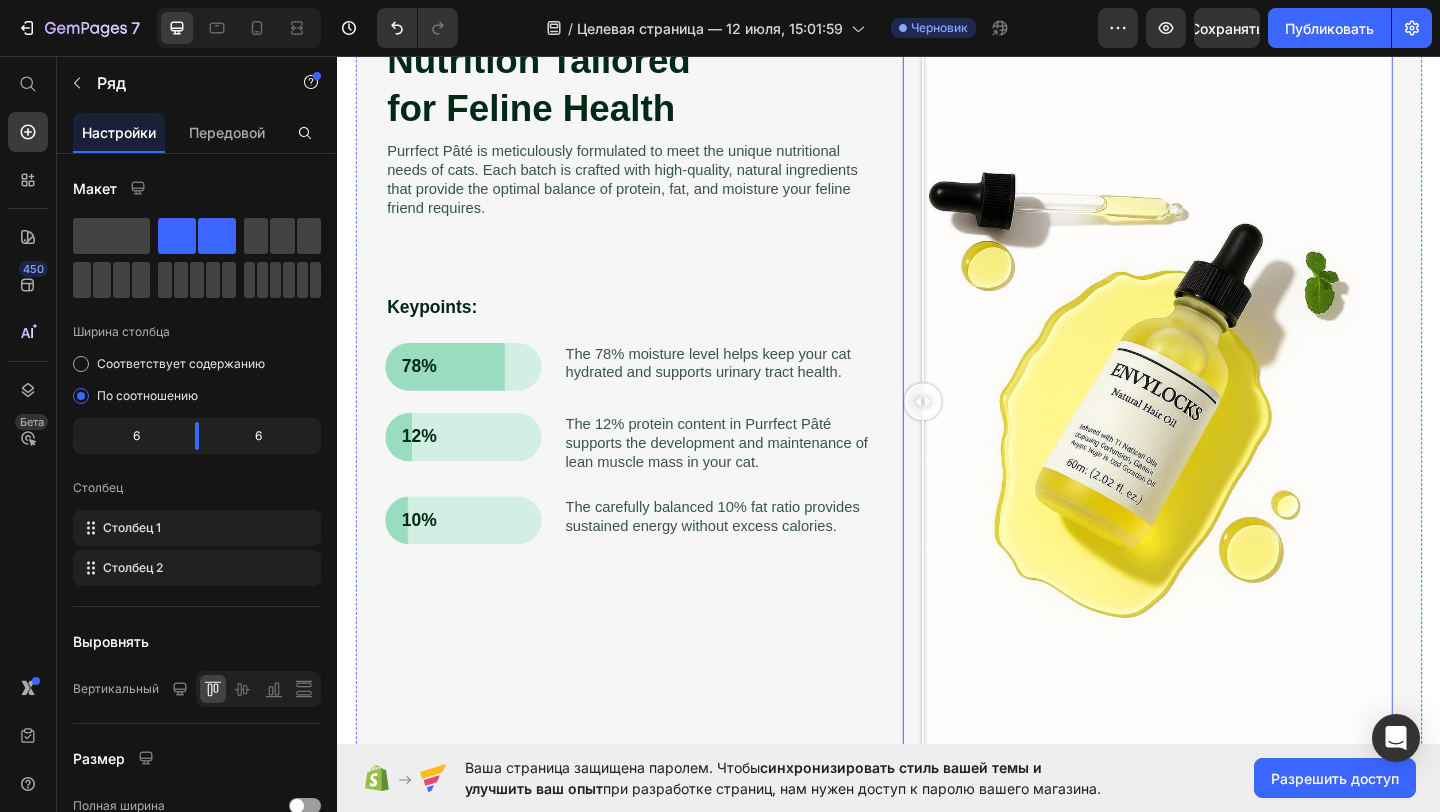 click at bounding box center [974, 432] 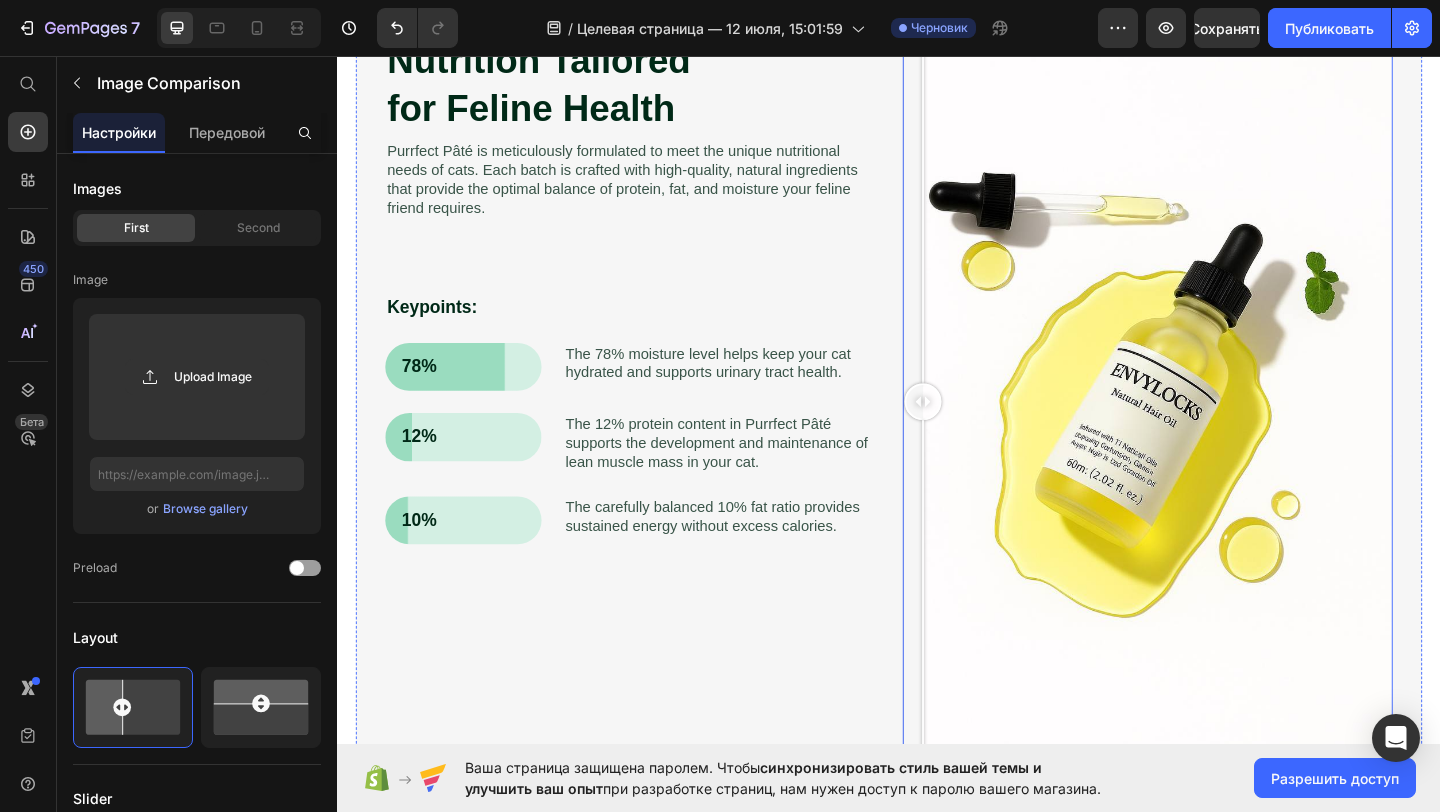 click at bounding box center [974, 432] 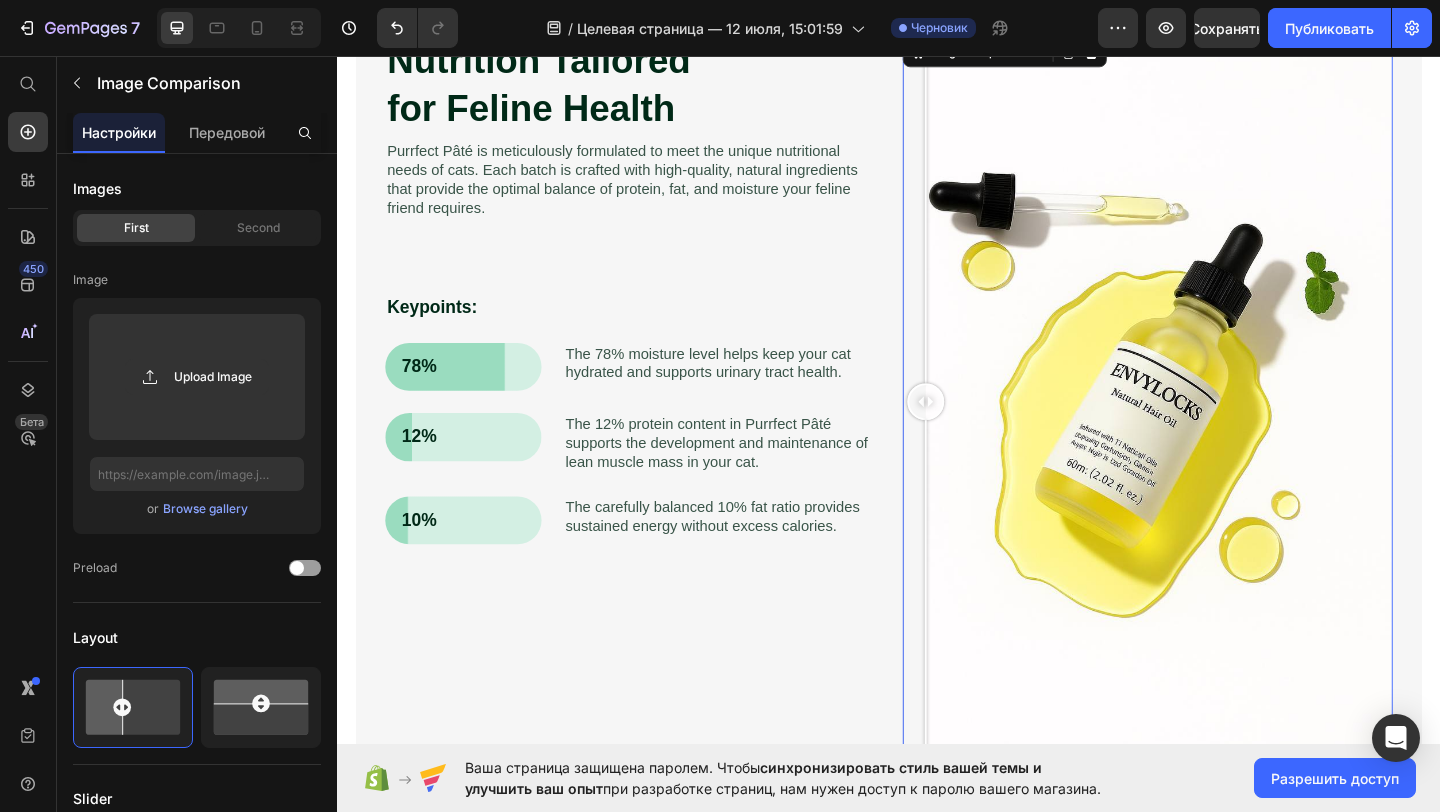 click at bounding box center (977, 432) 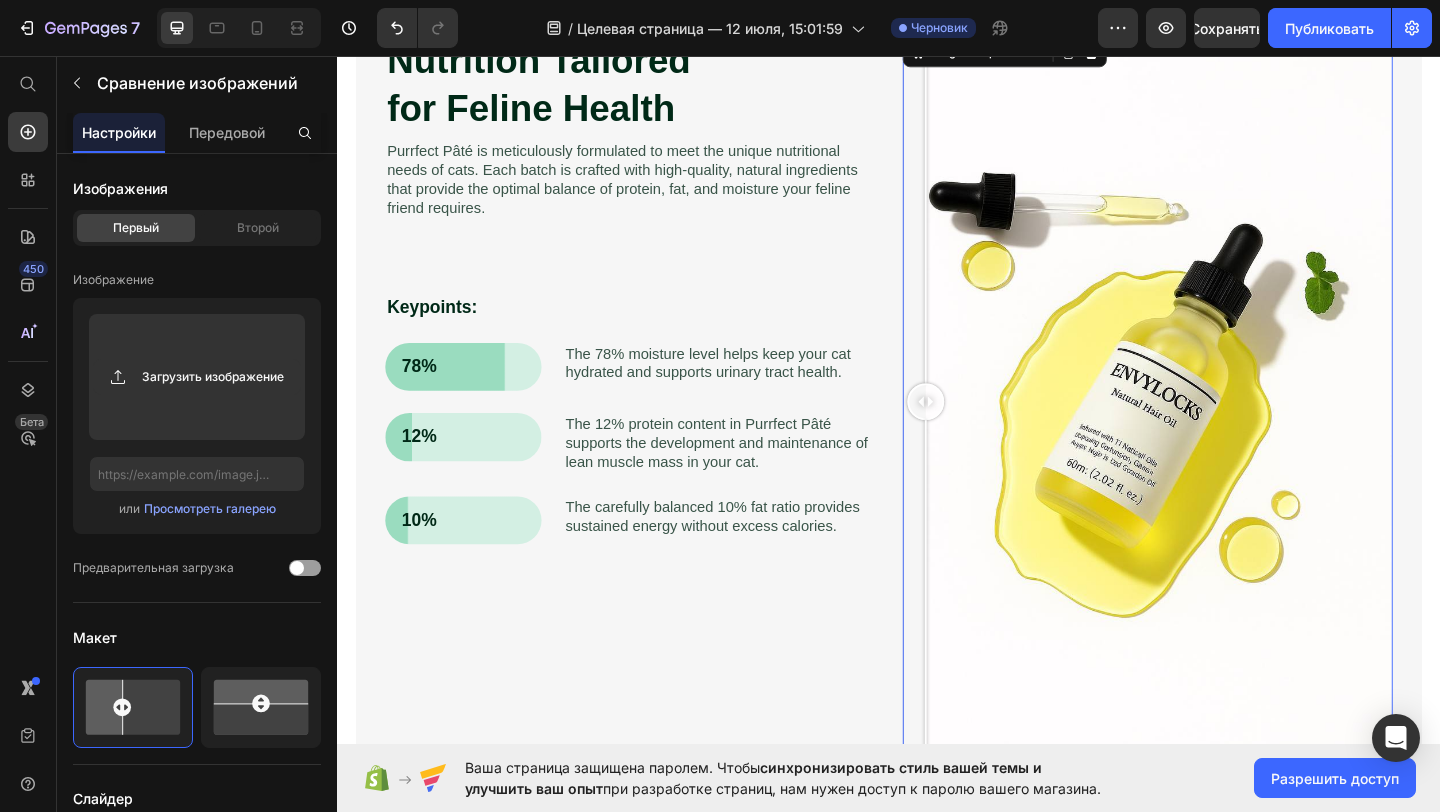 click at bounding box center (1218, 432) 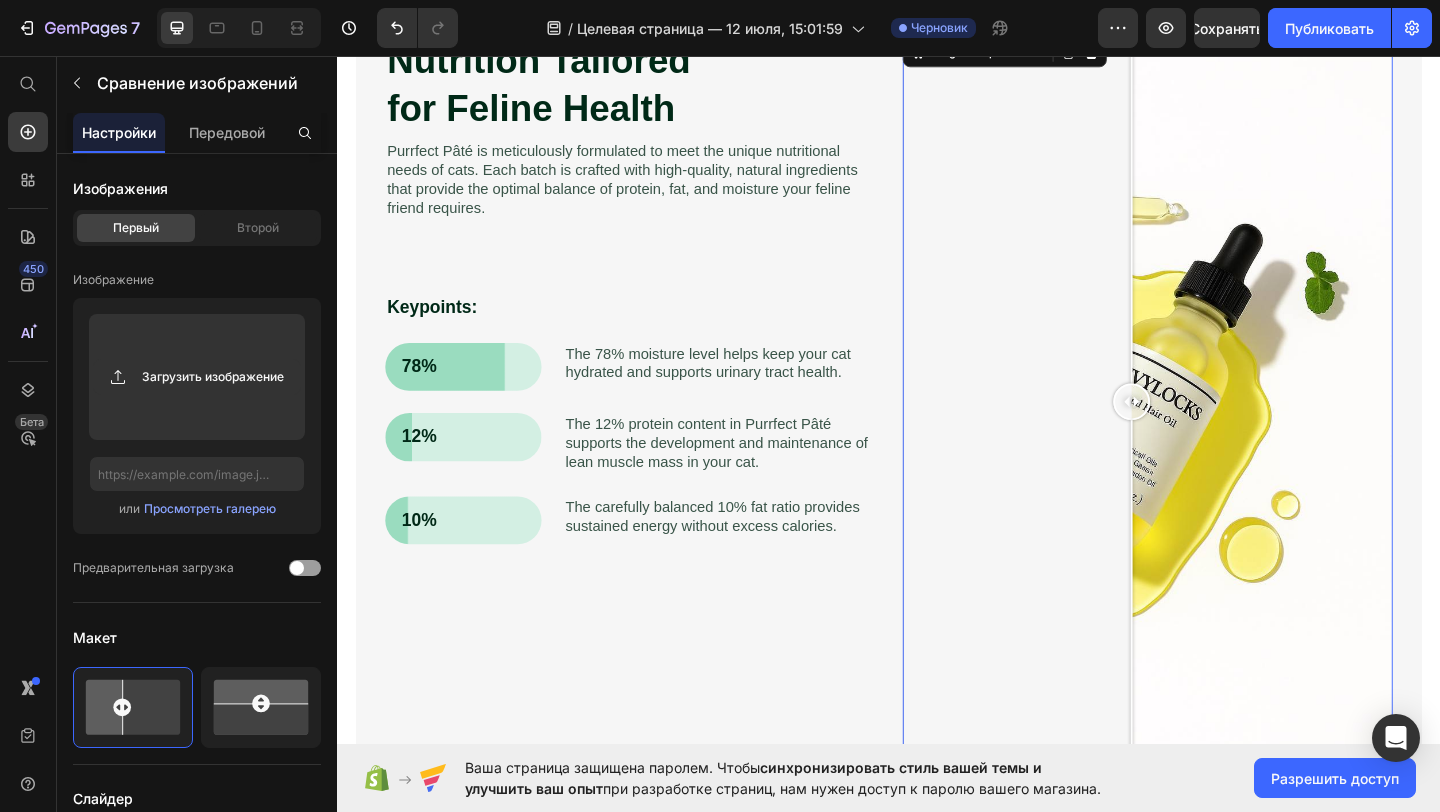 click at bounding box center [1218, 432] 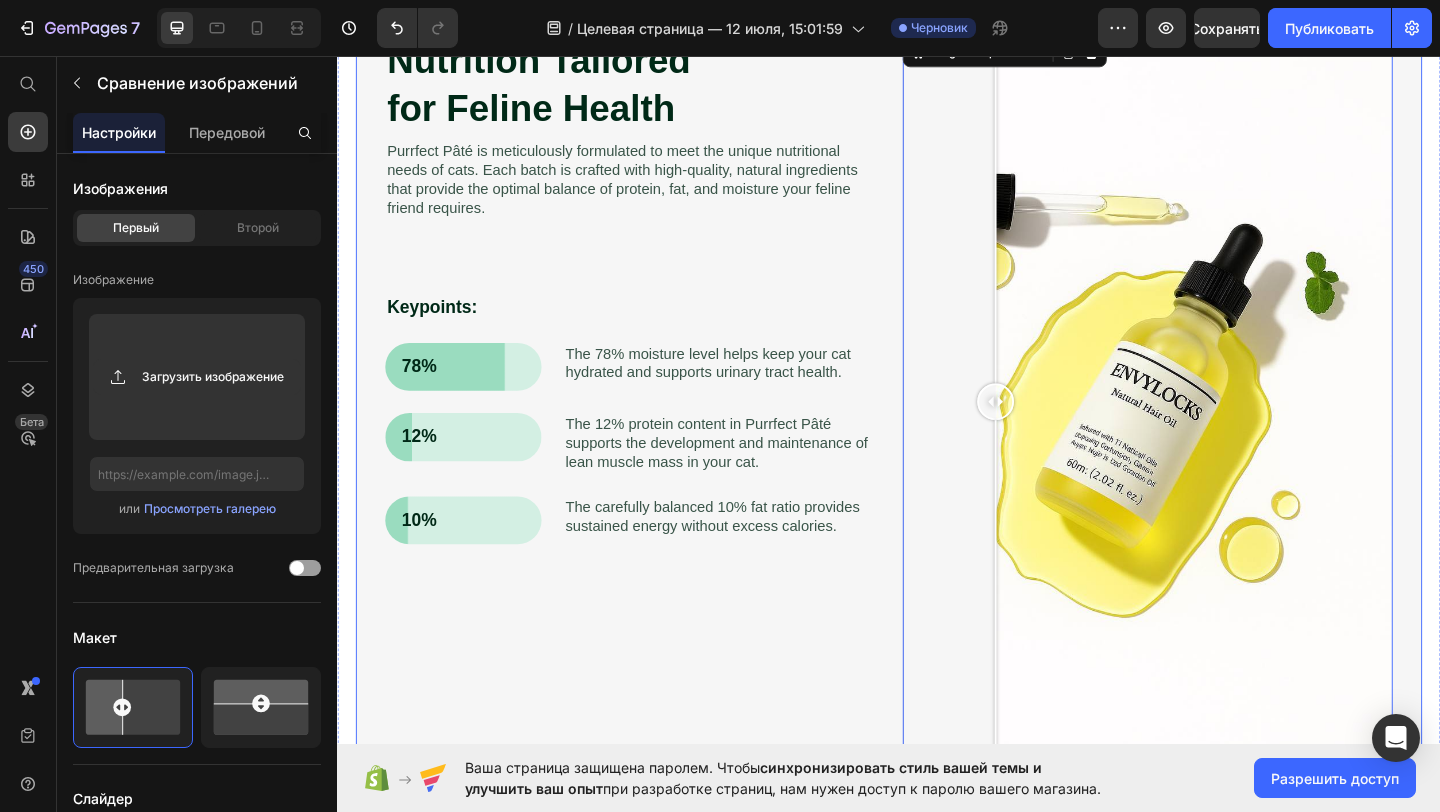 click on "Nutrition Tailored for Feline Health Heading Purrfect Pâté is meticulously formulated to meet the unique nutritional needs of cats. Each batch is crafted with high-quality, natural ingredients that provide the optimal balance of protein, fat, and moisture your feline friend requires. Text Block Image Comparison Keypoints: Text Block 78% Text Block Row The 78% moisture level helps keep your cat hydrated and supports urinary tract health. Text Block Row 12% Text Block Row The 12% protein content in Purrfect Pâté supports the development and maintenance of lean muscle mass in your cat. Text Block Row 10% Text Block Row The carefully balanced 10% fat ratio provides sustained energy without excess calories. Text Block Row Row Image Comparison   16 Row" at bounding box center (937, 440) 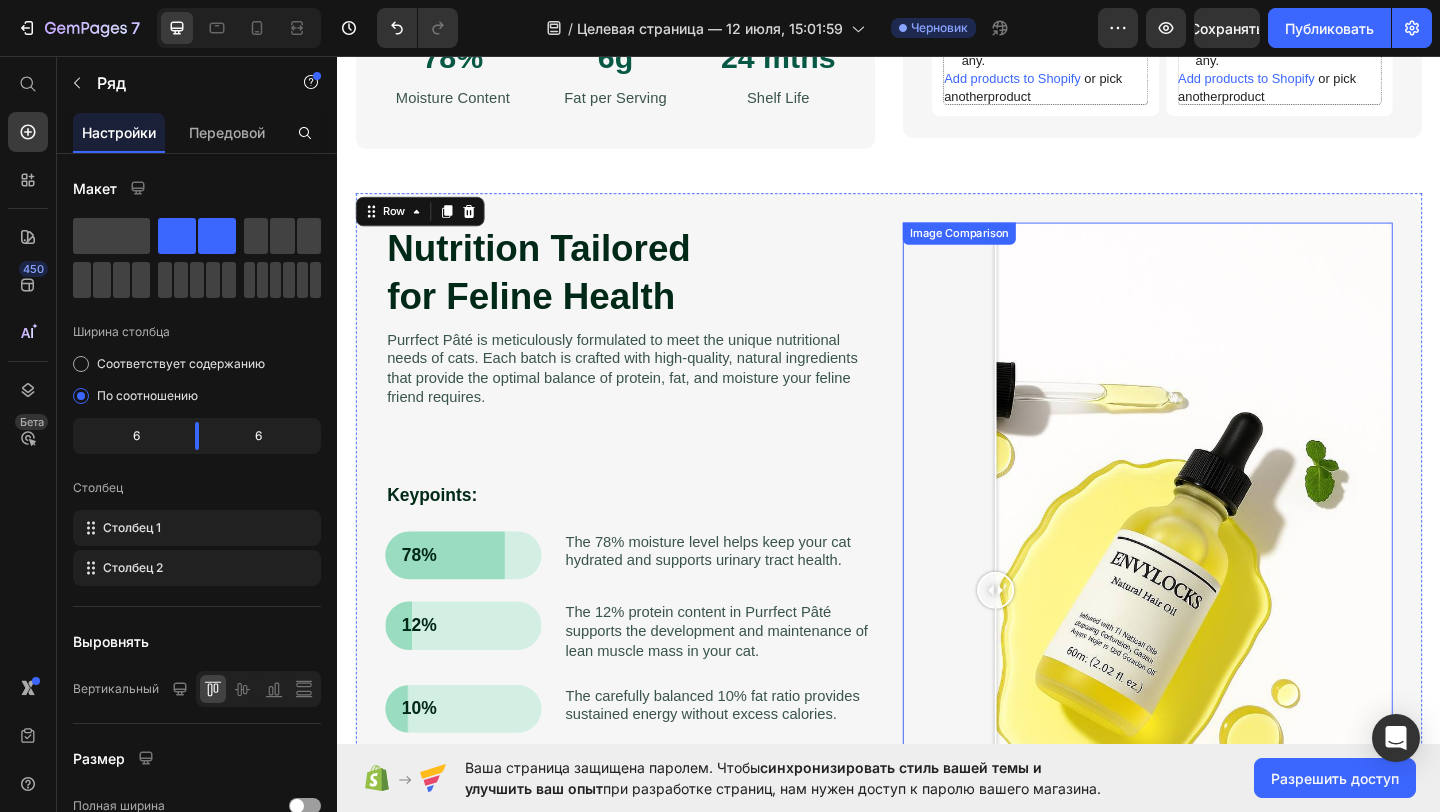 scroll, scrollTop: 416, scrollLeft: 0, axis: vertical 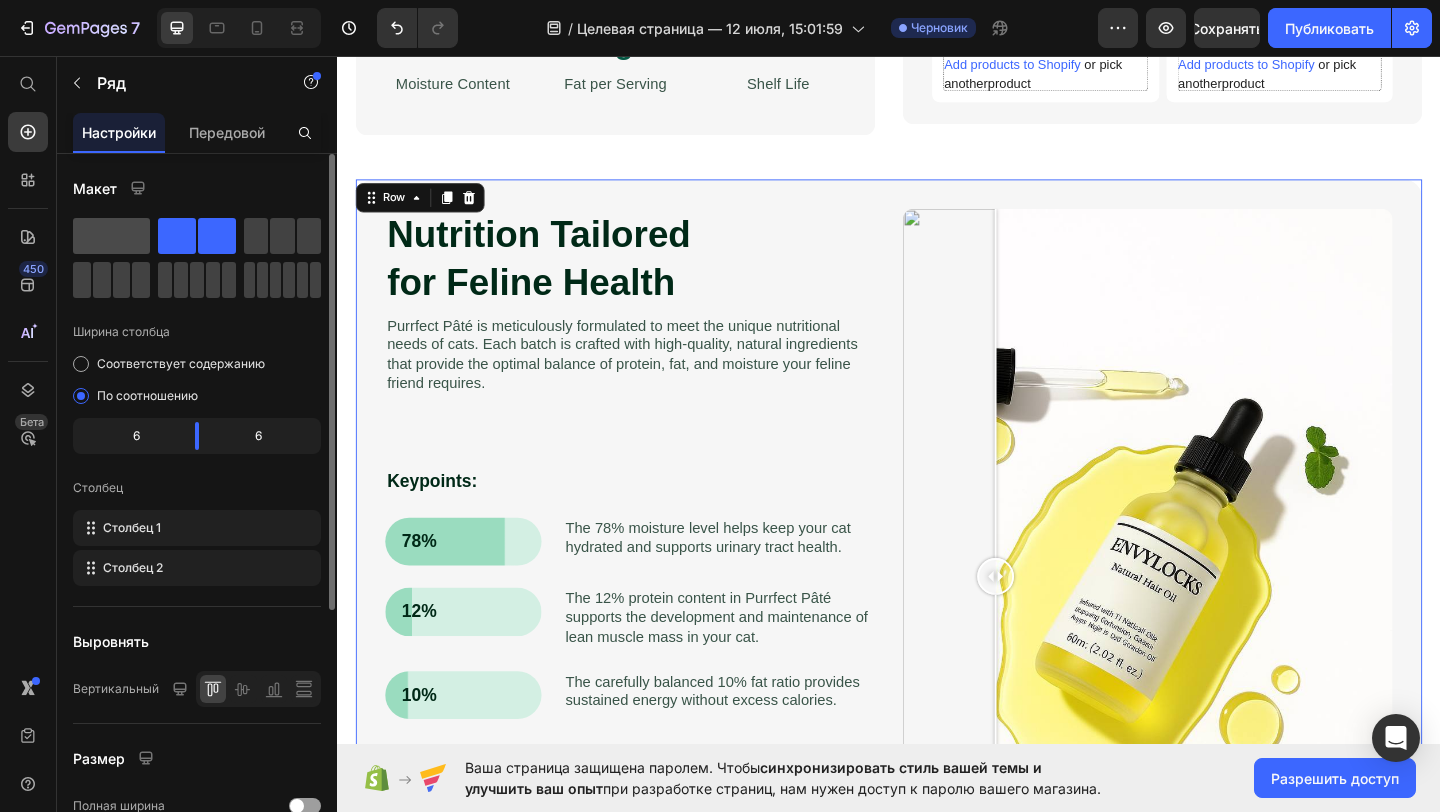 click 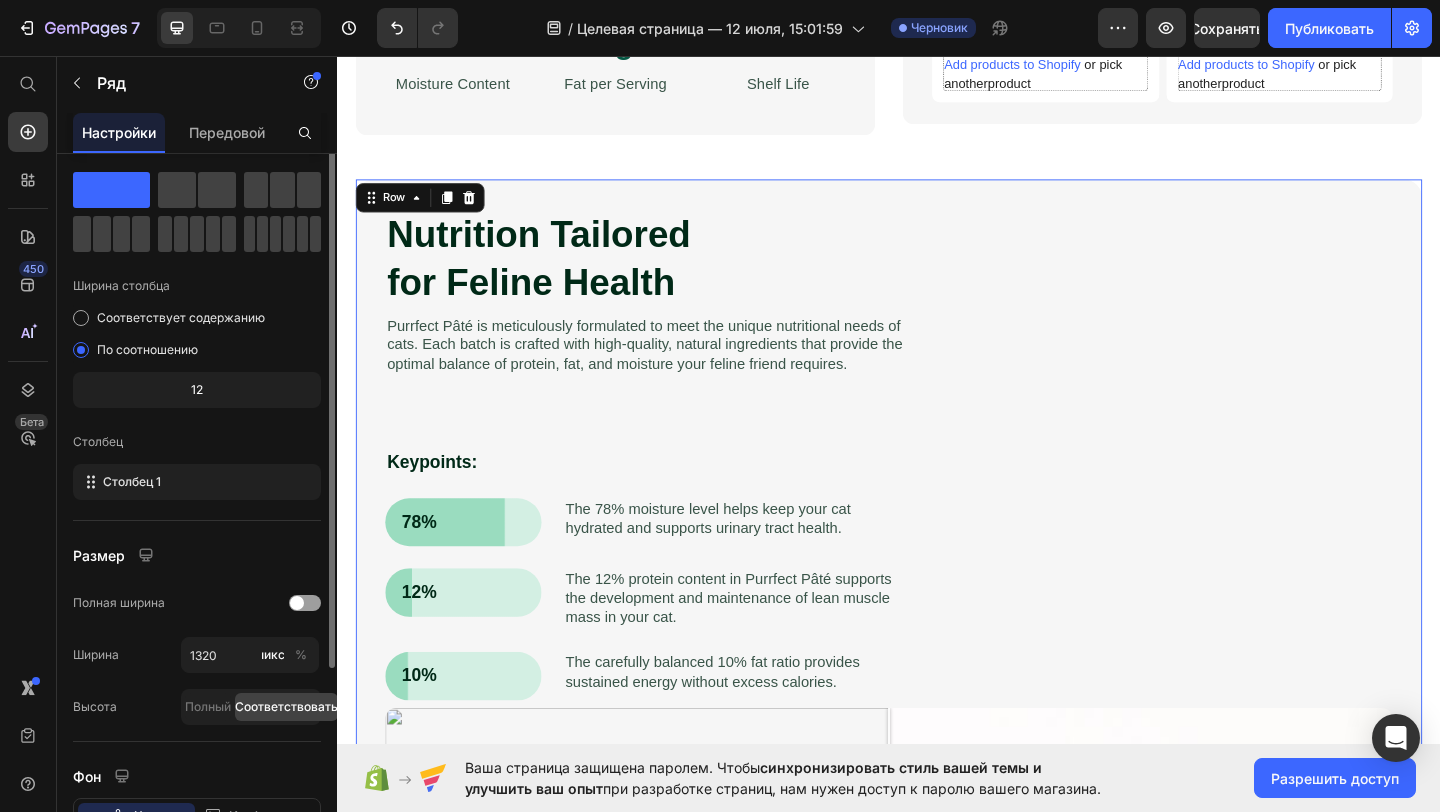 scroll, scrollTop: 0, scrollLeft: 0, axis: both 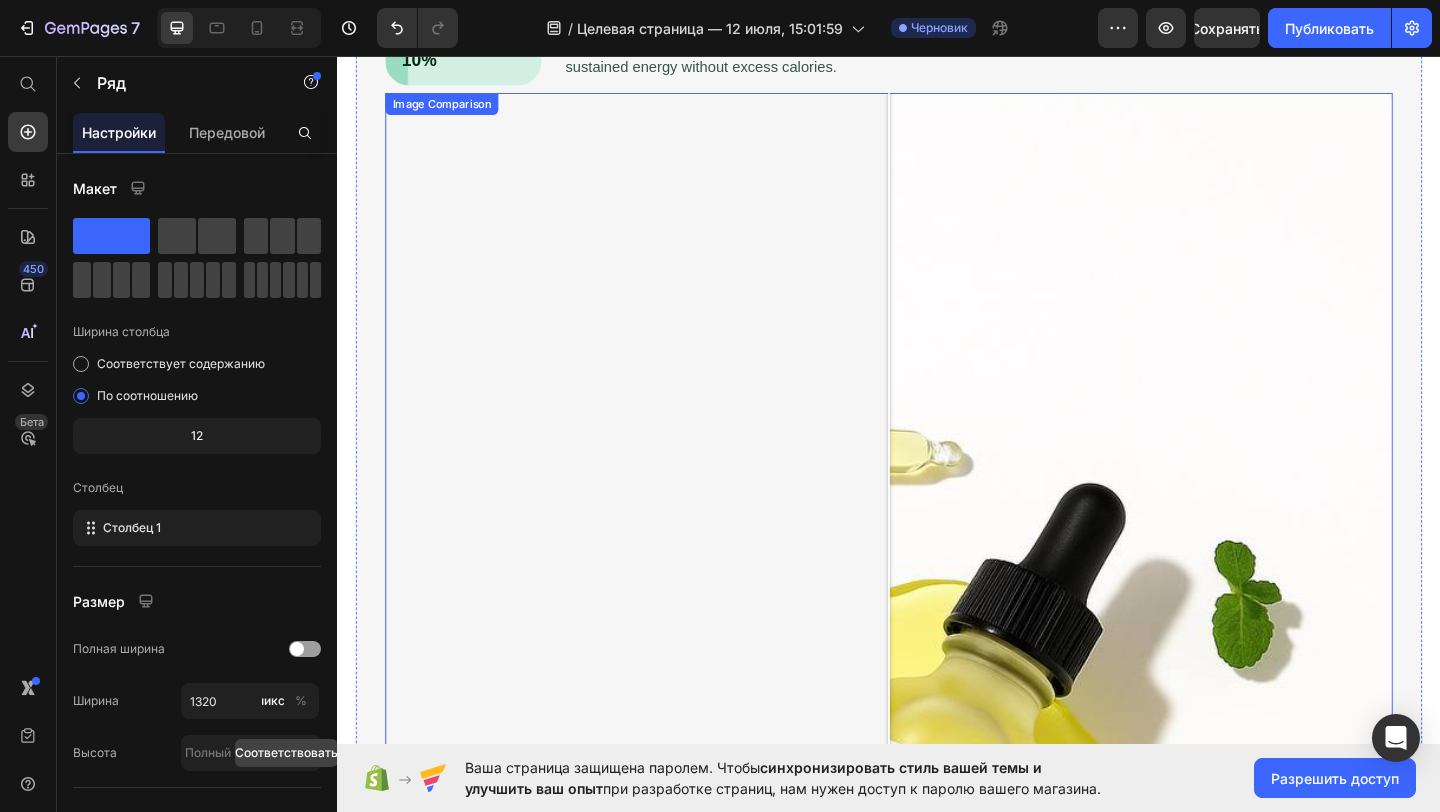 click at bounding box center [937, 918] 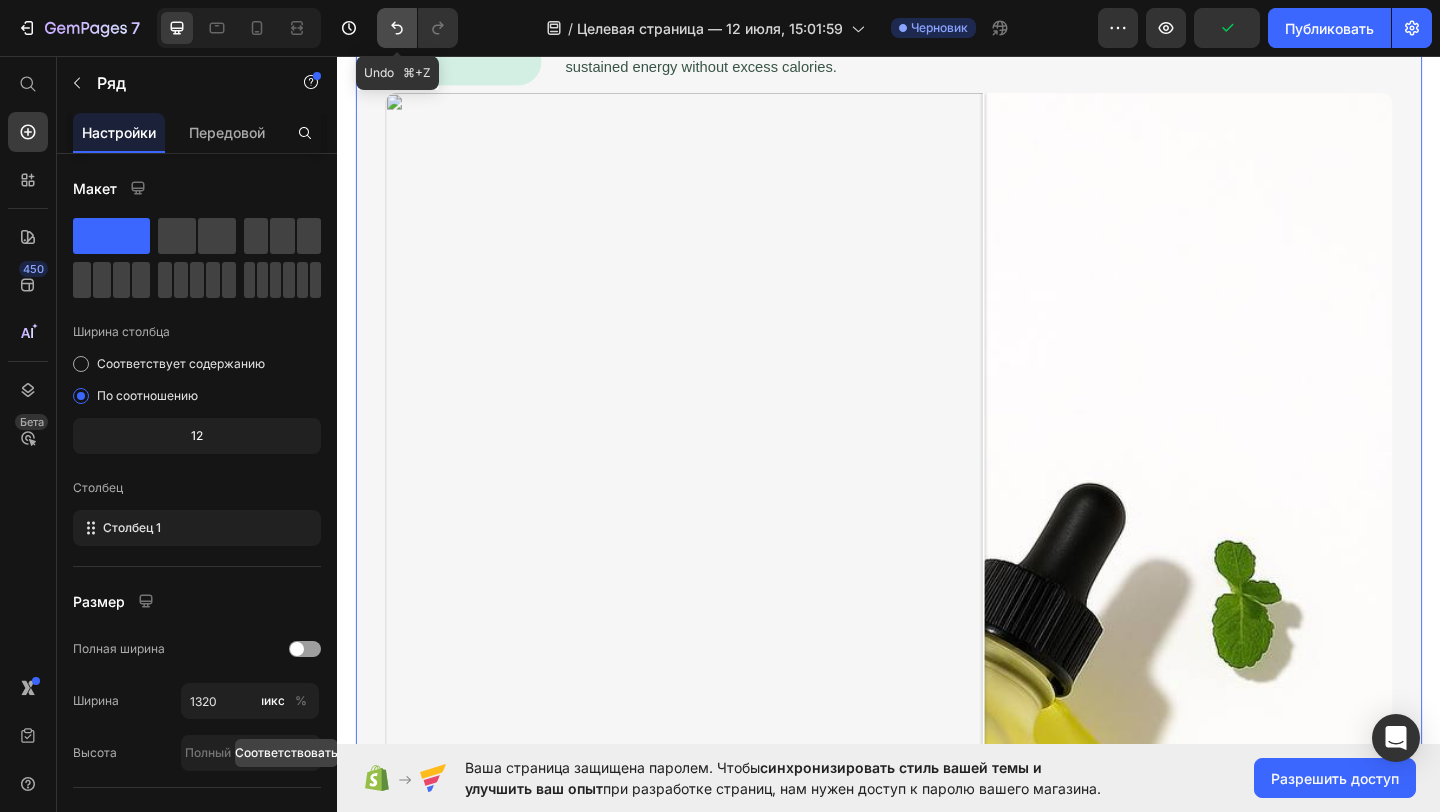 click 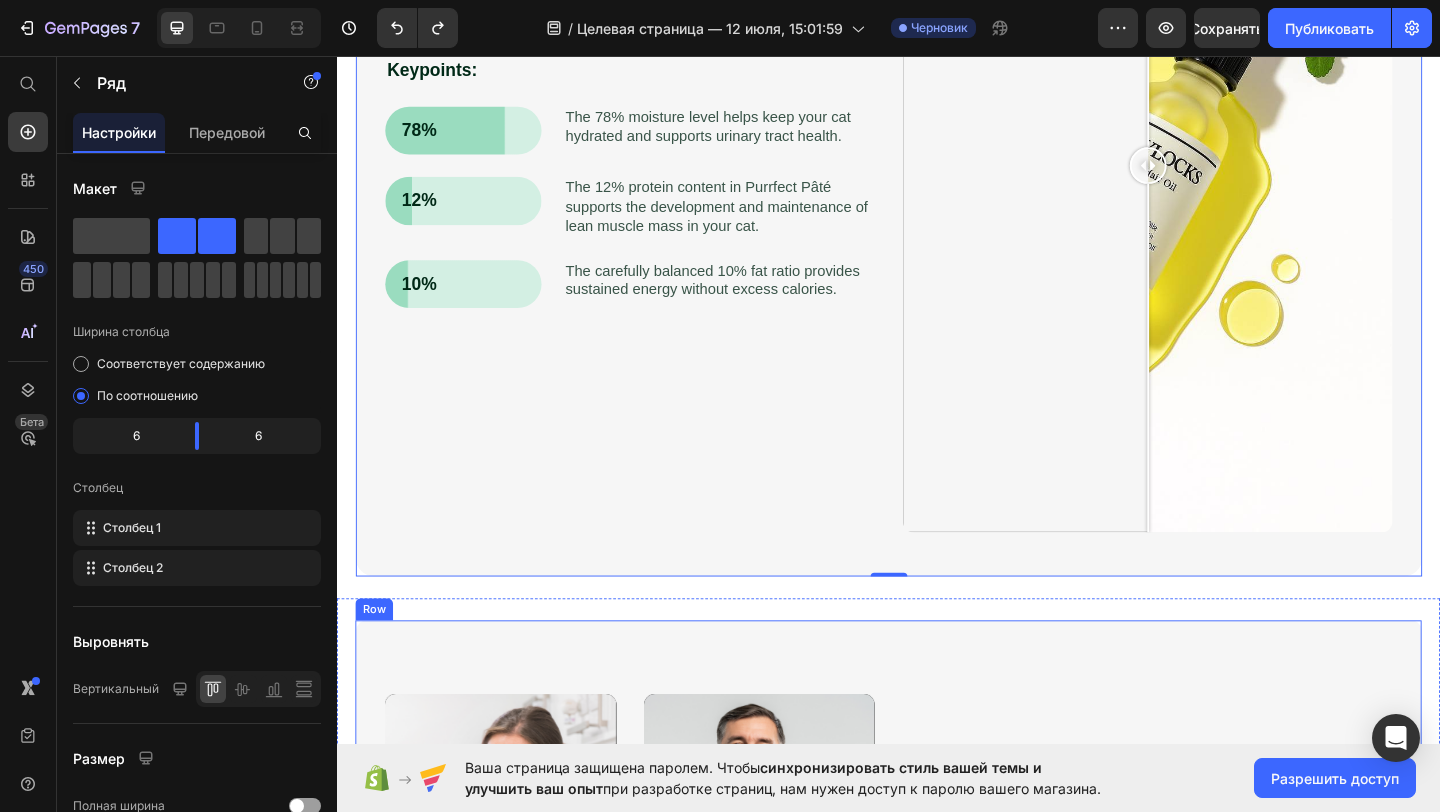 scroll, scrollTop: 860, scrollLeft: 0, axis: vertical 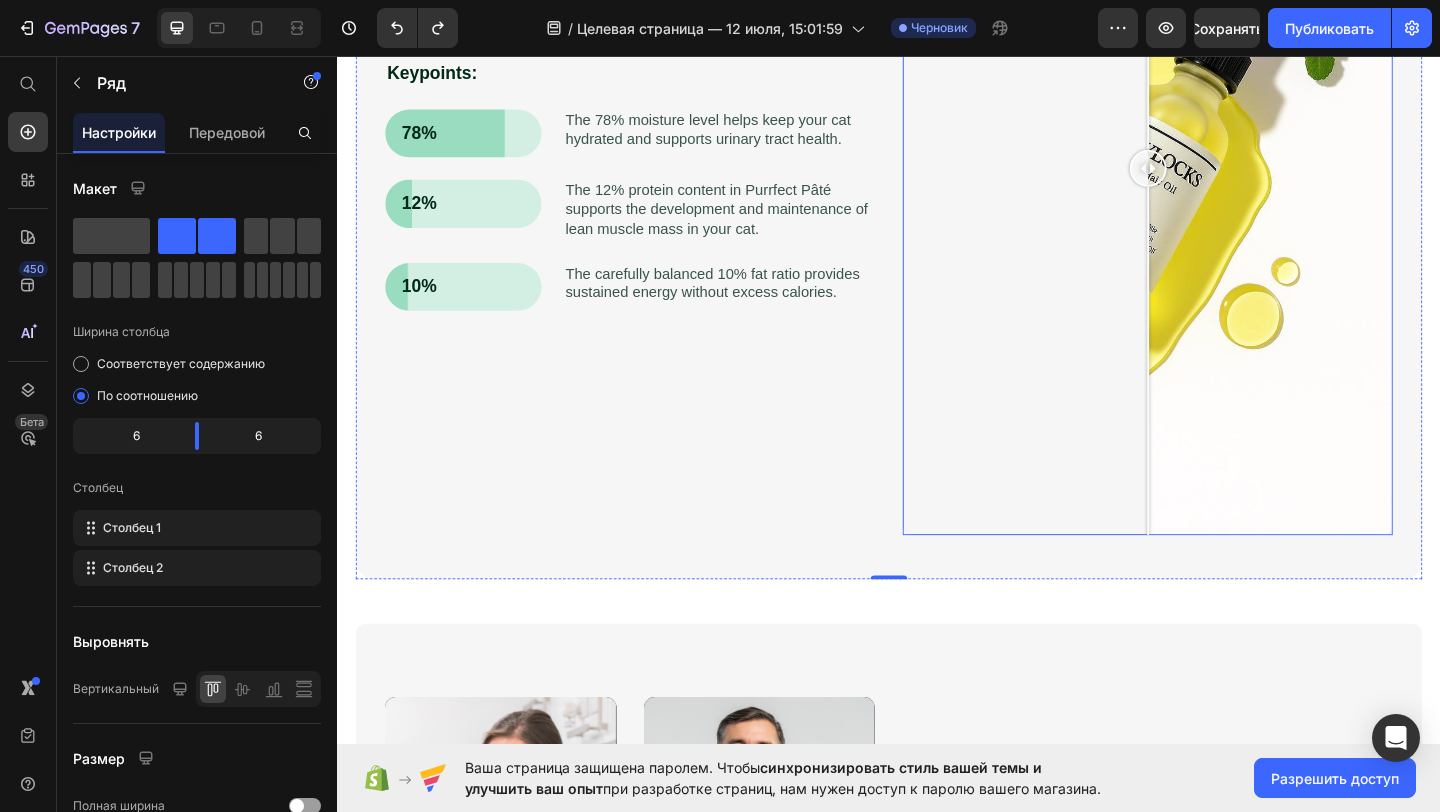 click at bounding box center [1218, 178] 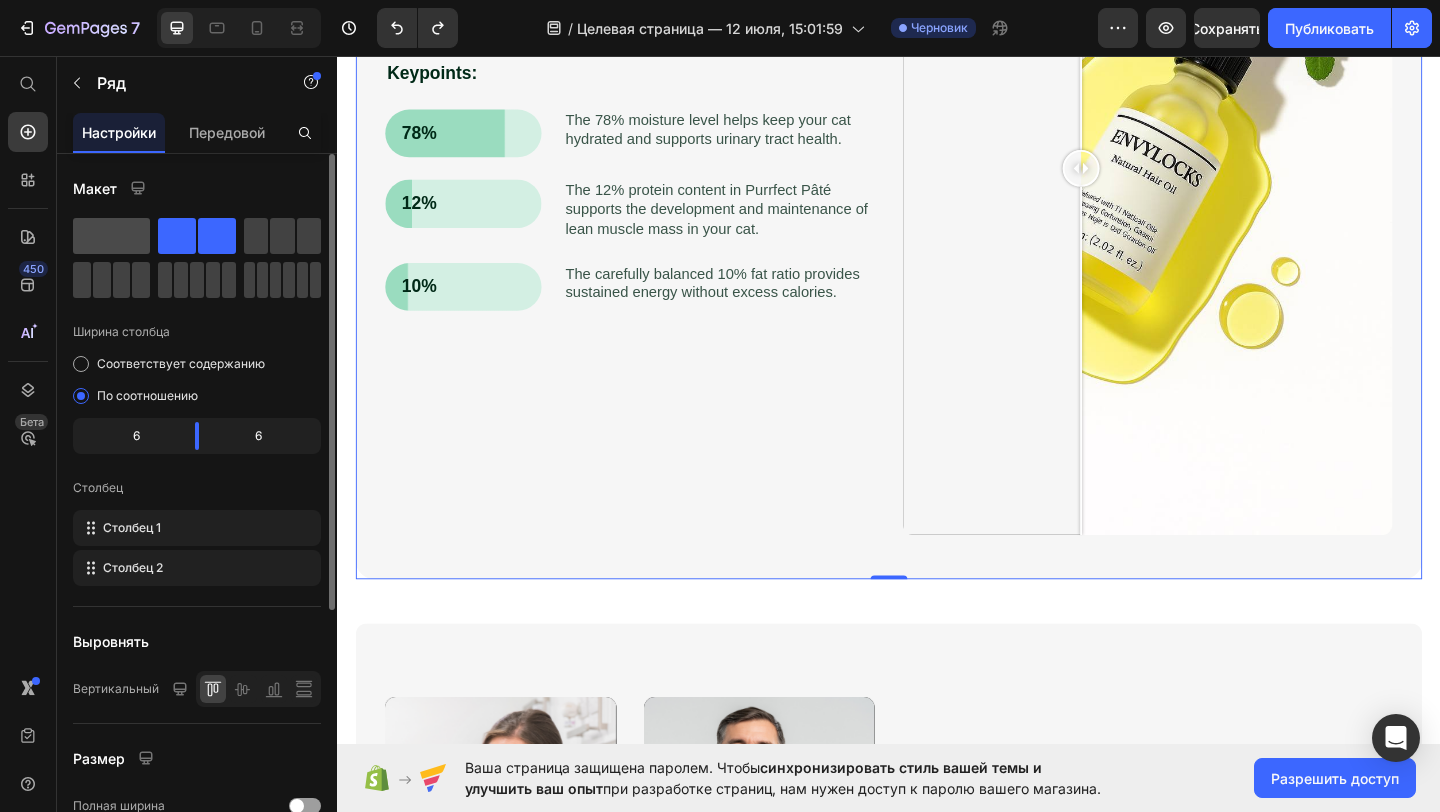 click 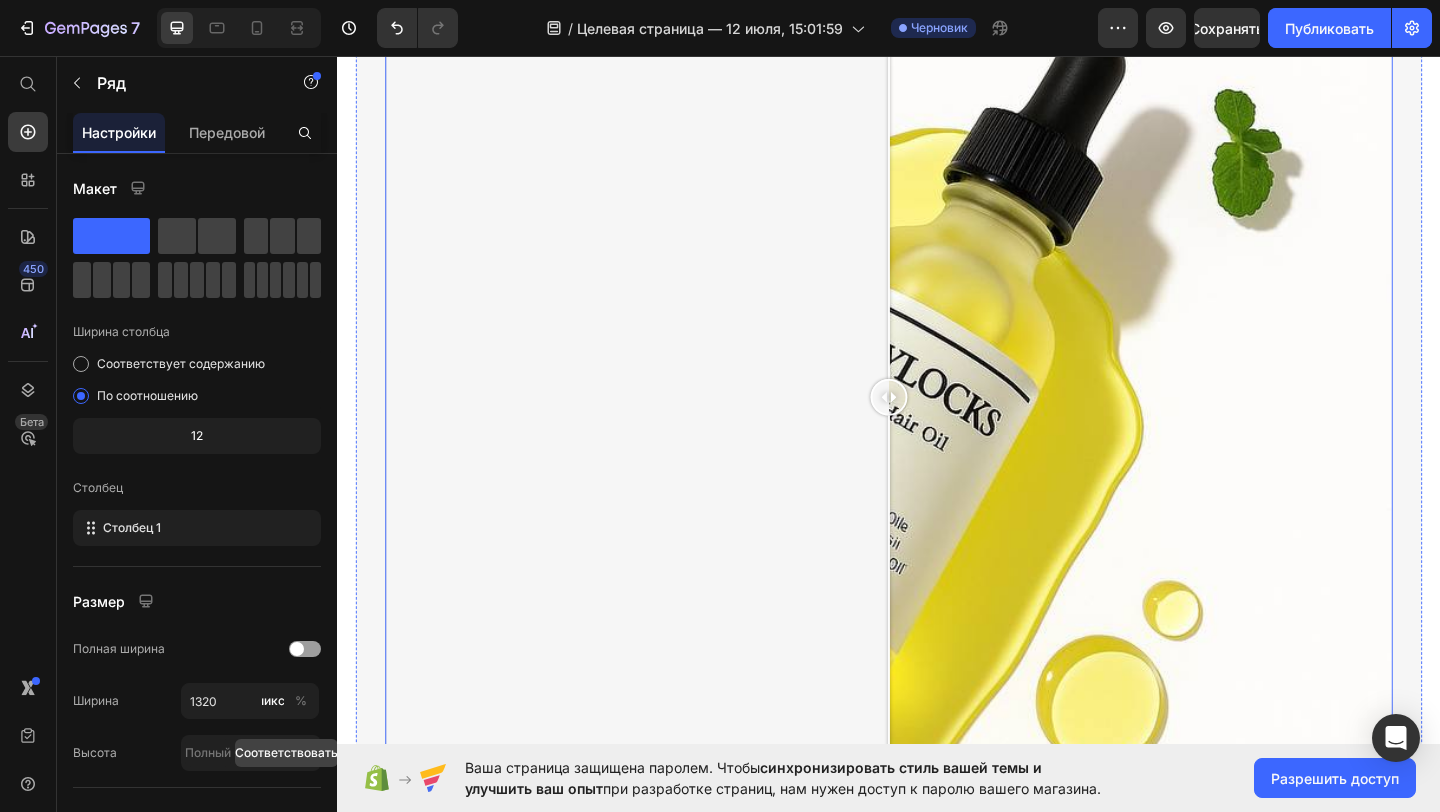 scroll, scrollTop: 1583, scrollLeft: 0, axis: vertical 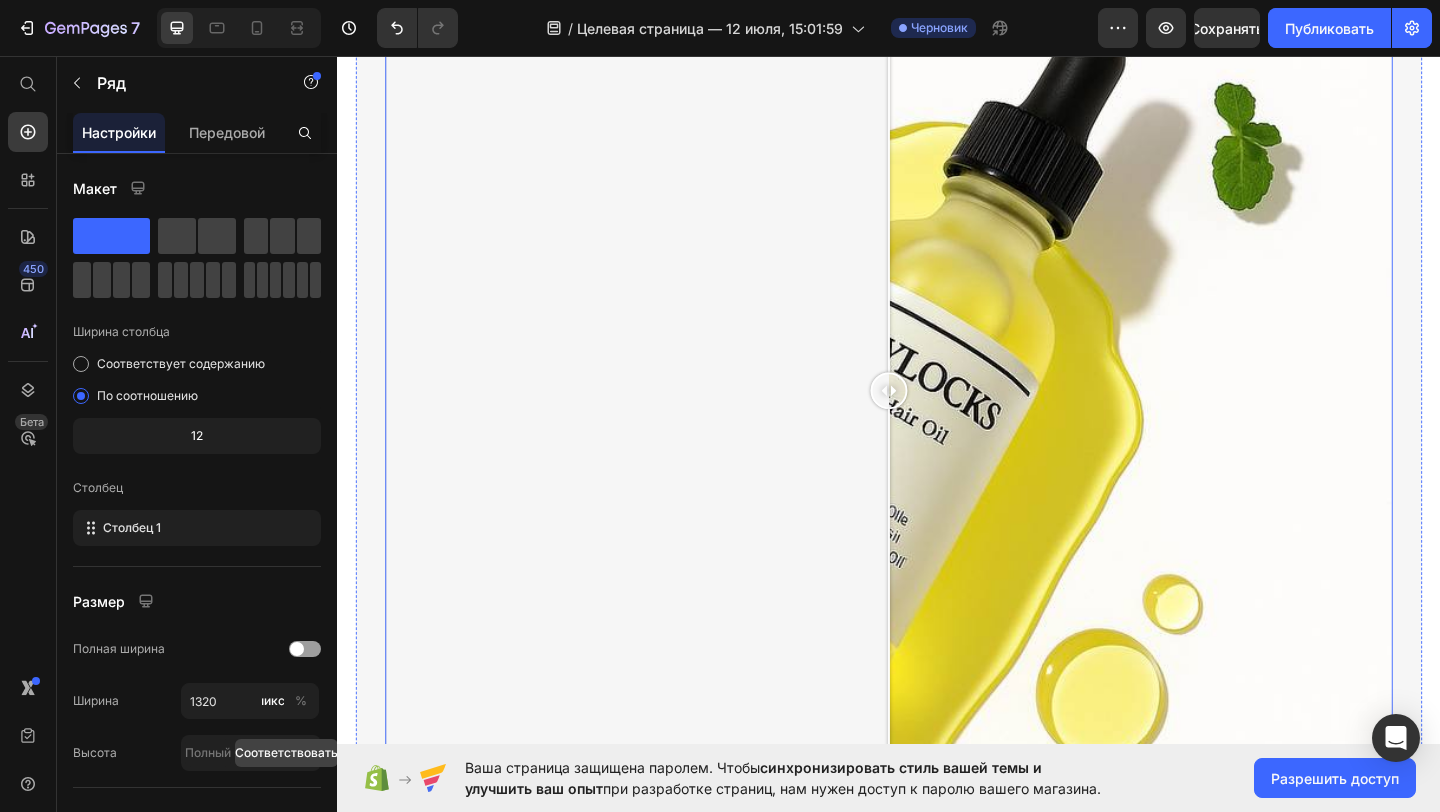 click at bounding box center (937, 420) 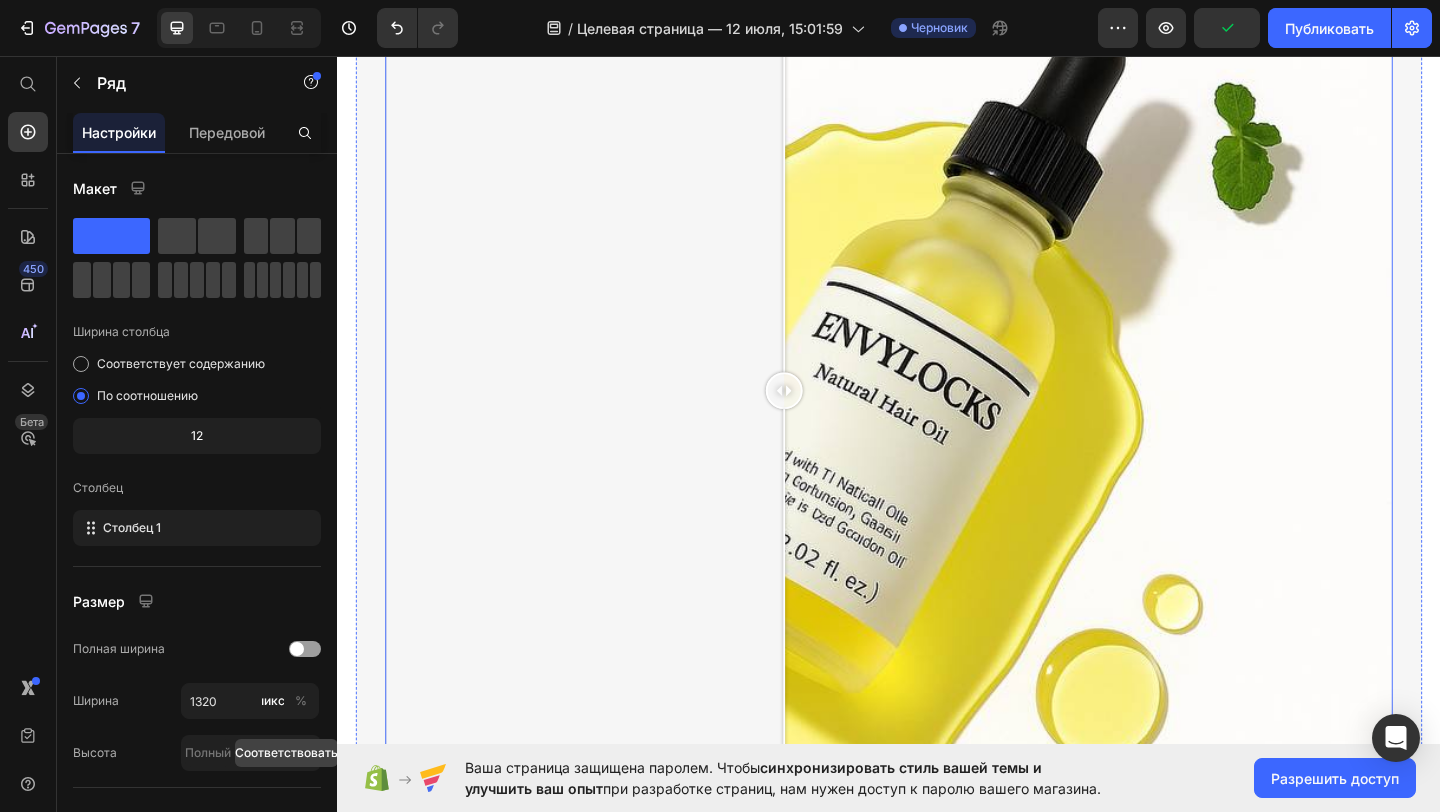 drag, startPoint x: 558, startPoint y: 426, endPoint x: 823, endPoint y: 421, distance: 265.04718 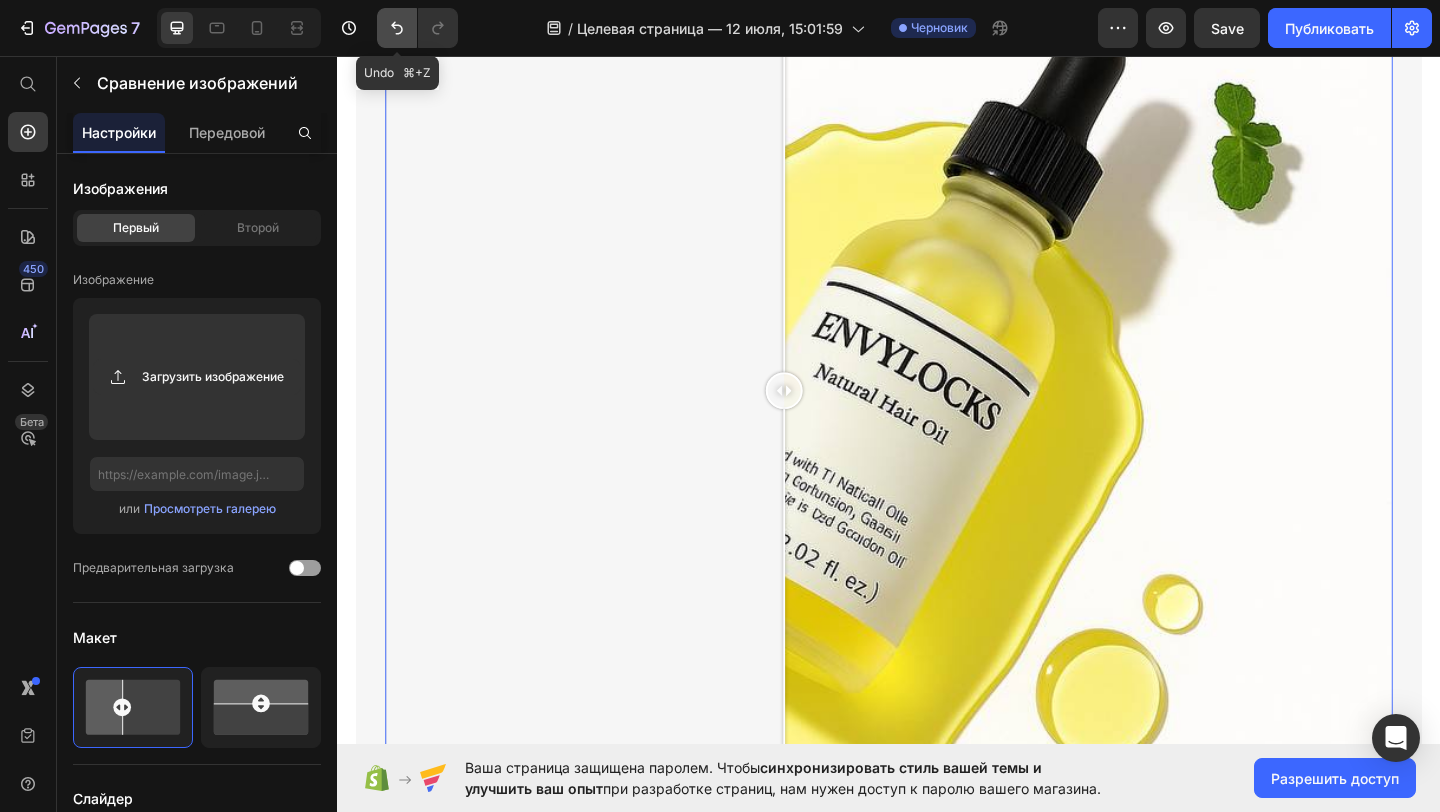 click 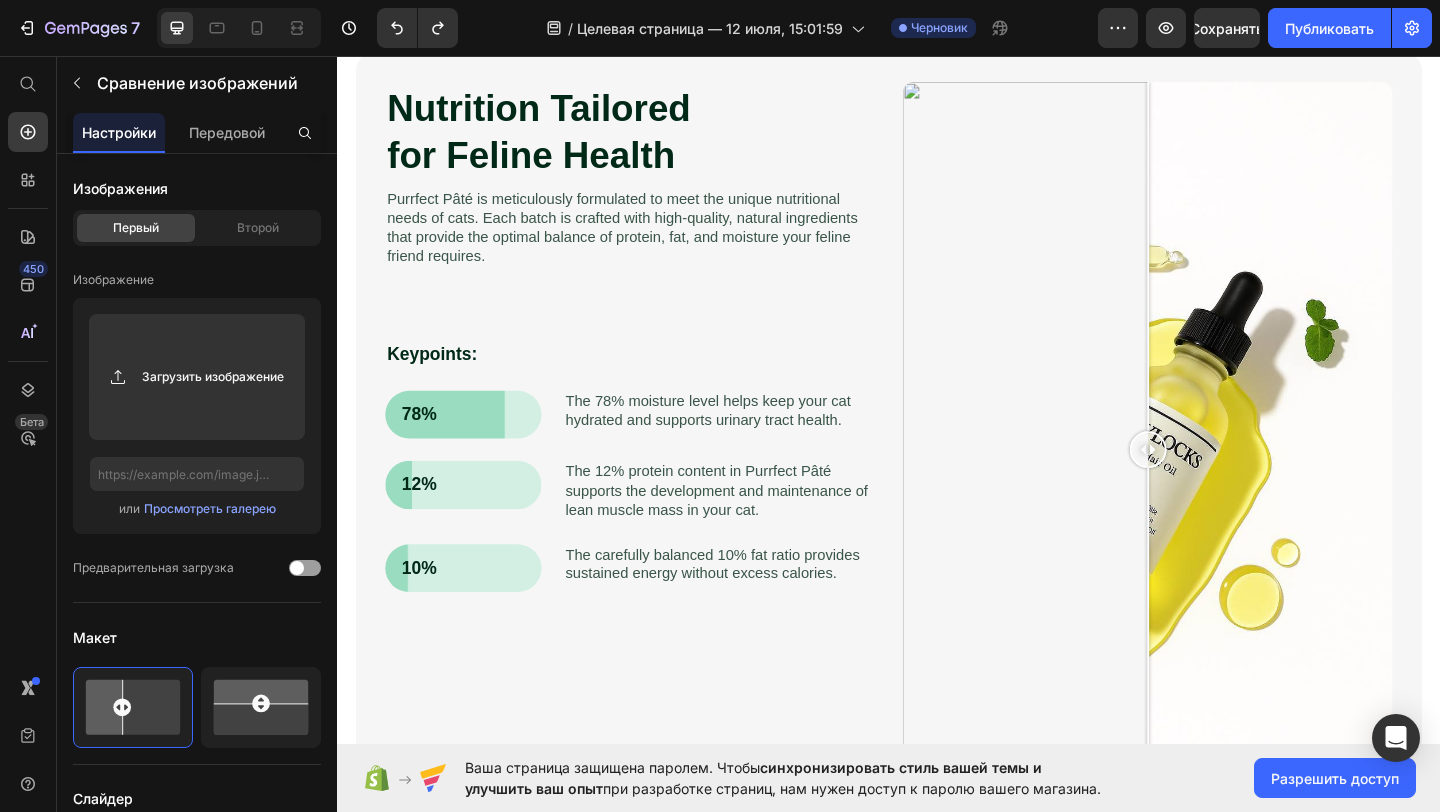 scroll, scrollTop: 638, scrollLeft: 0, axis: vertical 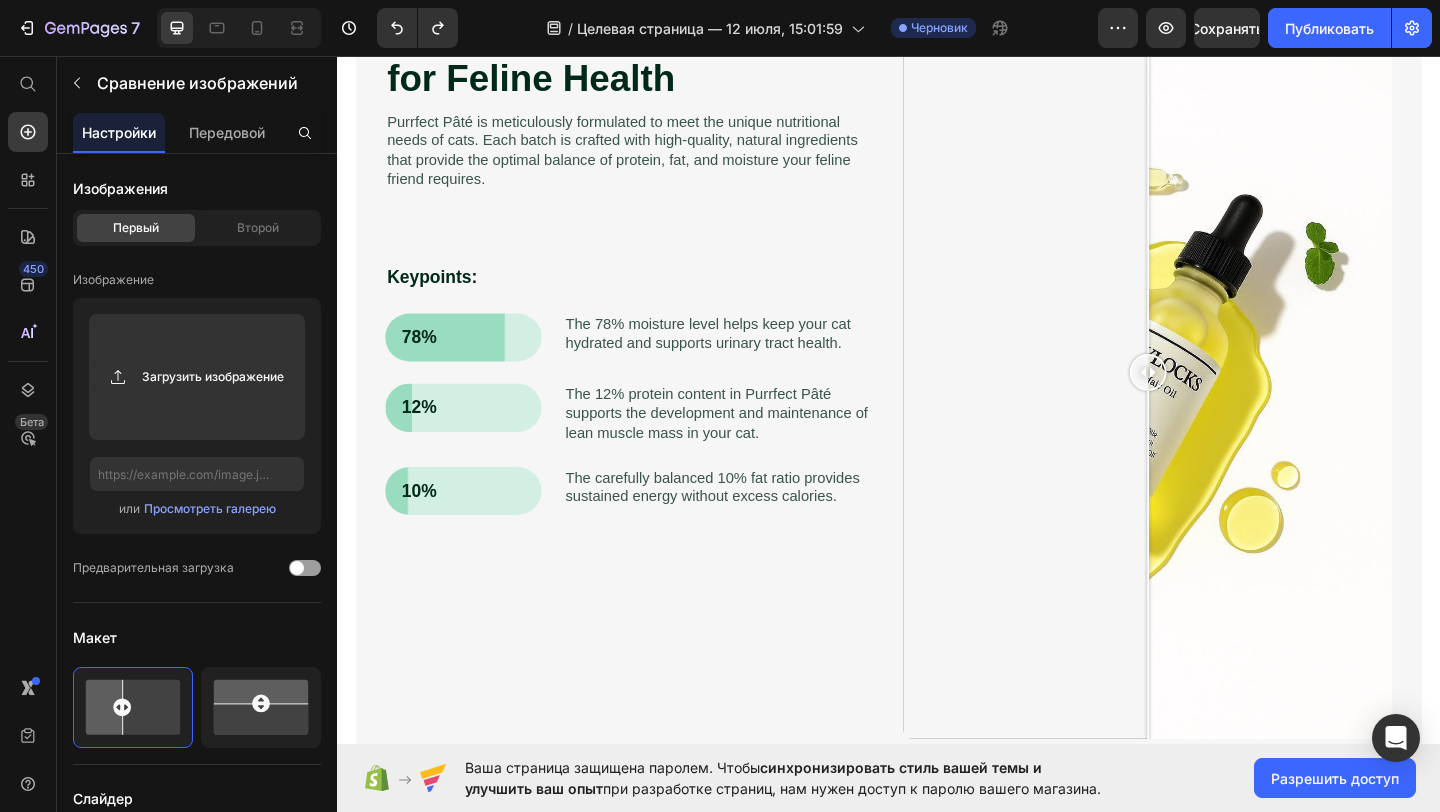 click at bounding box center [1218, 400] 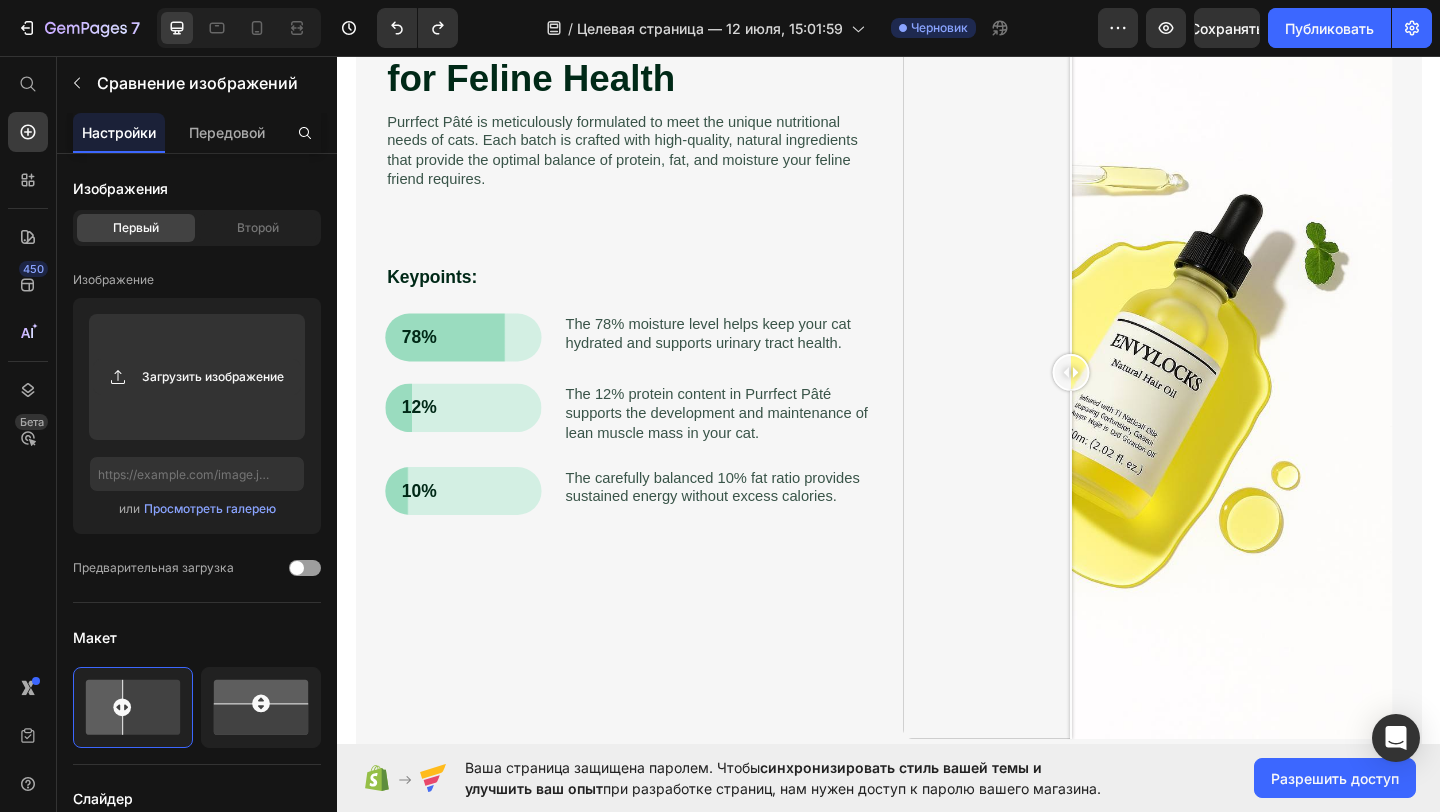 click at bounding box center [1218, 400] 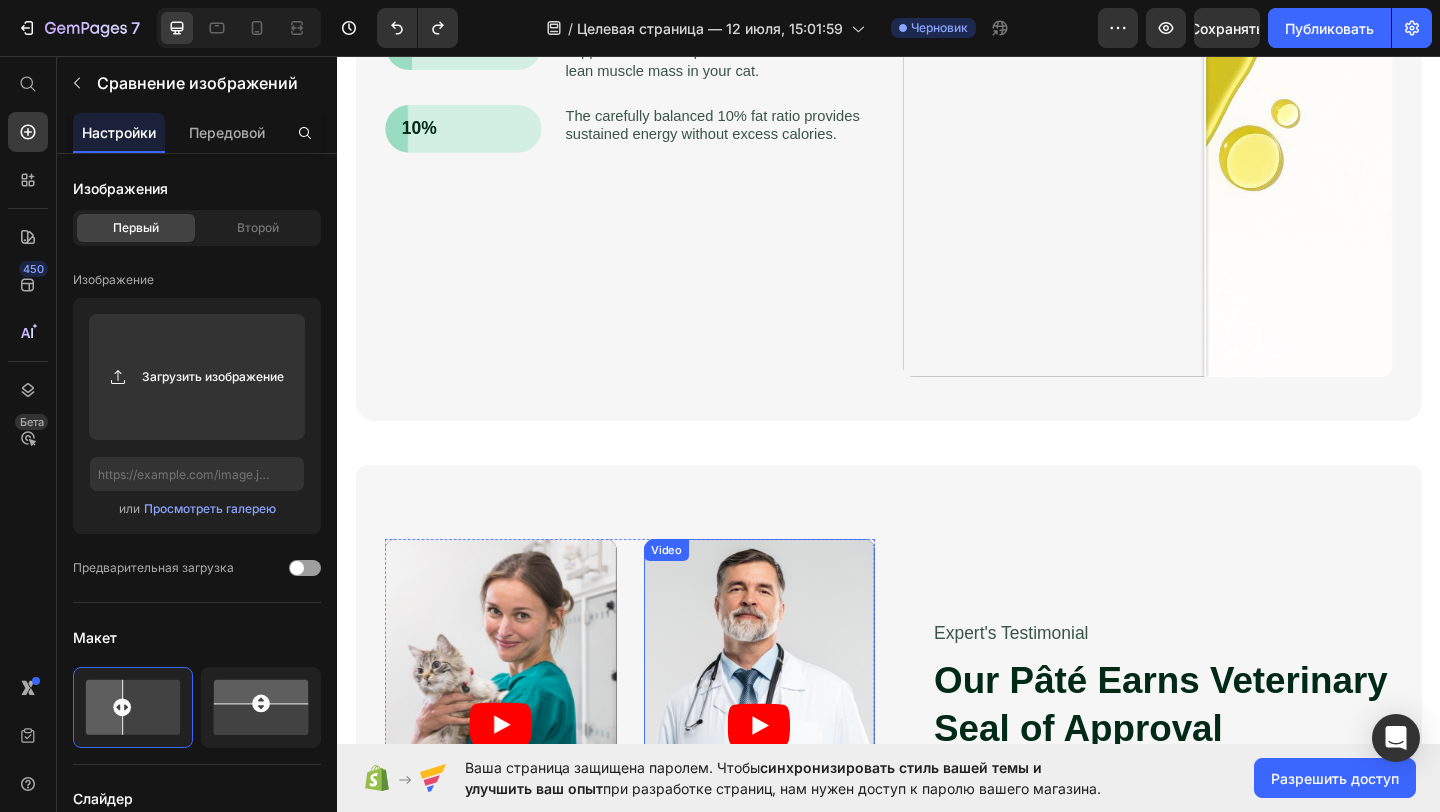 scroll, scrollTop: 55, scrollLeft: 0, axis: vertical 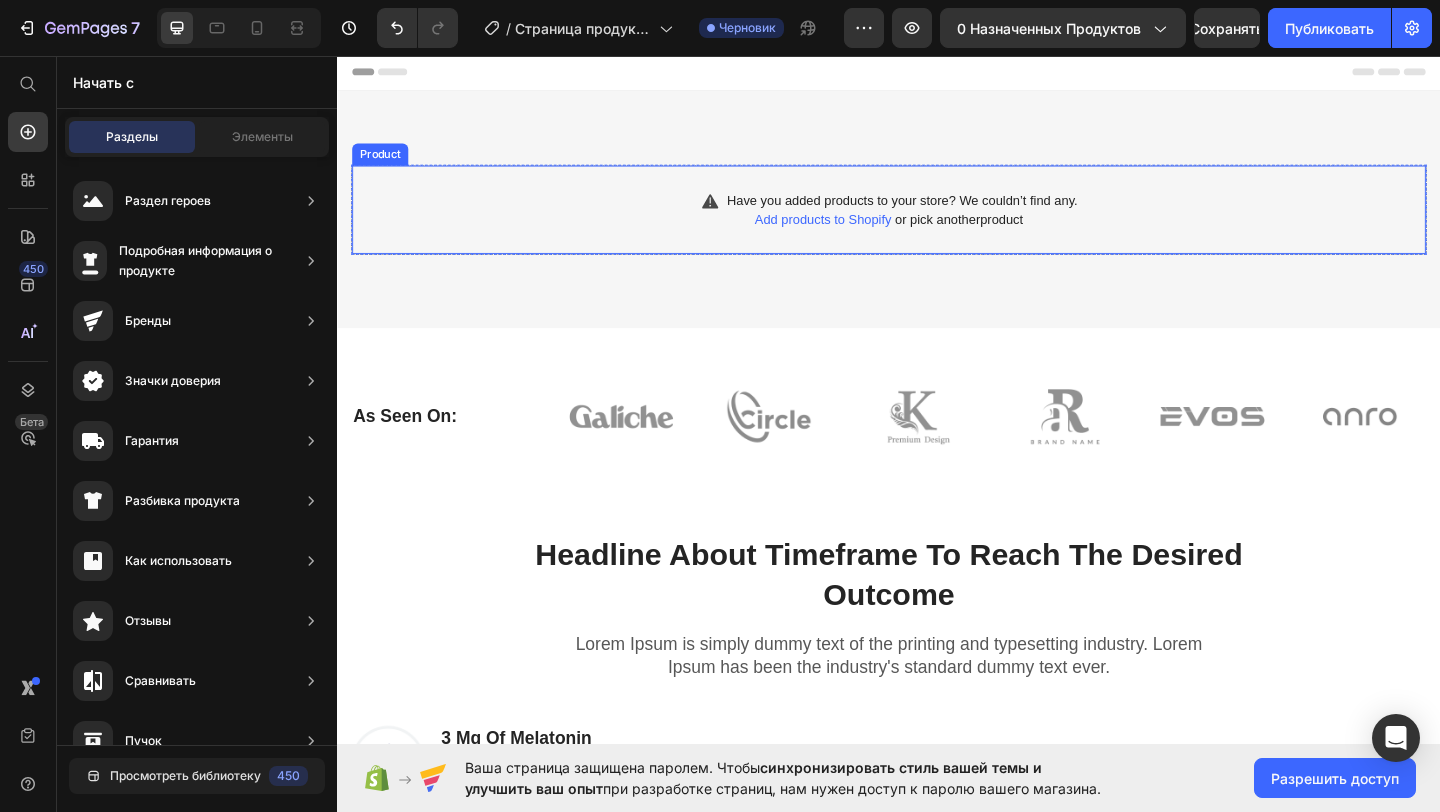 click on "Have you added products to your store? We couldn’t find any. Add products to Shopify   or pick another  product Product" at bounding box center (937, 223) 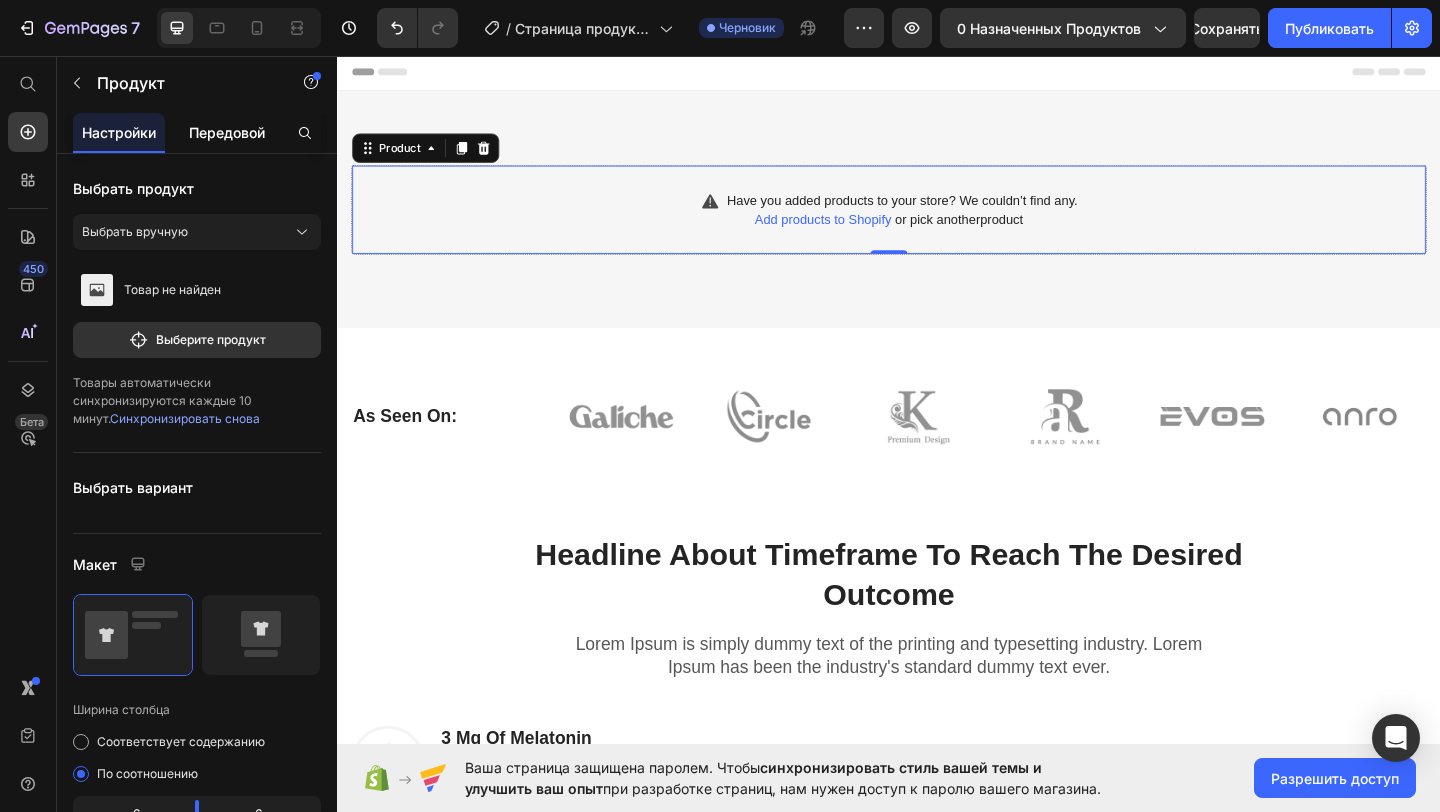 click on "Передовой" at bounding box center [227, 132] 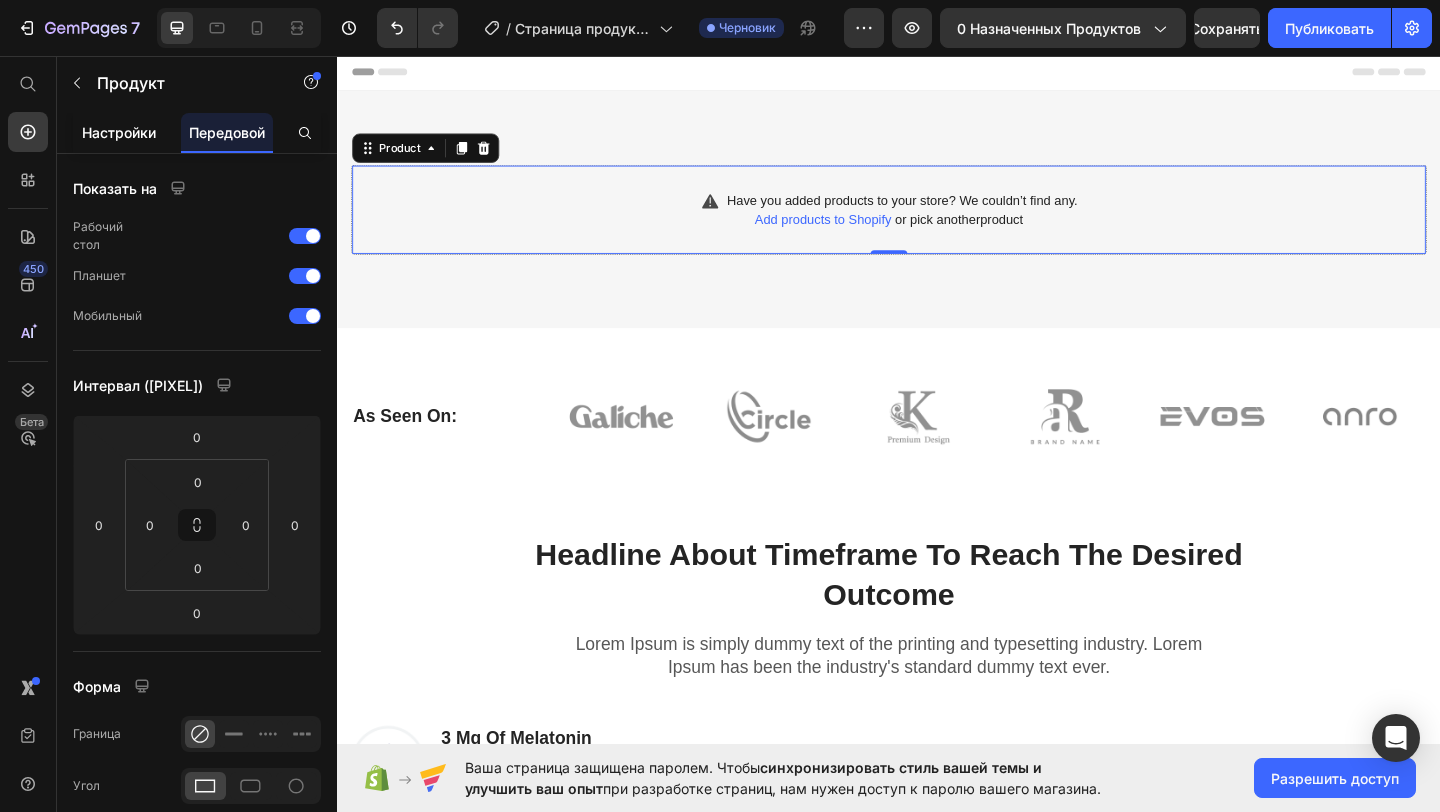 click on "Настройки" at bounding box center [119, 132] 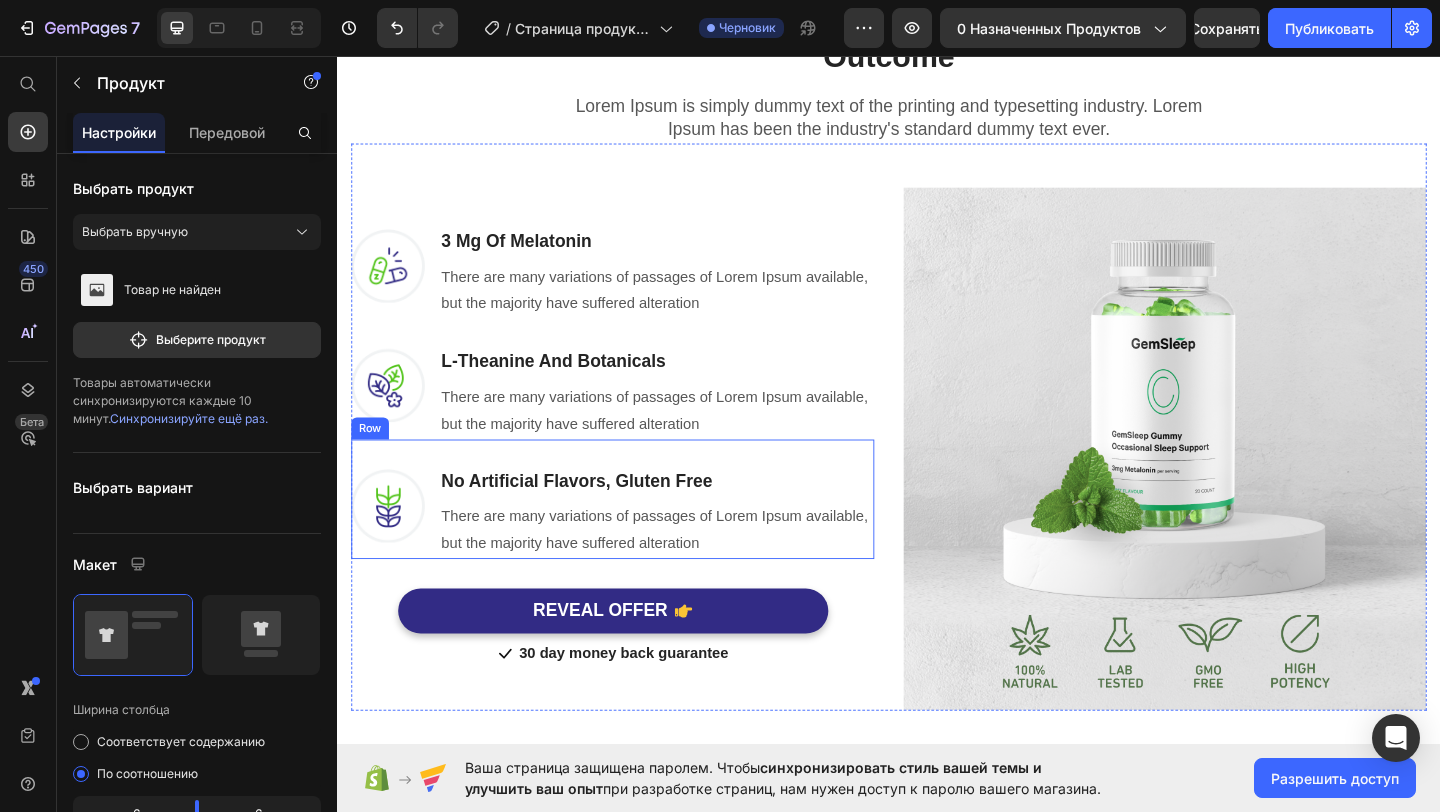 scroll, scrollTop: 0, scrollLeft: 0, axis: both 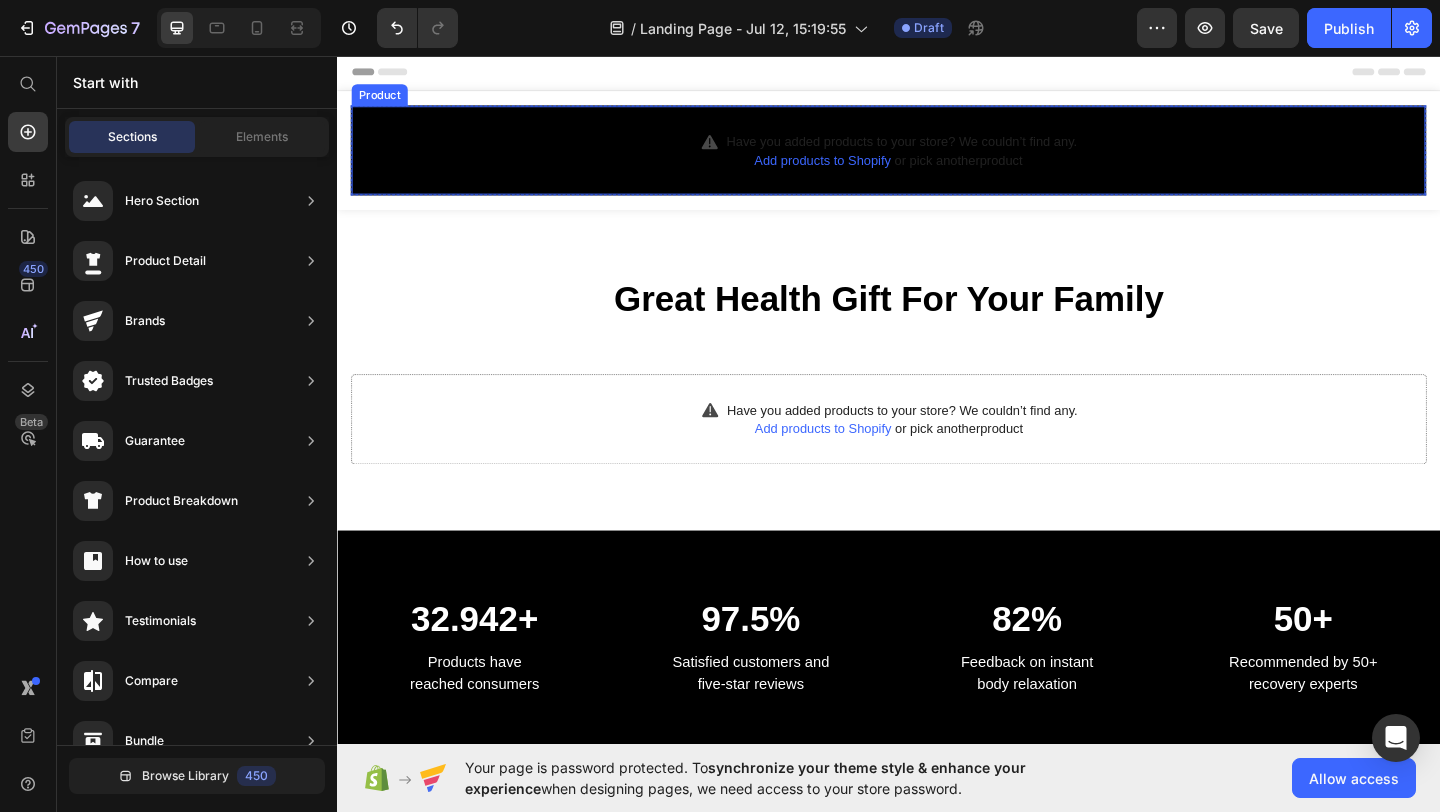 click on "Add products to Shopify" at bounding box center (865, 170) 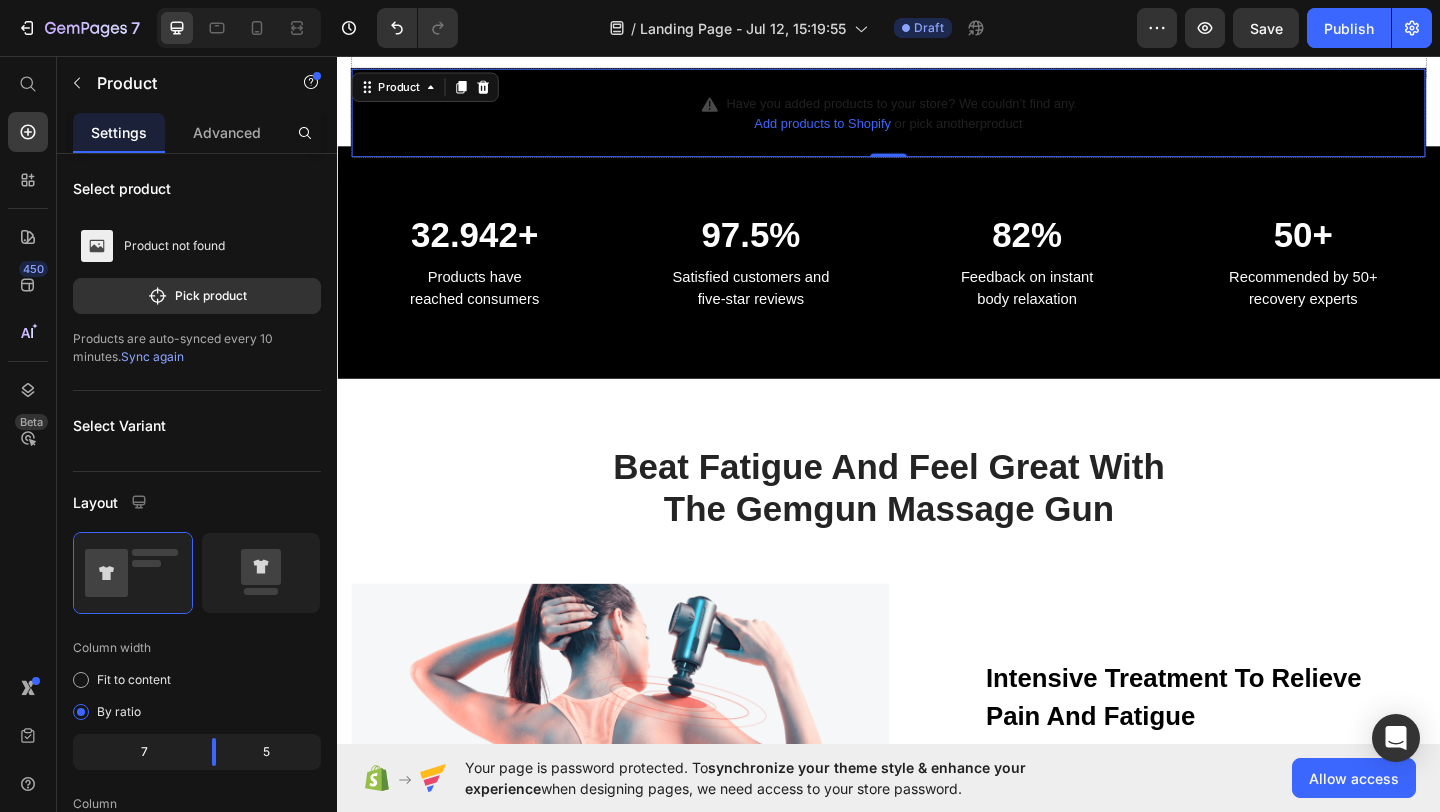 scroll, scrollTop: 0, scrollLeft: 0, axis: both 